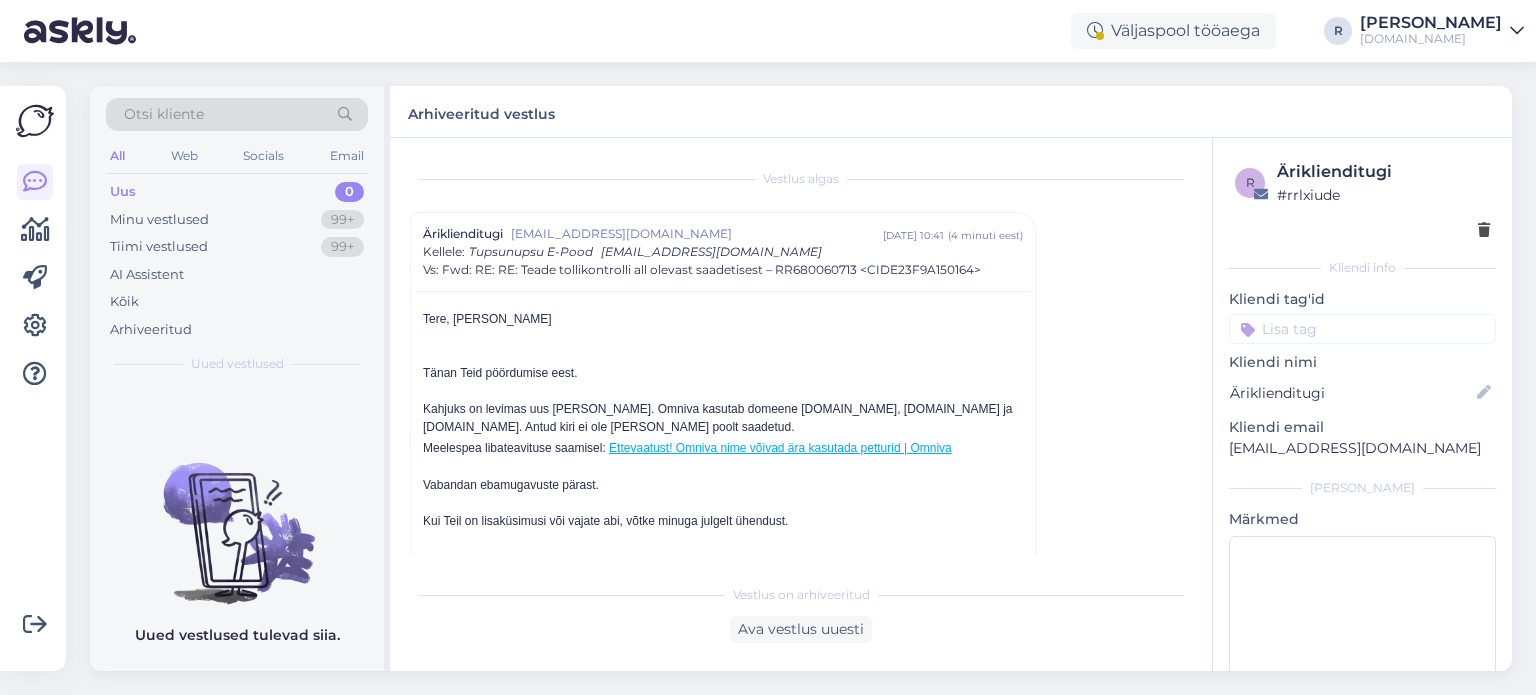 scroll, scrollTop: 0, scrollLeft: 0, axis: both 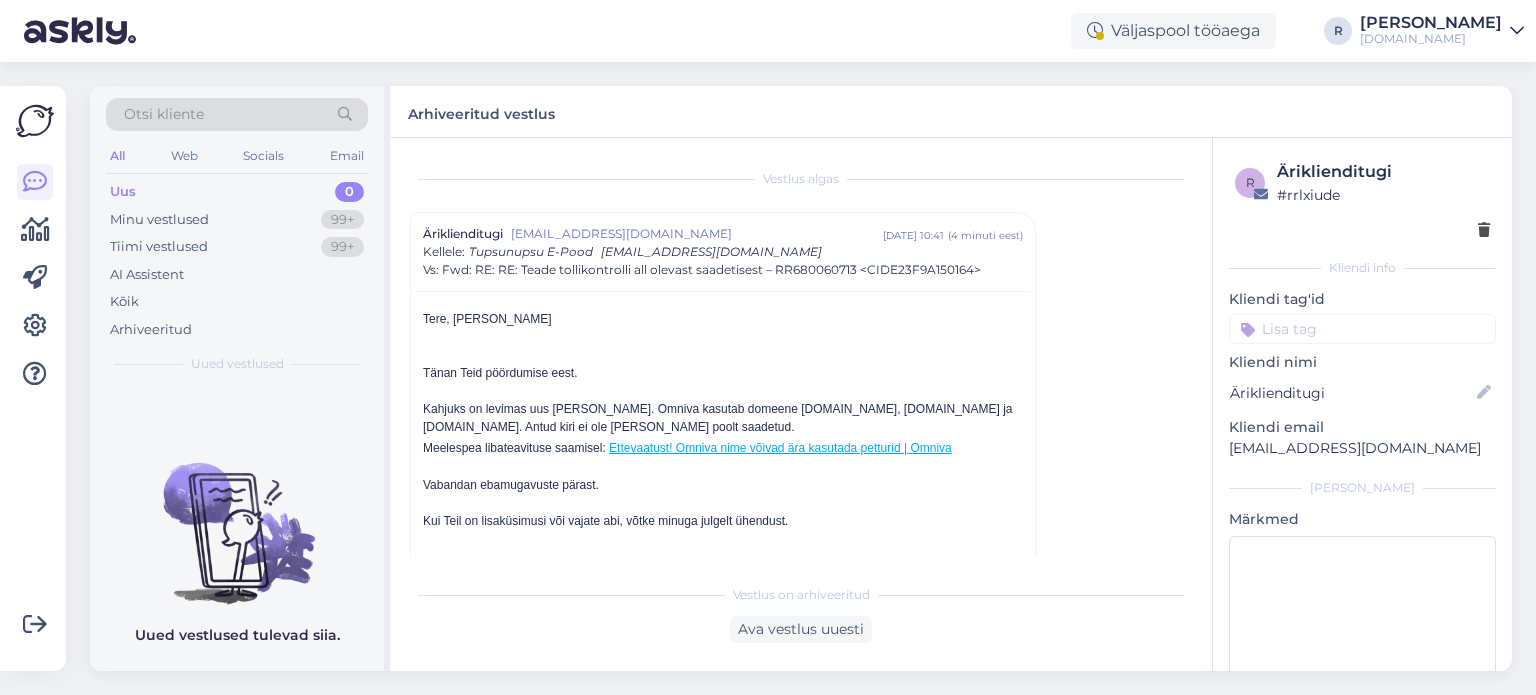 click on "All" at bounding box center [117, 156] 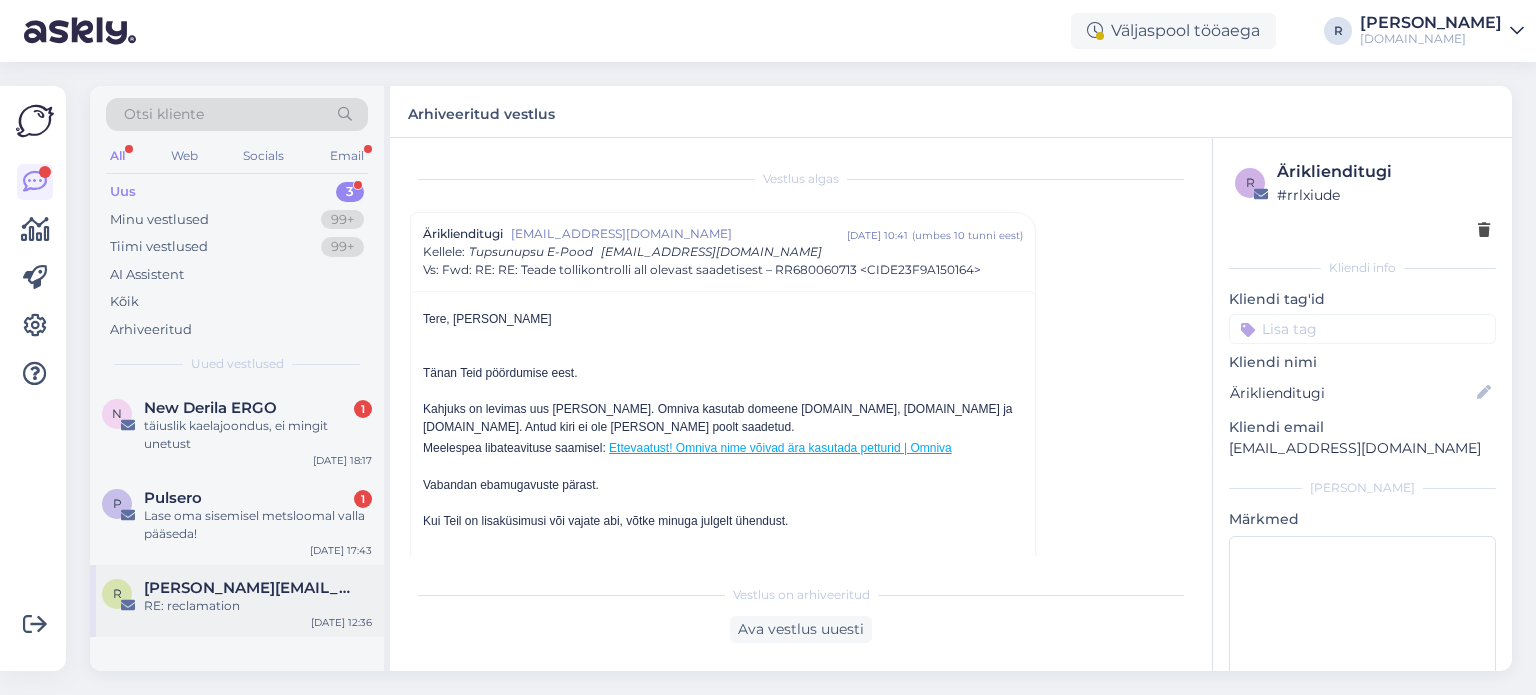 click on "[PERSON_NAME][EMAIL_ADDRESS][PERSON_NAME][DOMAIN_NAME]" at bounding box center (248, 588) 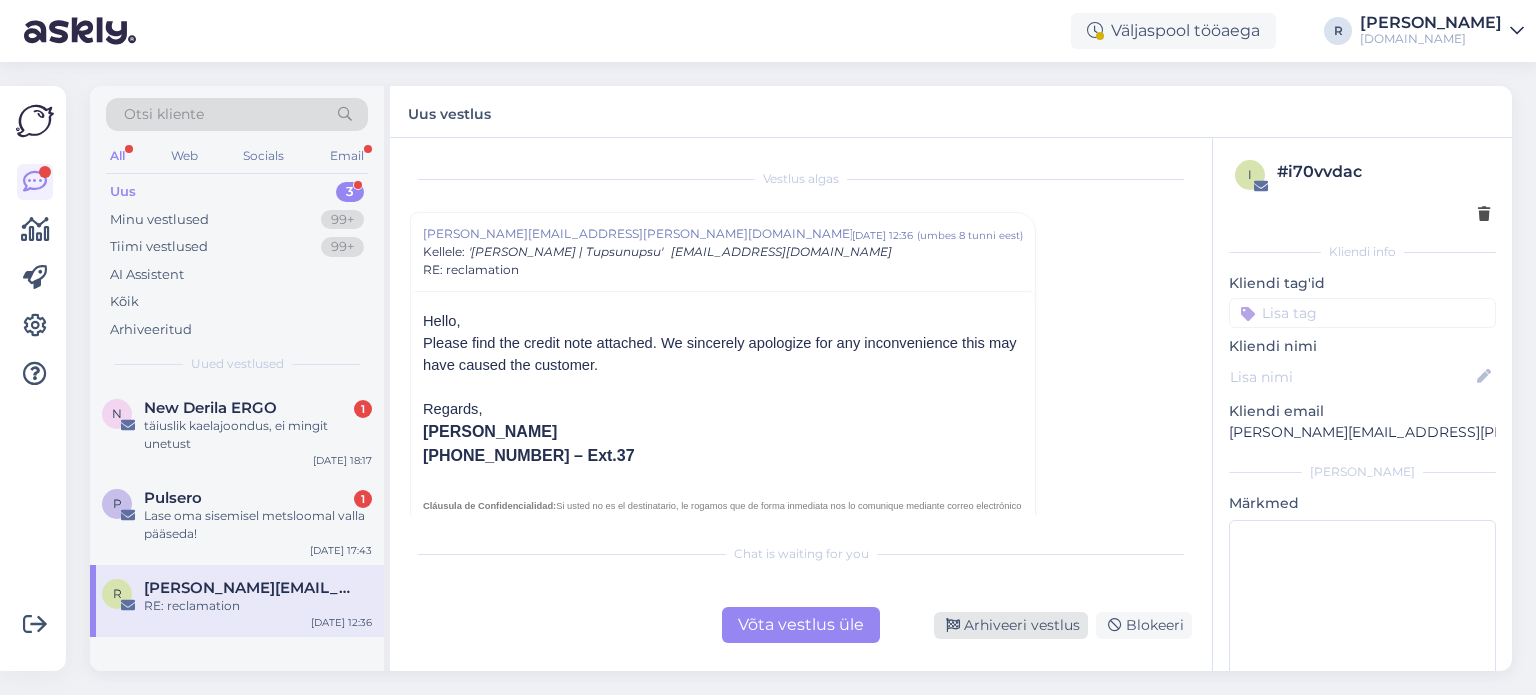 click on "Arhiveeri vestlus" at bounding box center [1011, 625] 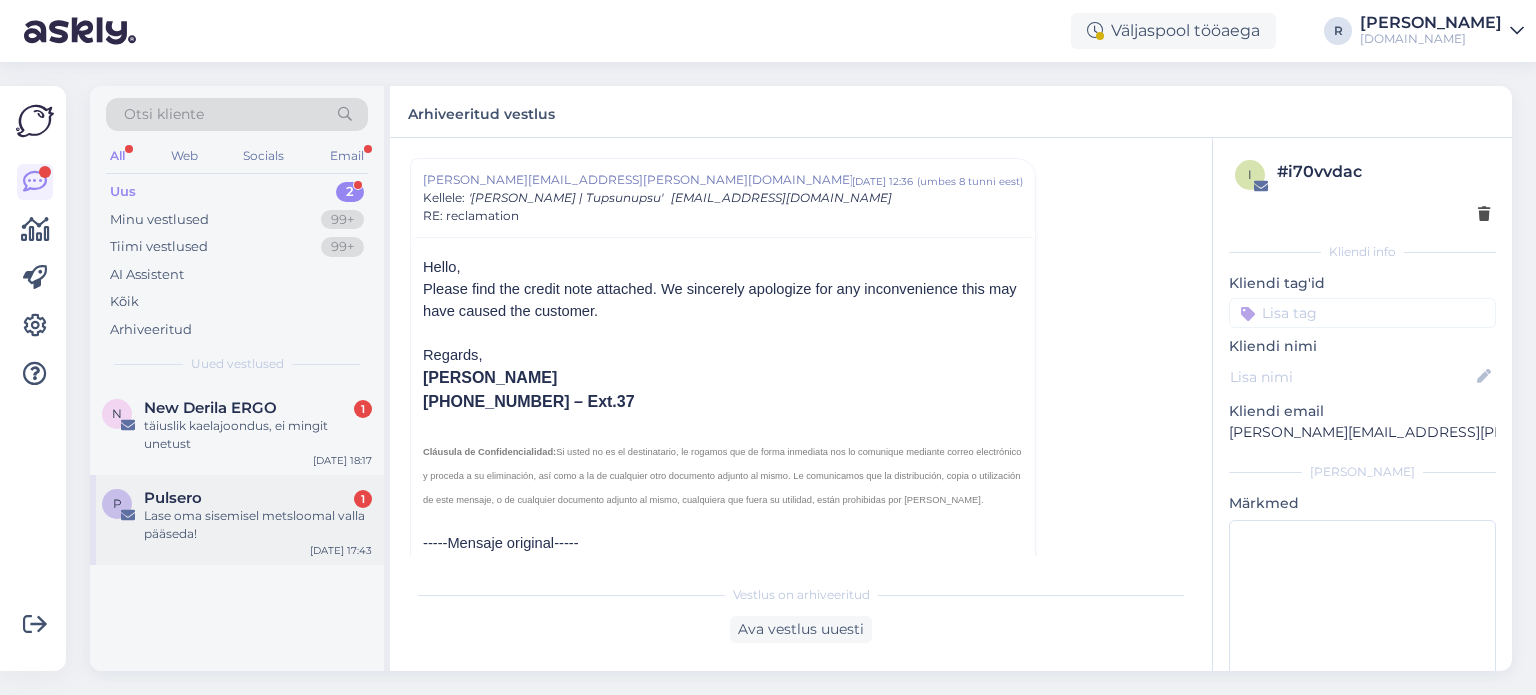 click on "Lase oma sisemisel metsloomal valla pääseda!" at bounding box center [258, 525] 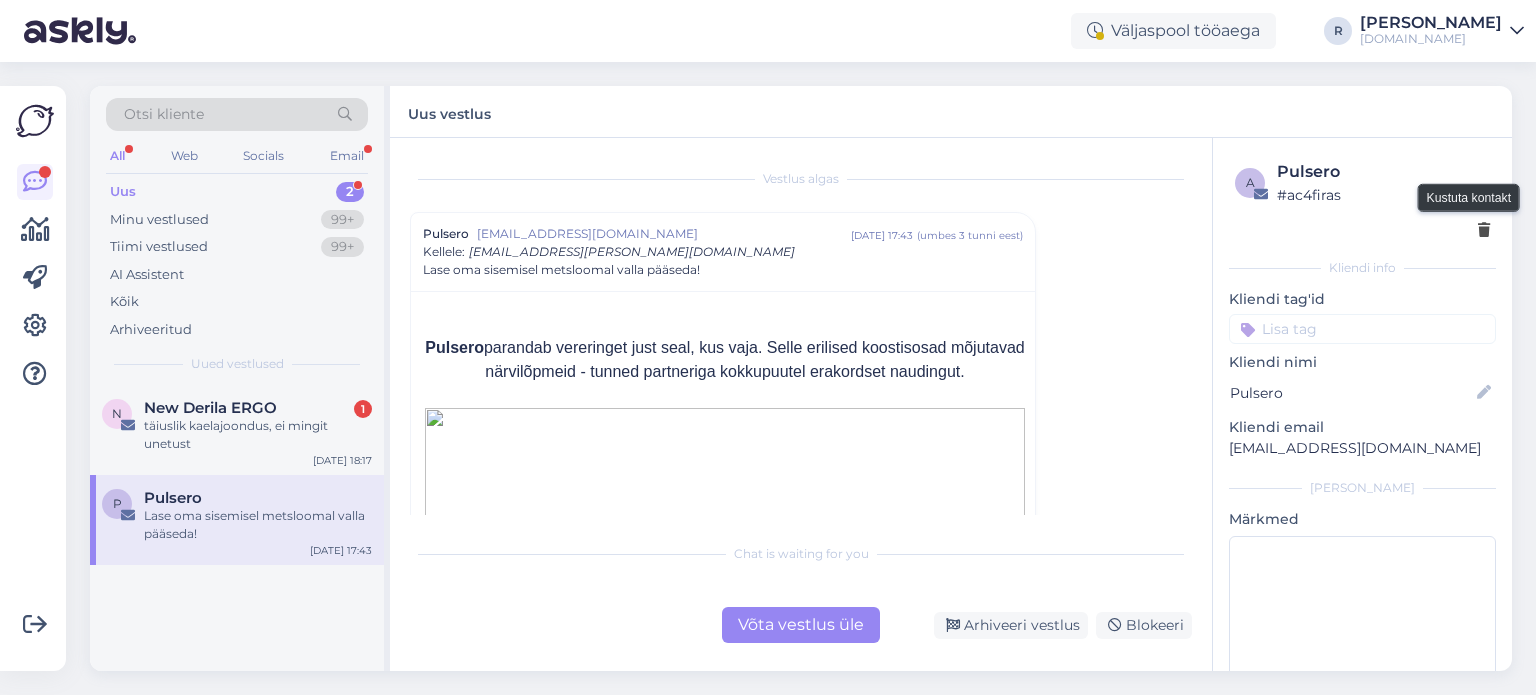 click at bounding box center (1484, 231) 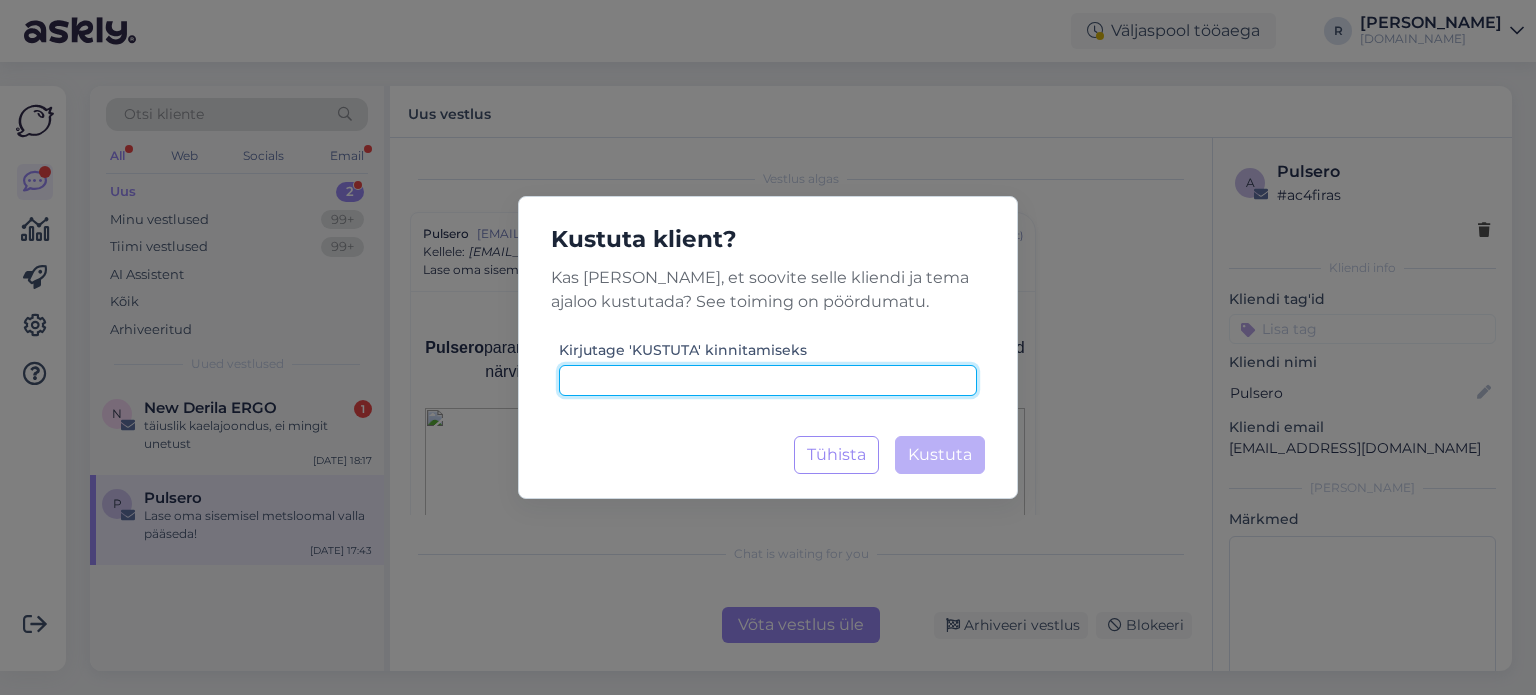 click at bounding box center (768, 380) 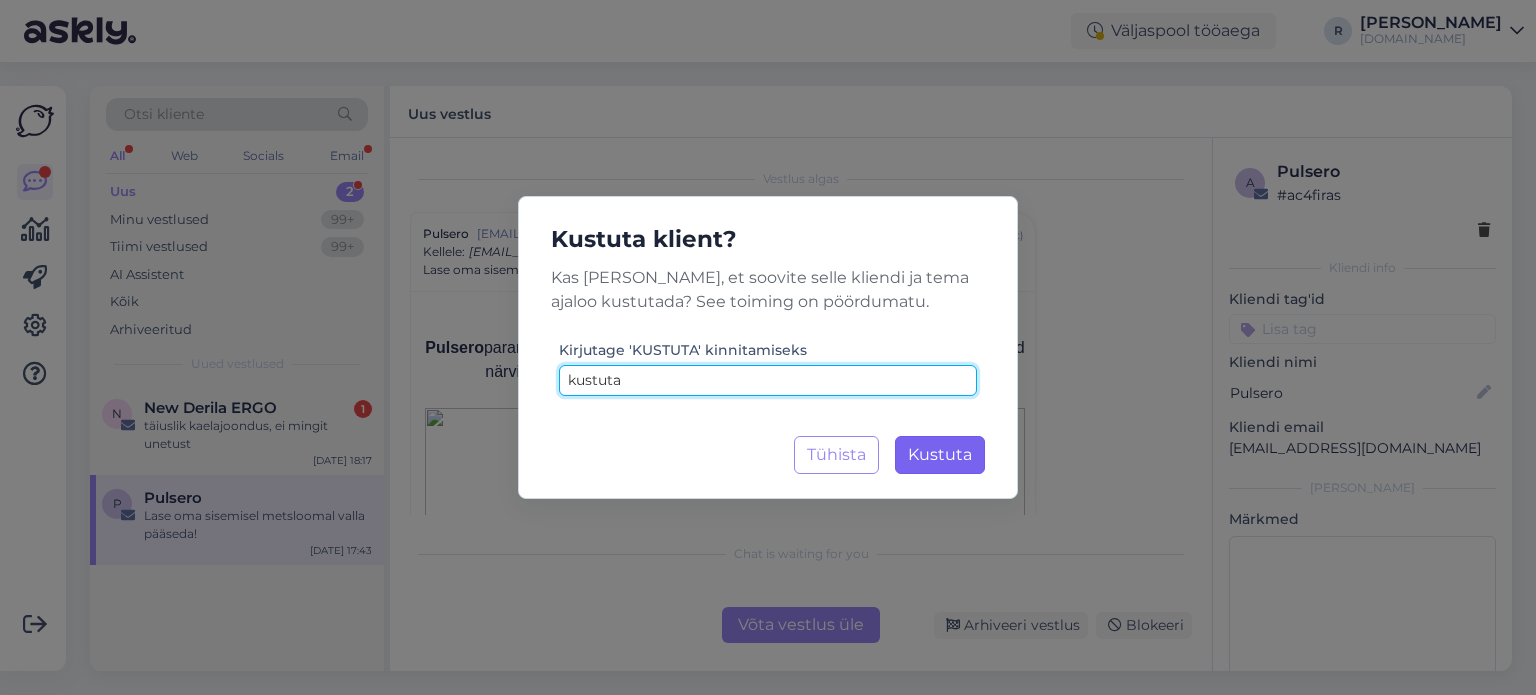 type on "kustuta" 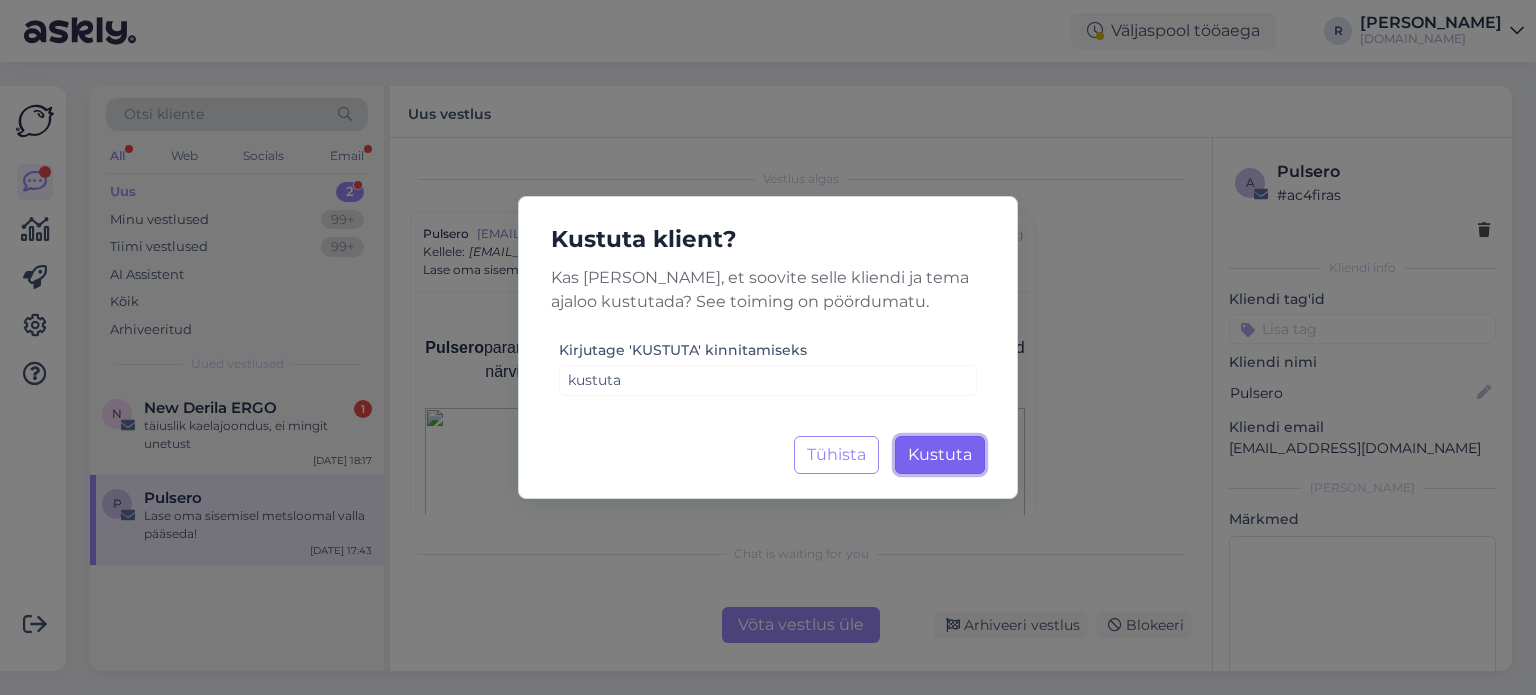 click on "Kustuta Laadimine..." at bounding box center (940, 455) 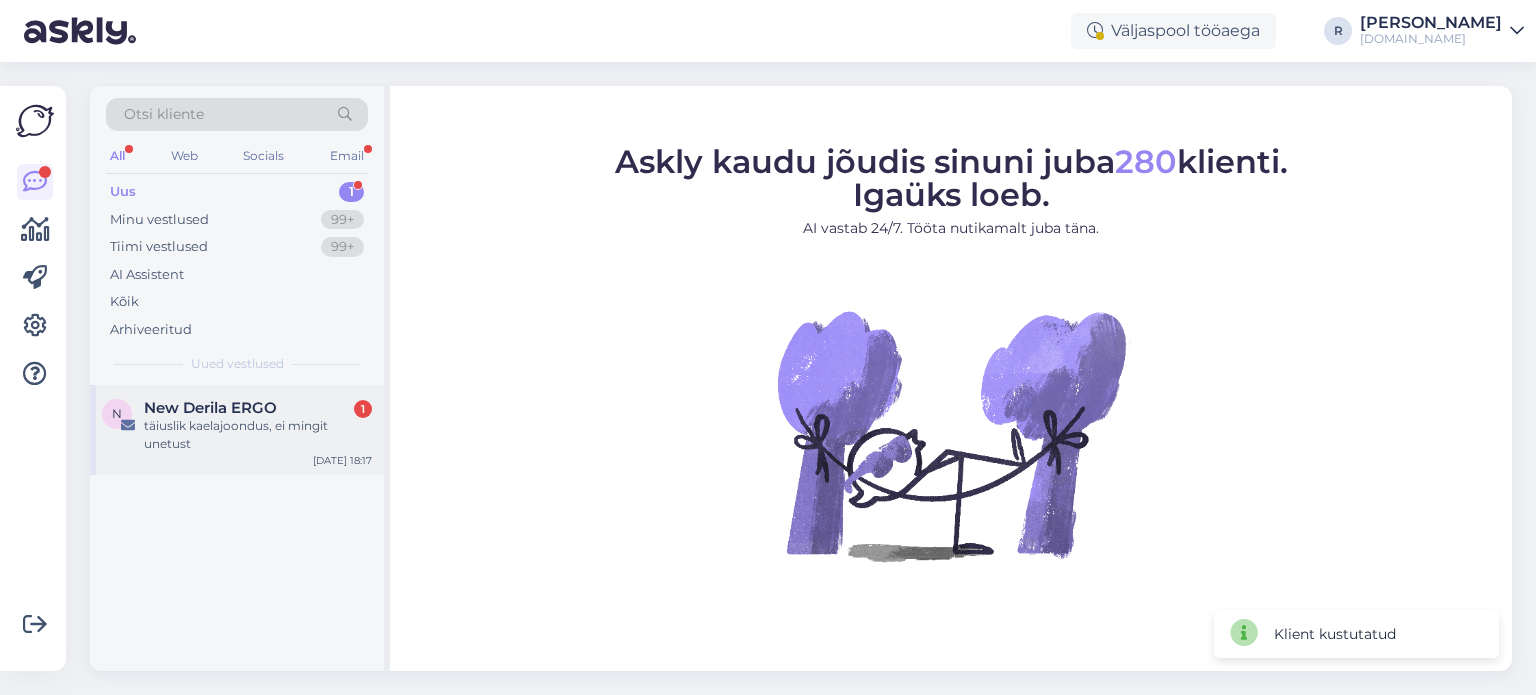click on "täiuslik kaelajoondus, ei mingit unetust" at bounding box center (258, 435) 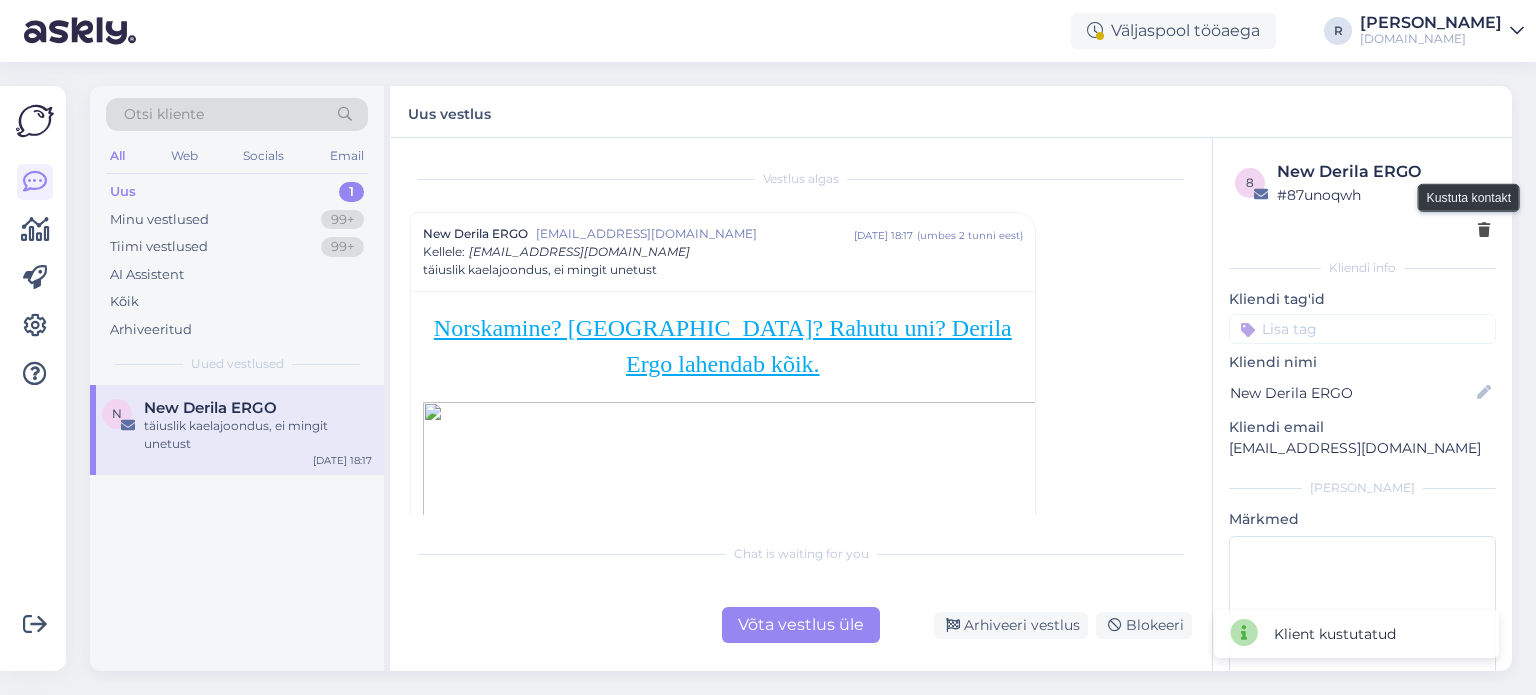 click at bounding box center [1484, 231] 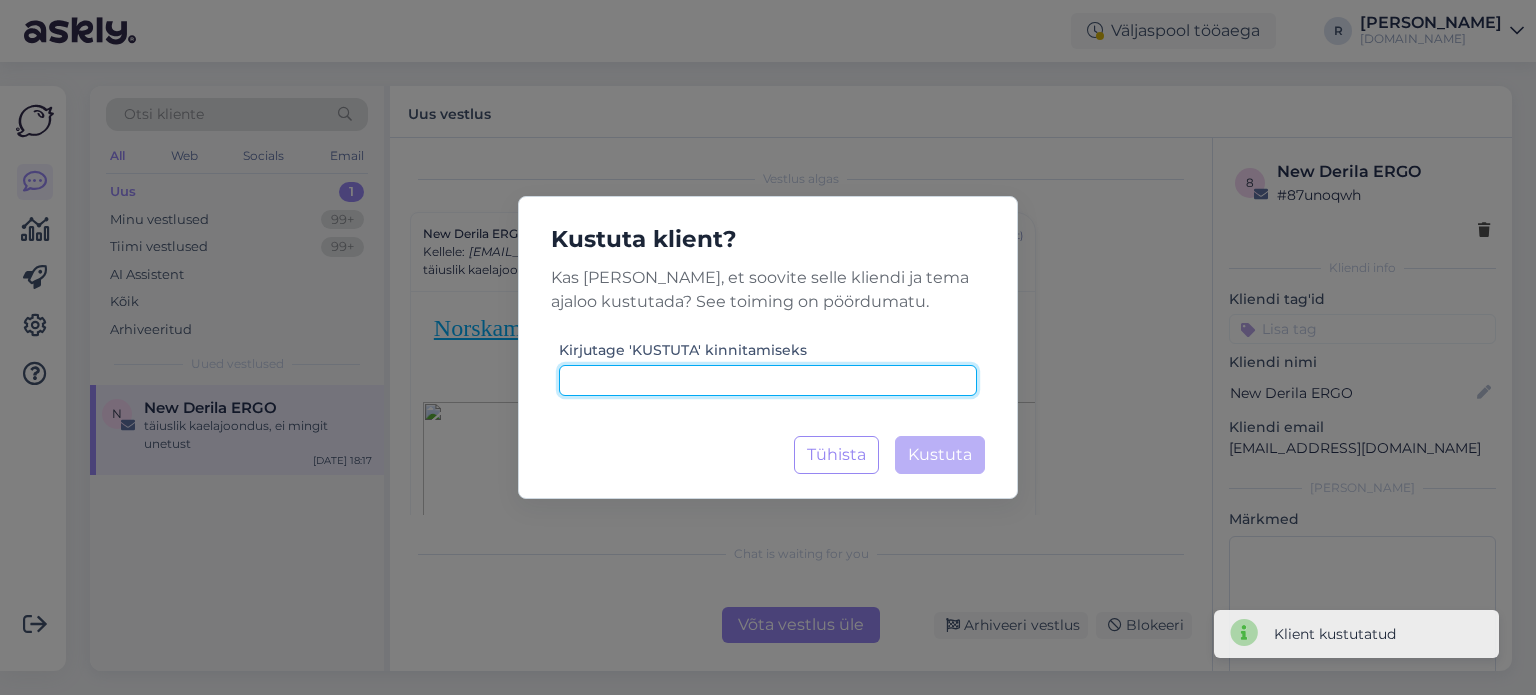 click at bounding box center [768, 380] 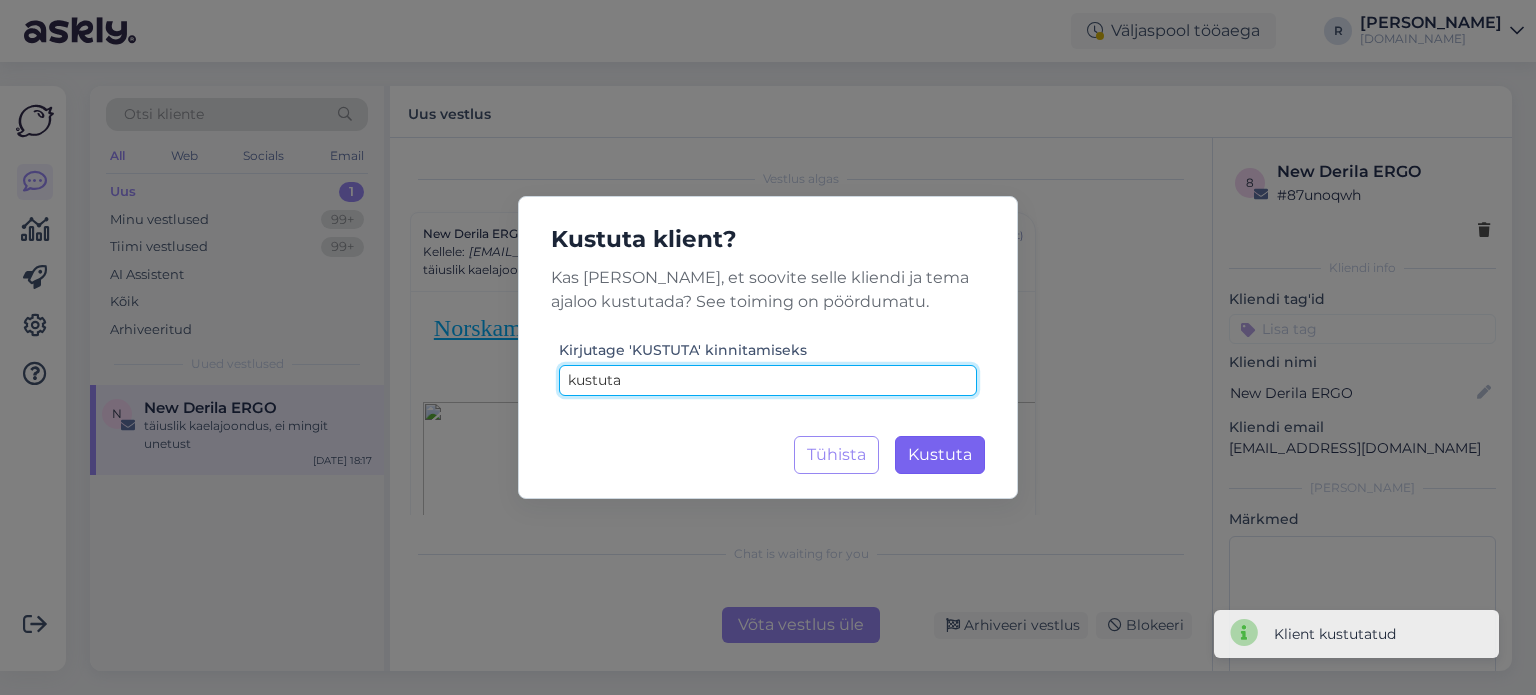 type on "kustuta" 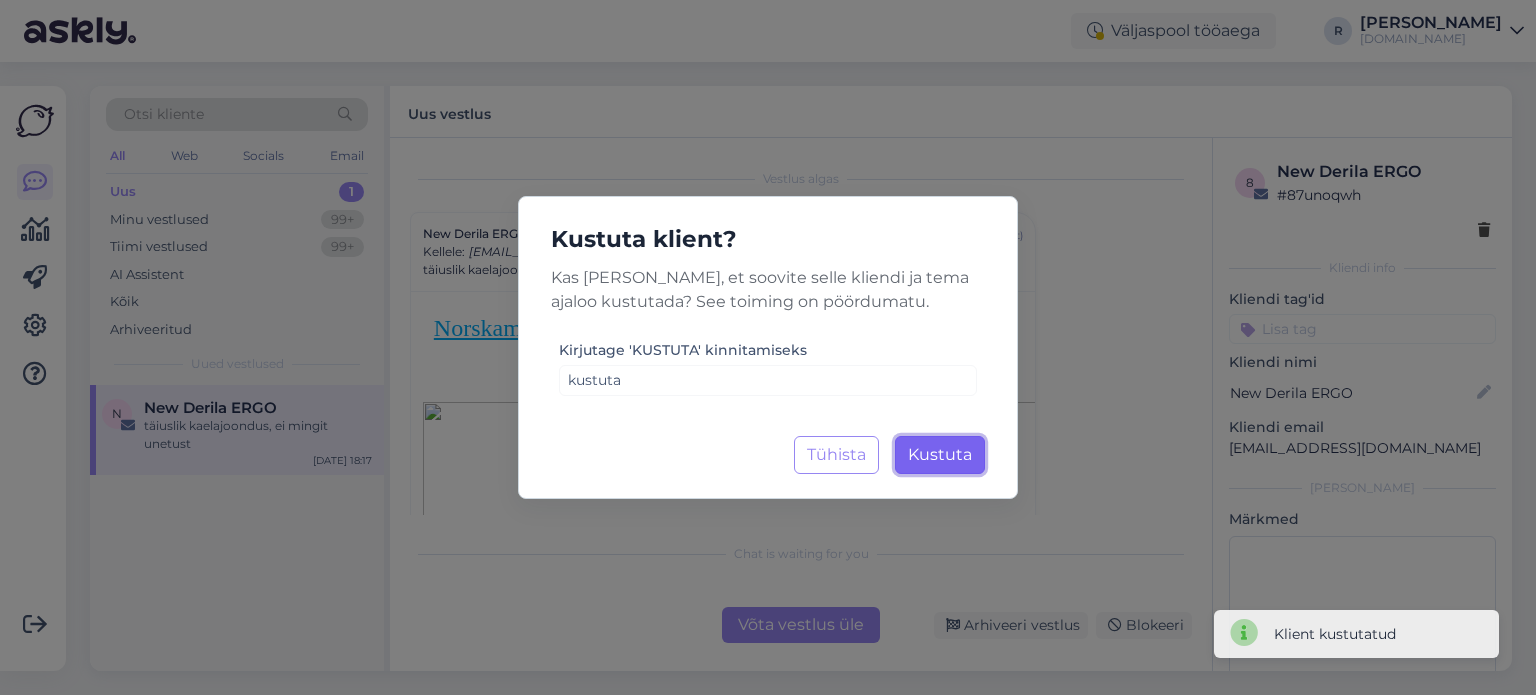 click on "Kustuta" at bounding box center (940, 454) 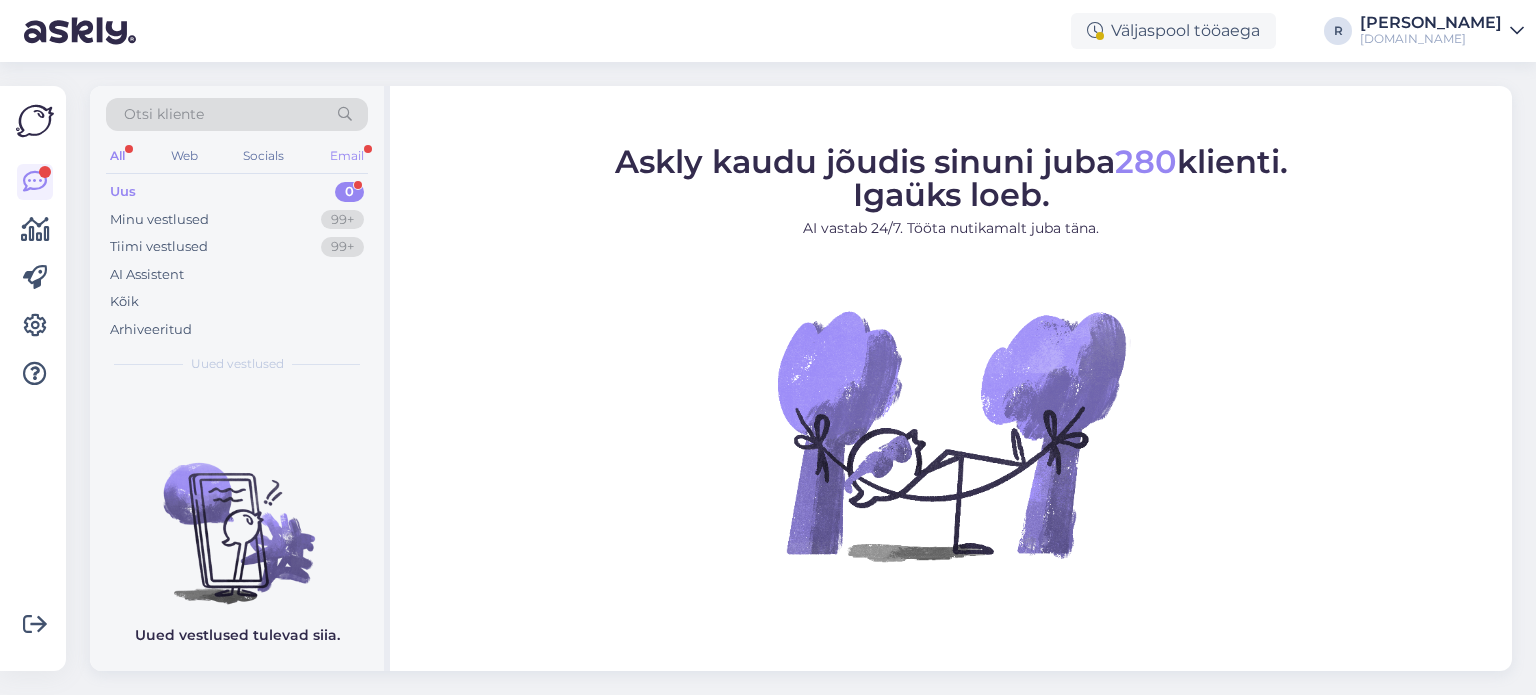 click on "Email" at bounding box center [347, 156] 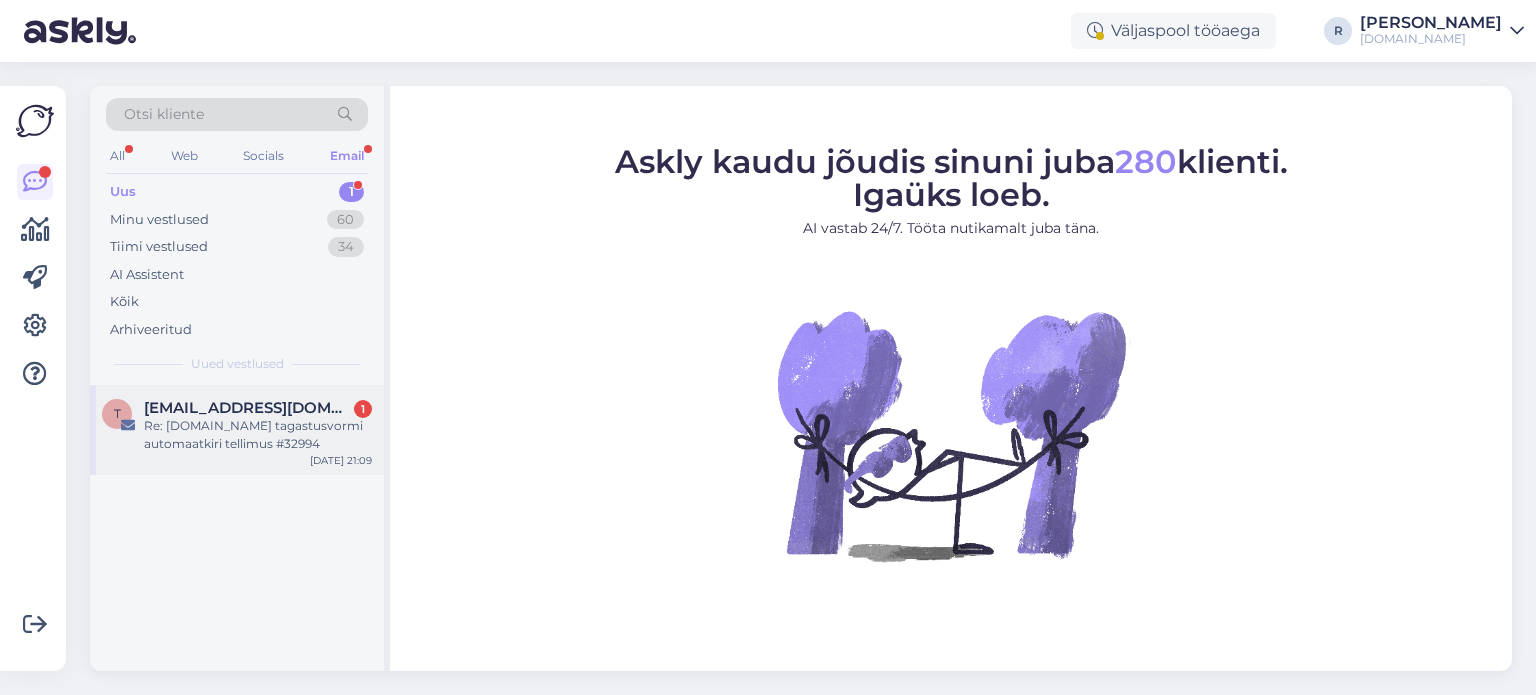 click on "Re: [DOMAIN_NAME] tagastusvormi automaatkiri tellimus #32994" at bounding box center [258, 435] 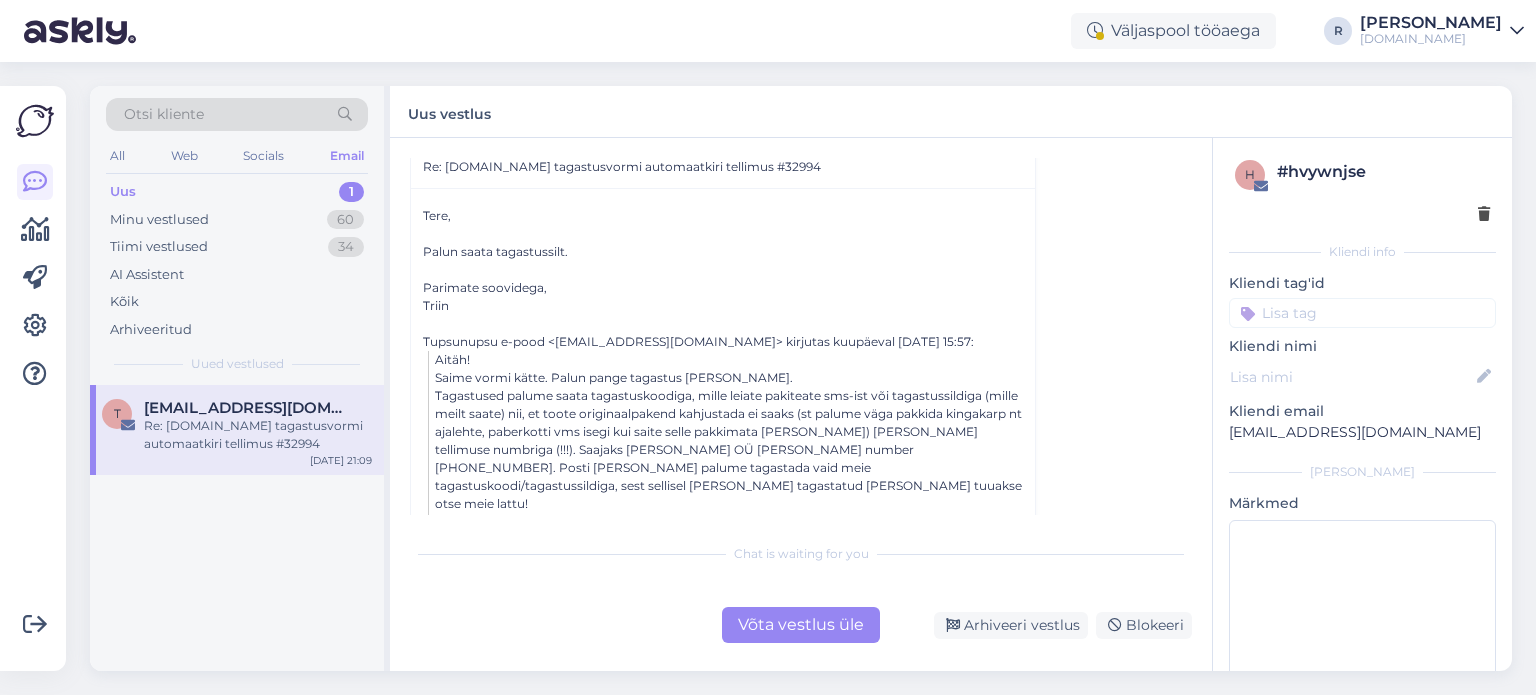 scroll, scrollTop: 100, scrollLeft: 0, axis: vertical 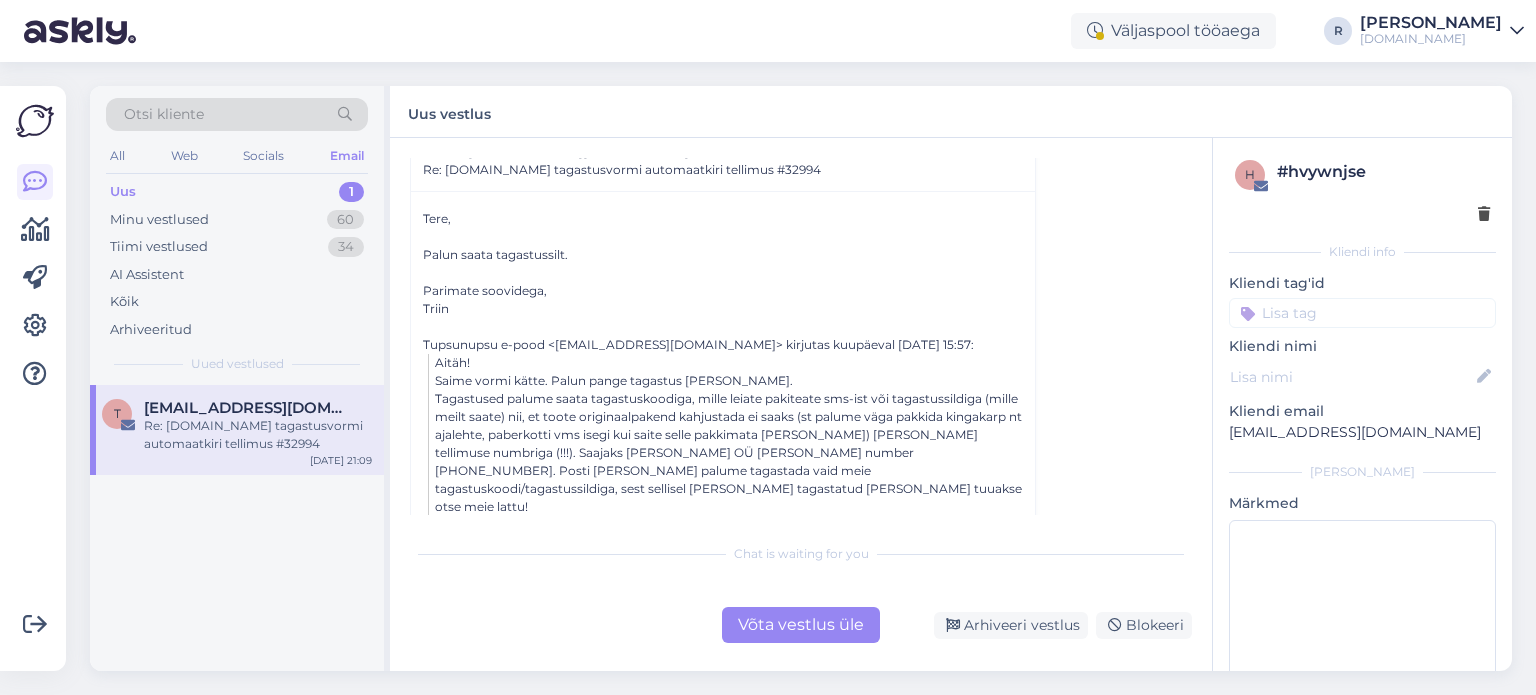 click on "Võta vestlus üle" at bounding box center (801, 625) 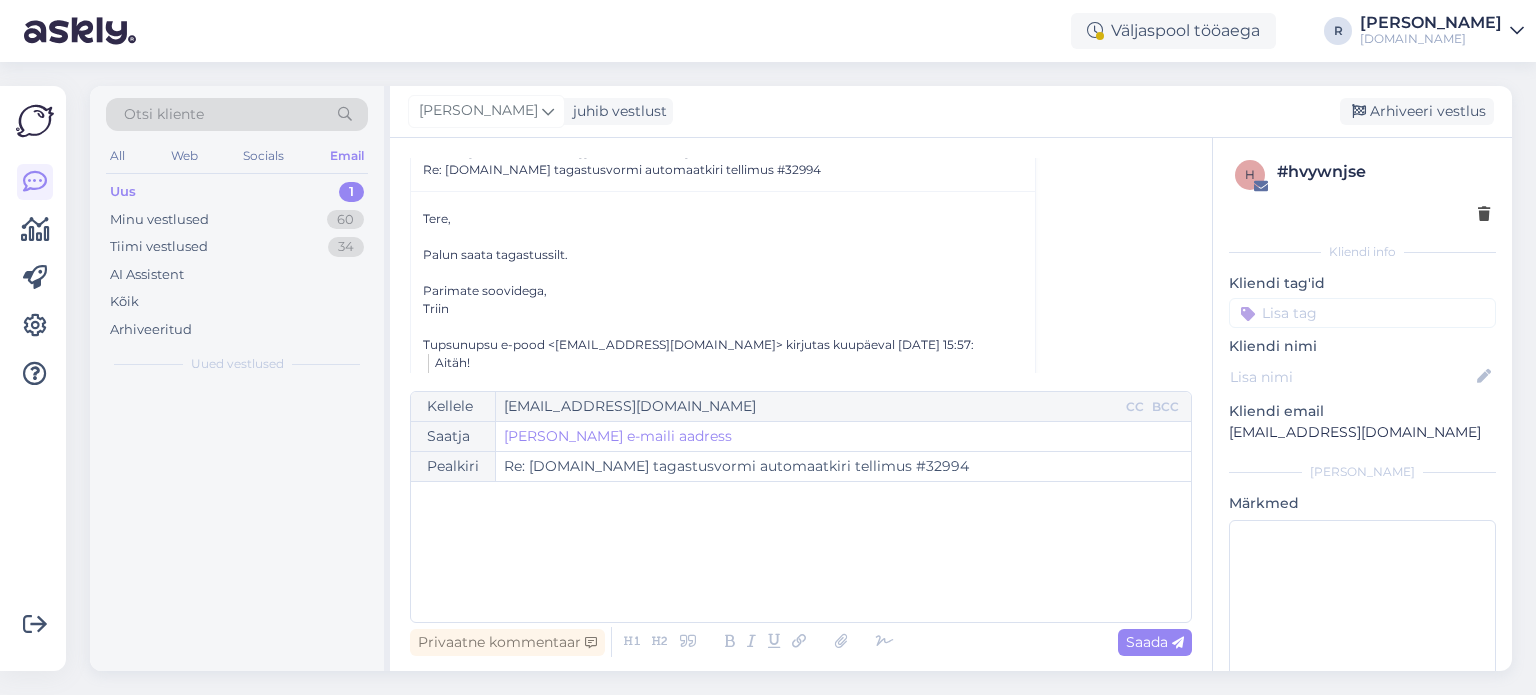 scroll, scrollTop: 54, scrollLeft: 0, axis: vertical 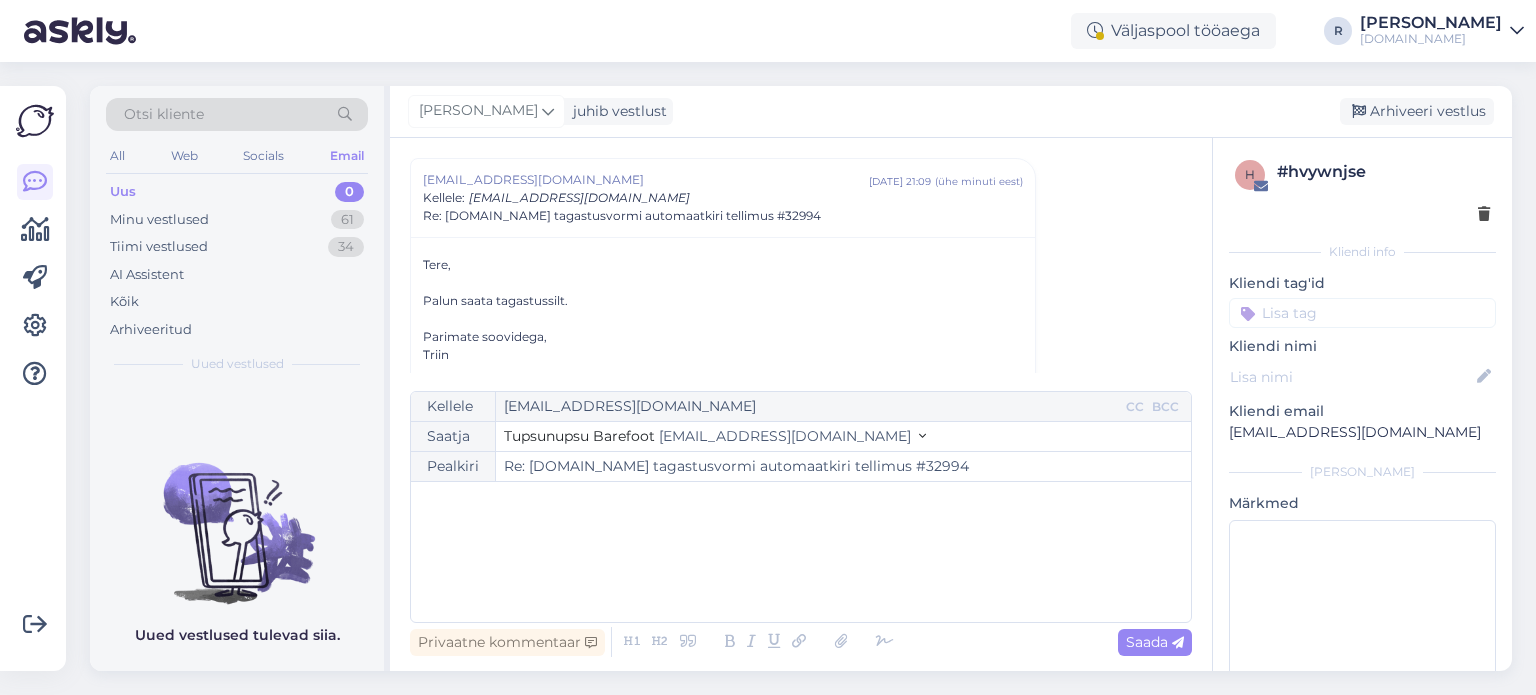 click on "﻿" at bounding box center (801, 502) 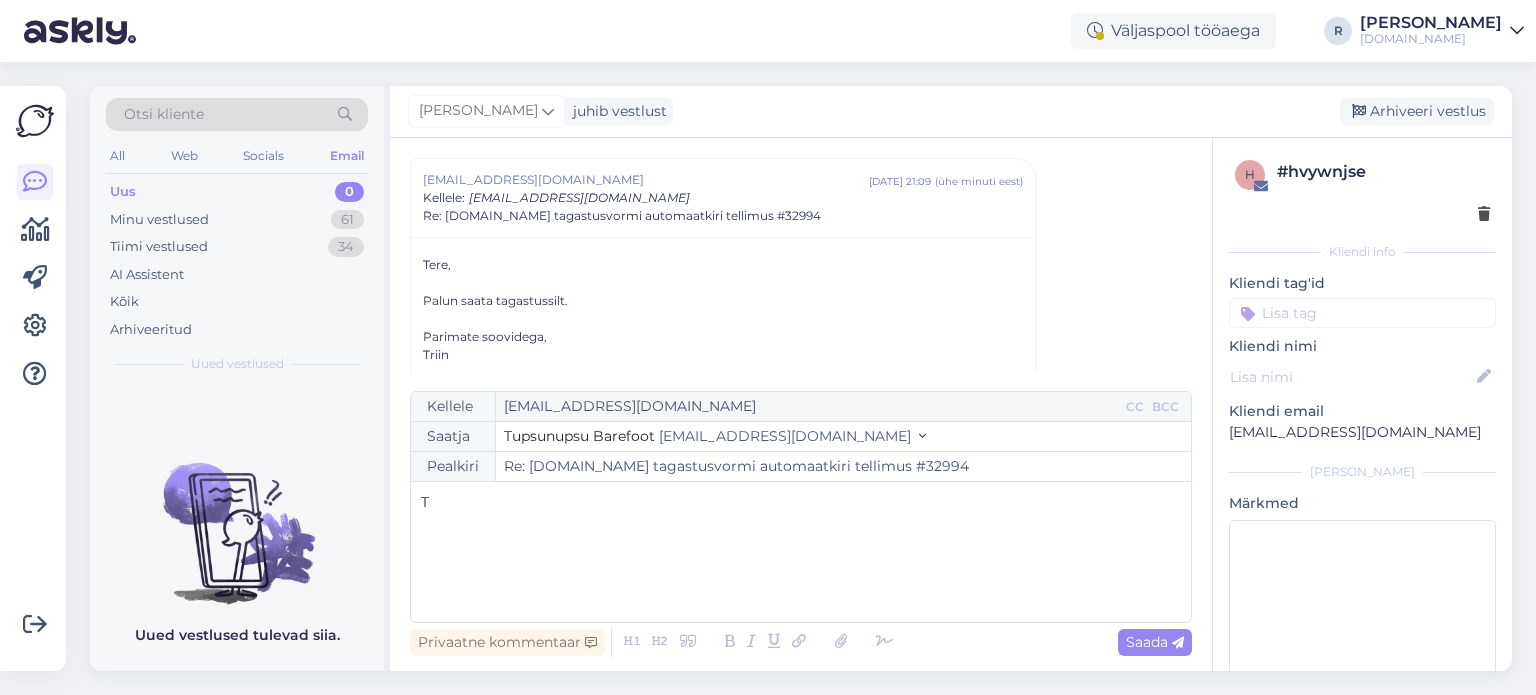 type 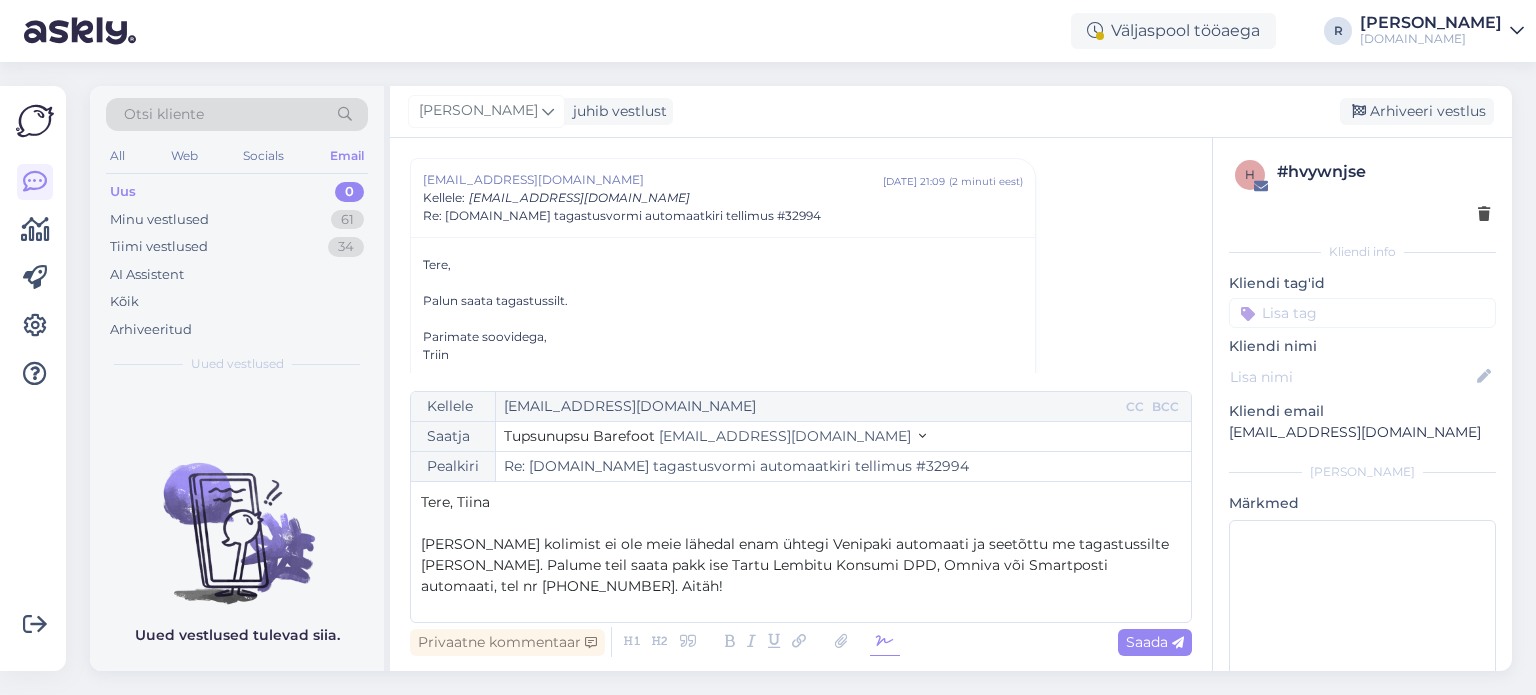 click at bounding box center (885, 642) 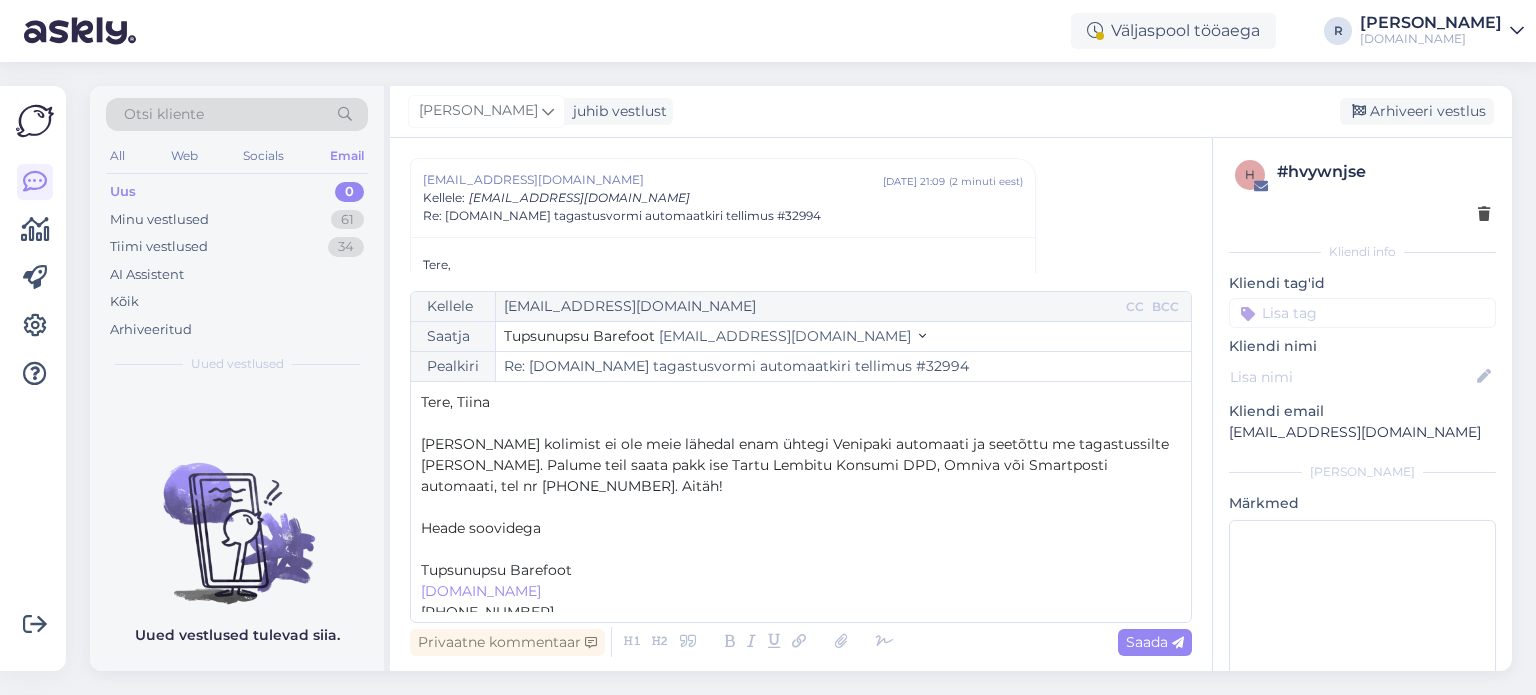 click on "﻿" at bounding box center (801, 549) 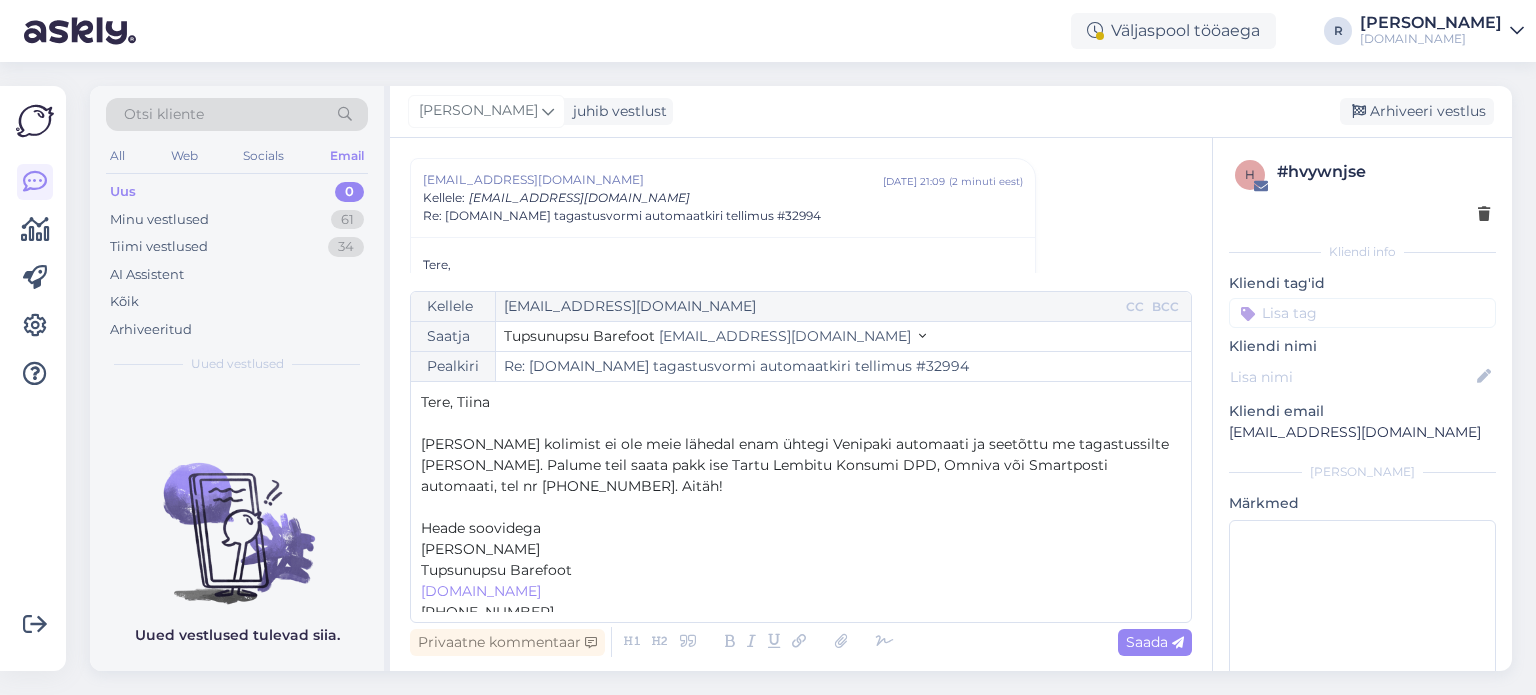click at bounding box center (1362, 313) 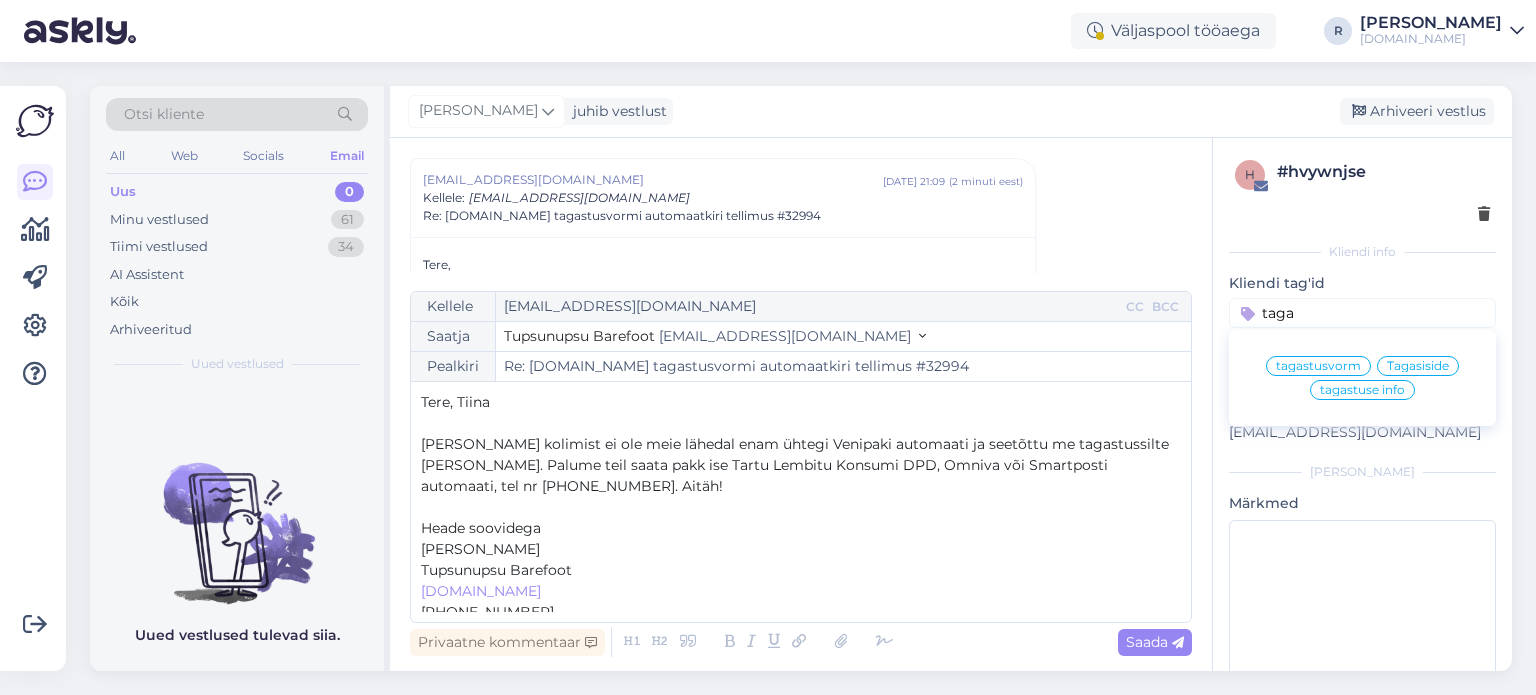 type on "taga" 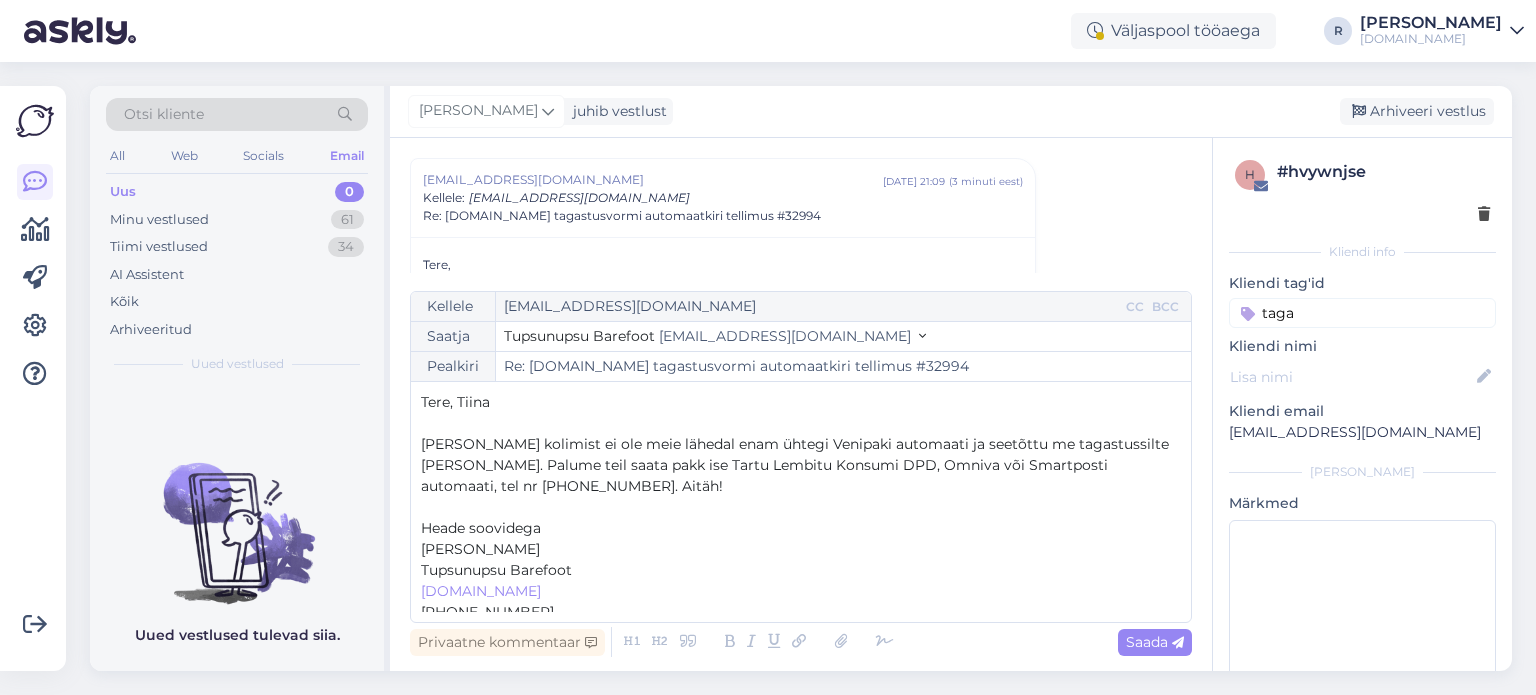 type 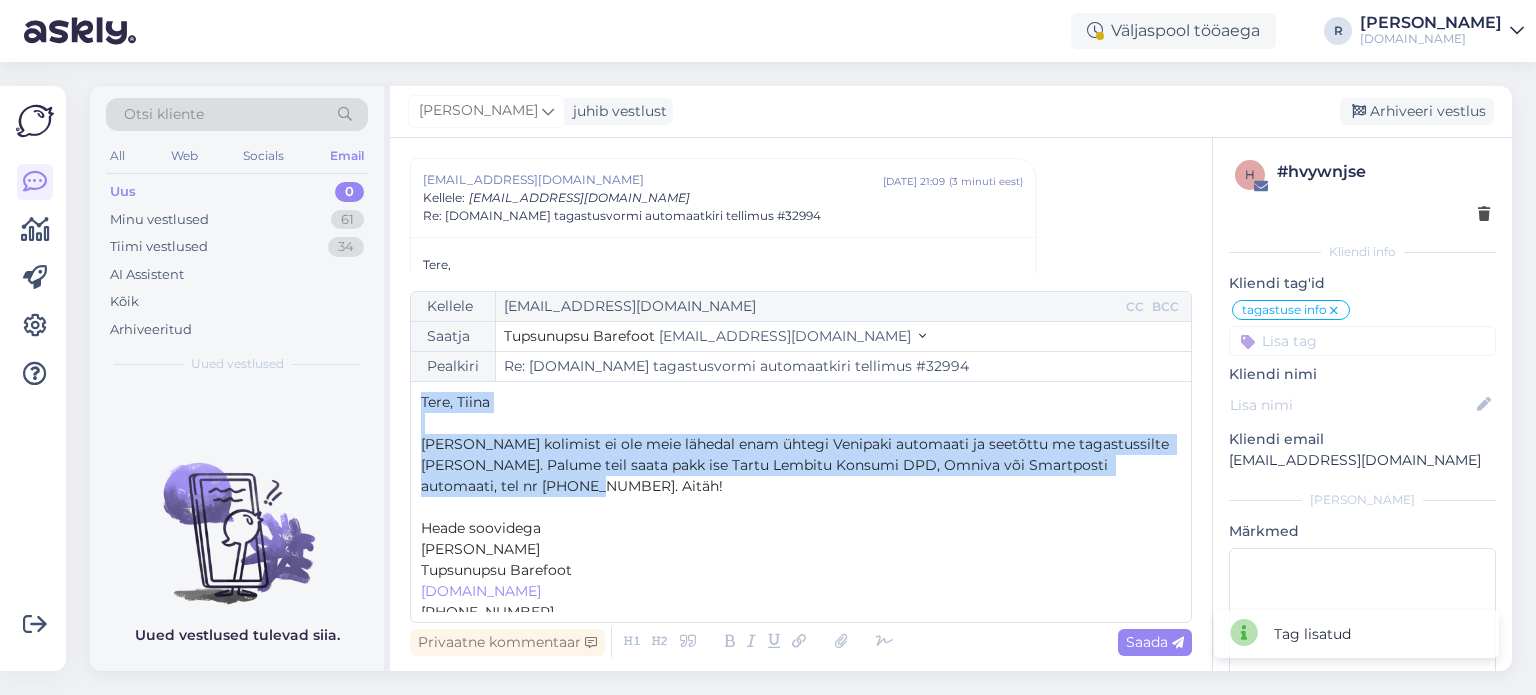 drag, startPoint x: 576, startPoint y: 492, endPoint x: 392, endPoint y: 381, distance: 214.88834 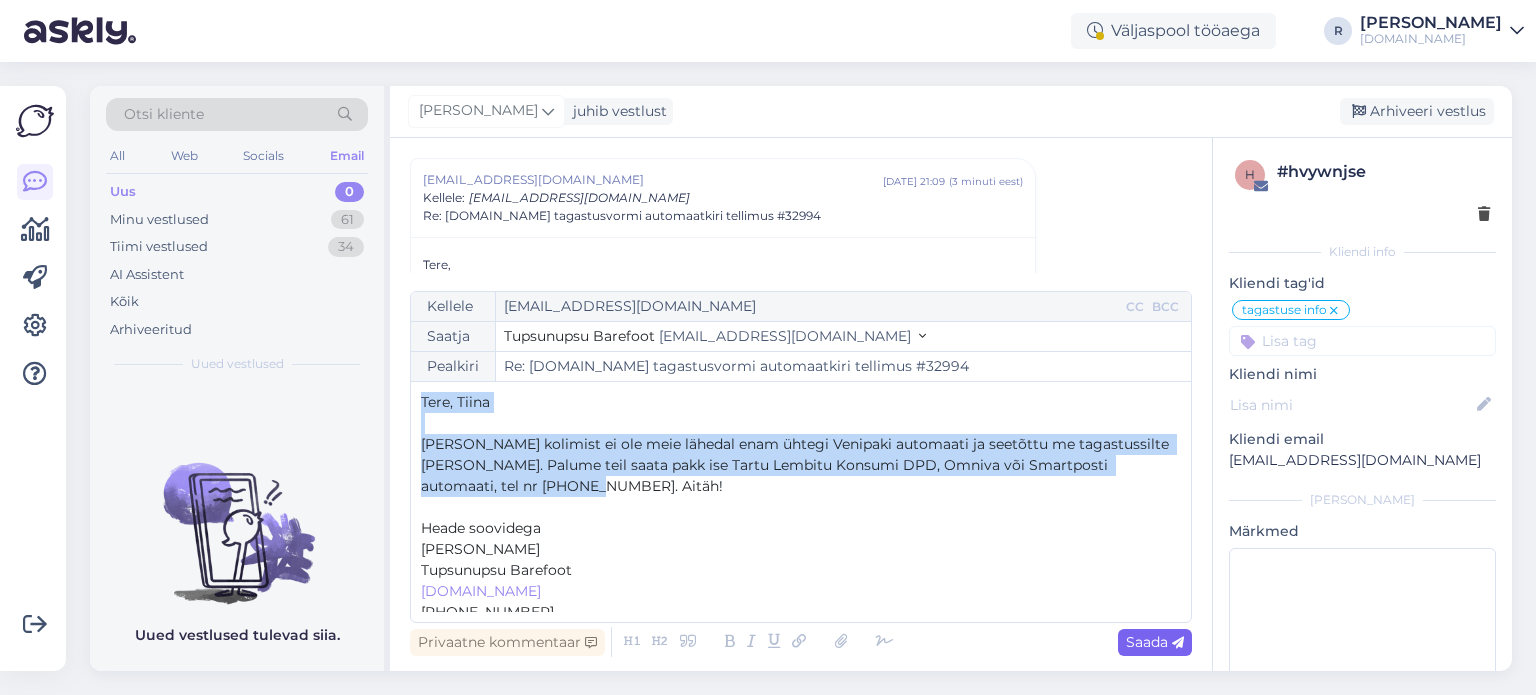 click on "Saada" at bounding box center (1155, 642) 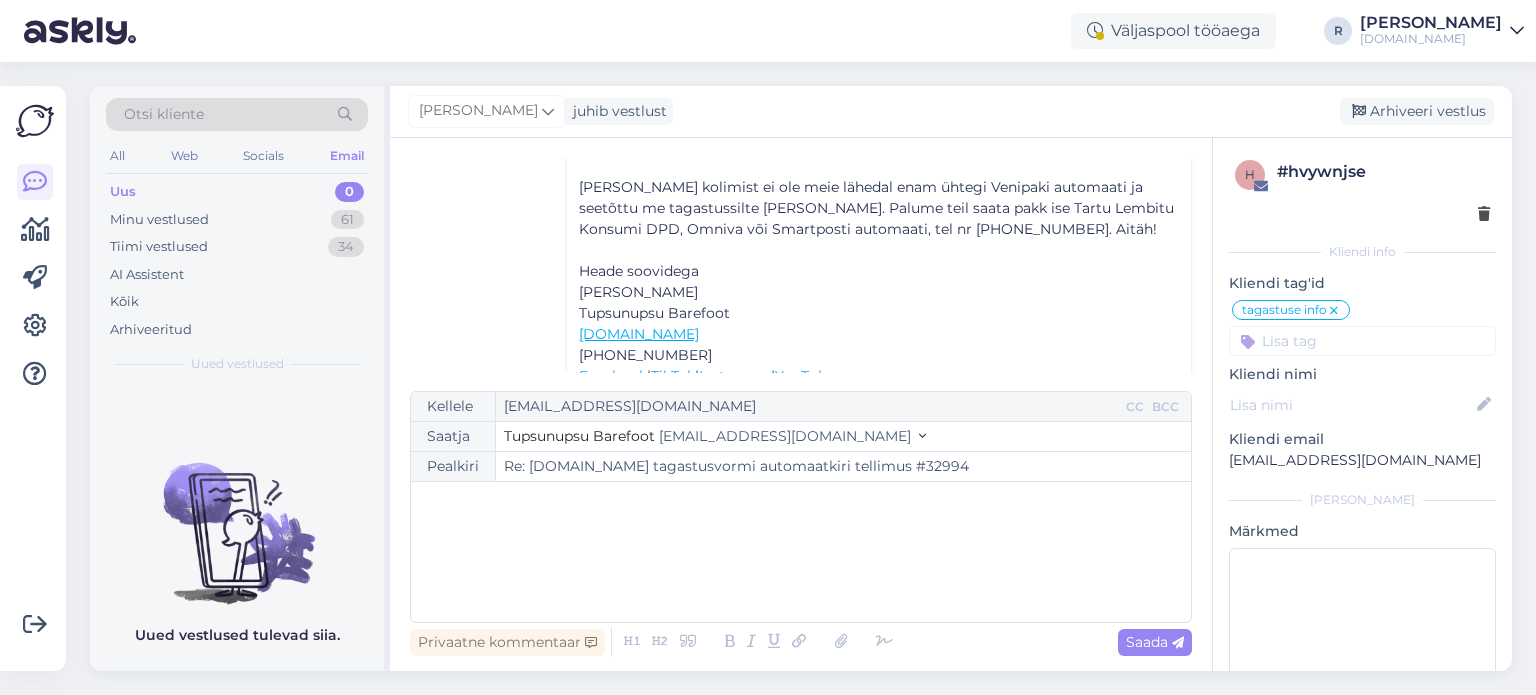 scroll, scrollTop: 964, scrollLeft: 0, axis: vertical 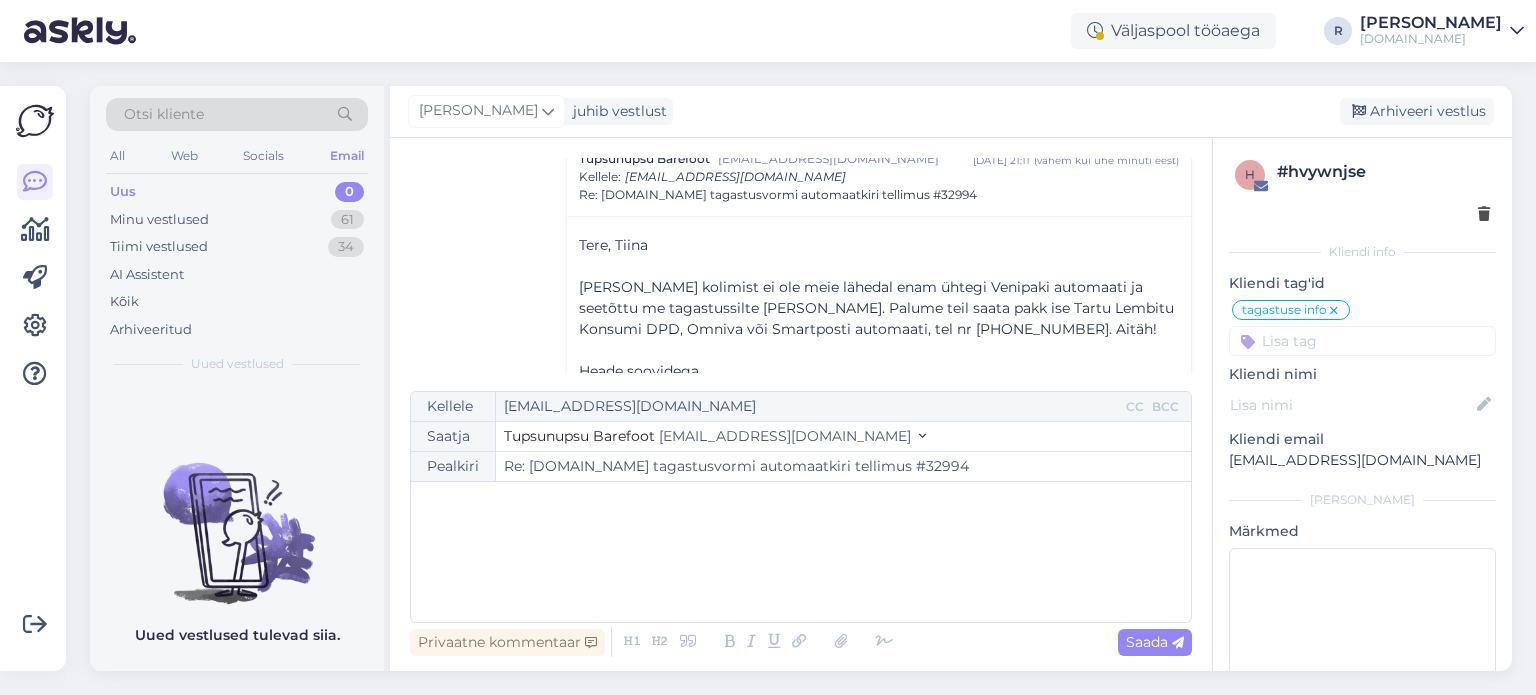 click on "﻿" at bounding box center [801, 552] 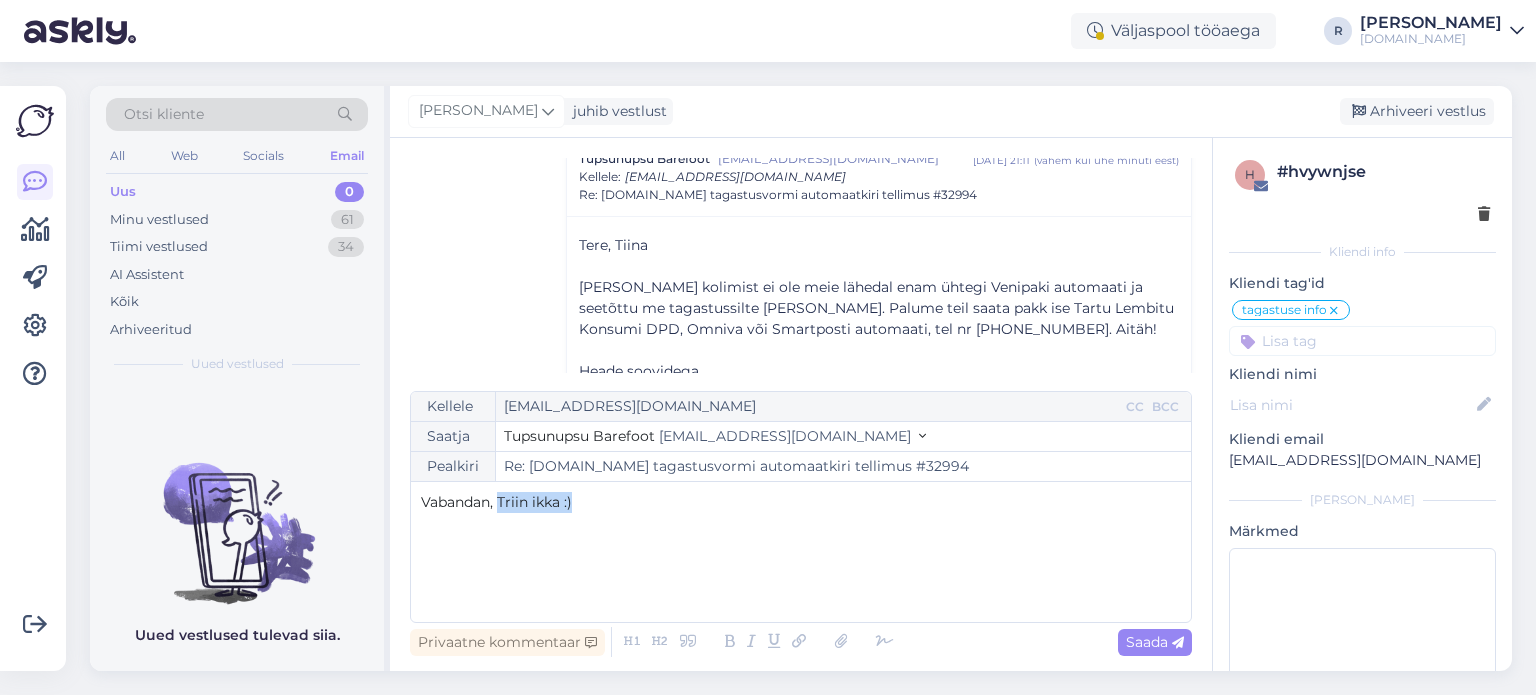 drag, startPoint x: 615, startPoint y: 504, endPoint x: 500, endPoint y: 509, distance: 115.10864 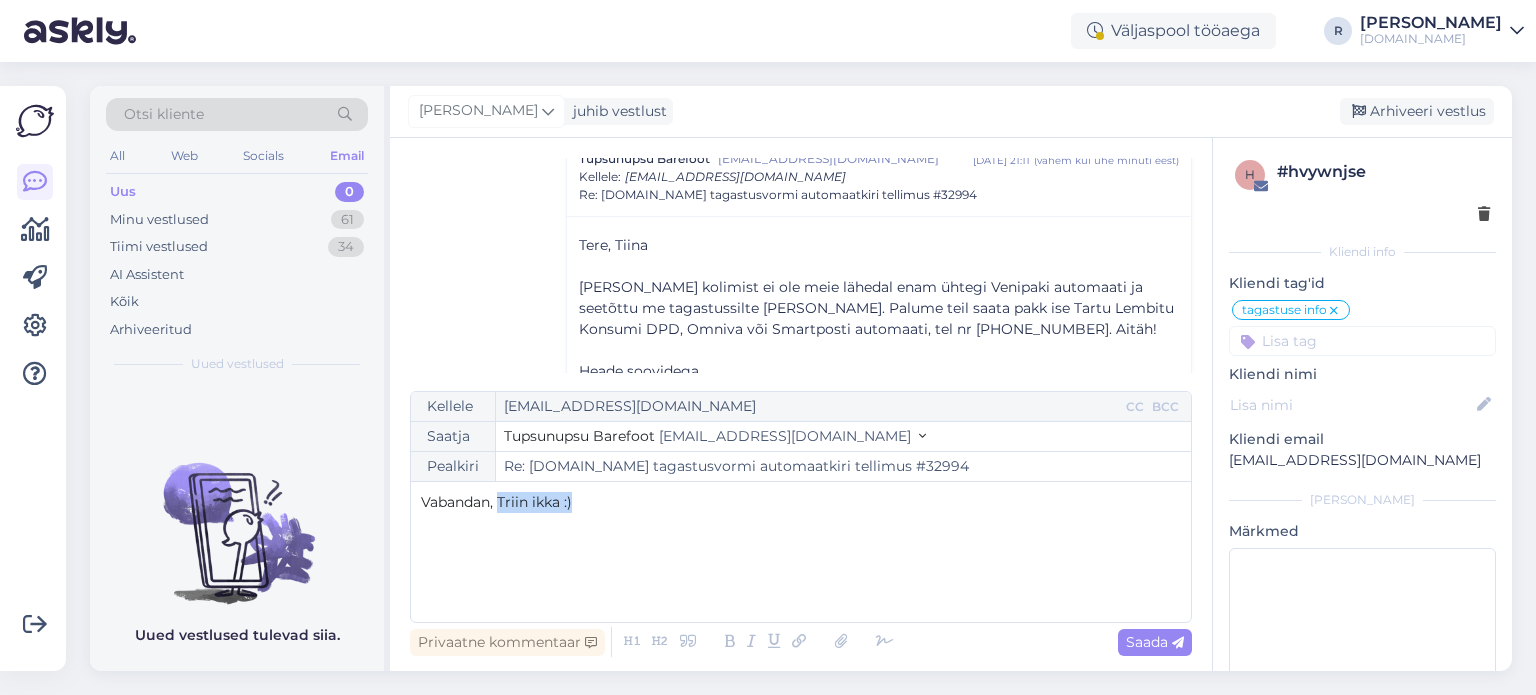 click on "Vabandan, Triin ikka :)" at bounding box center (801, 502) 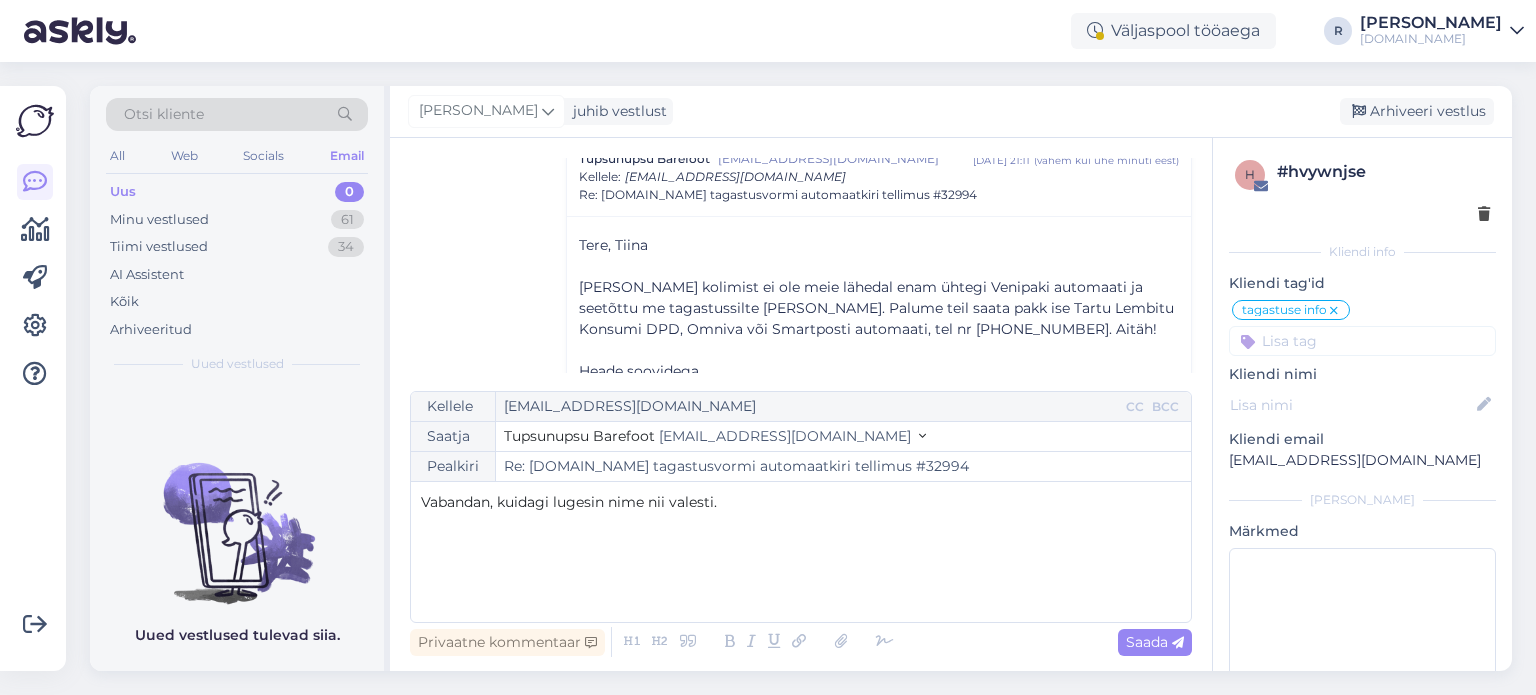 click on "Vabandan, kuidagi lugesin nime nii valesti." at bounding box center (569, 502) 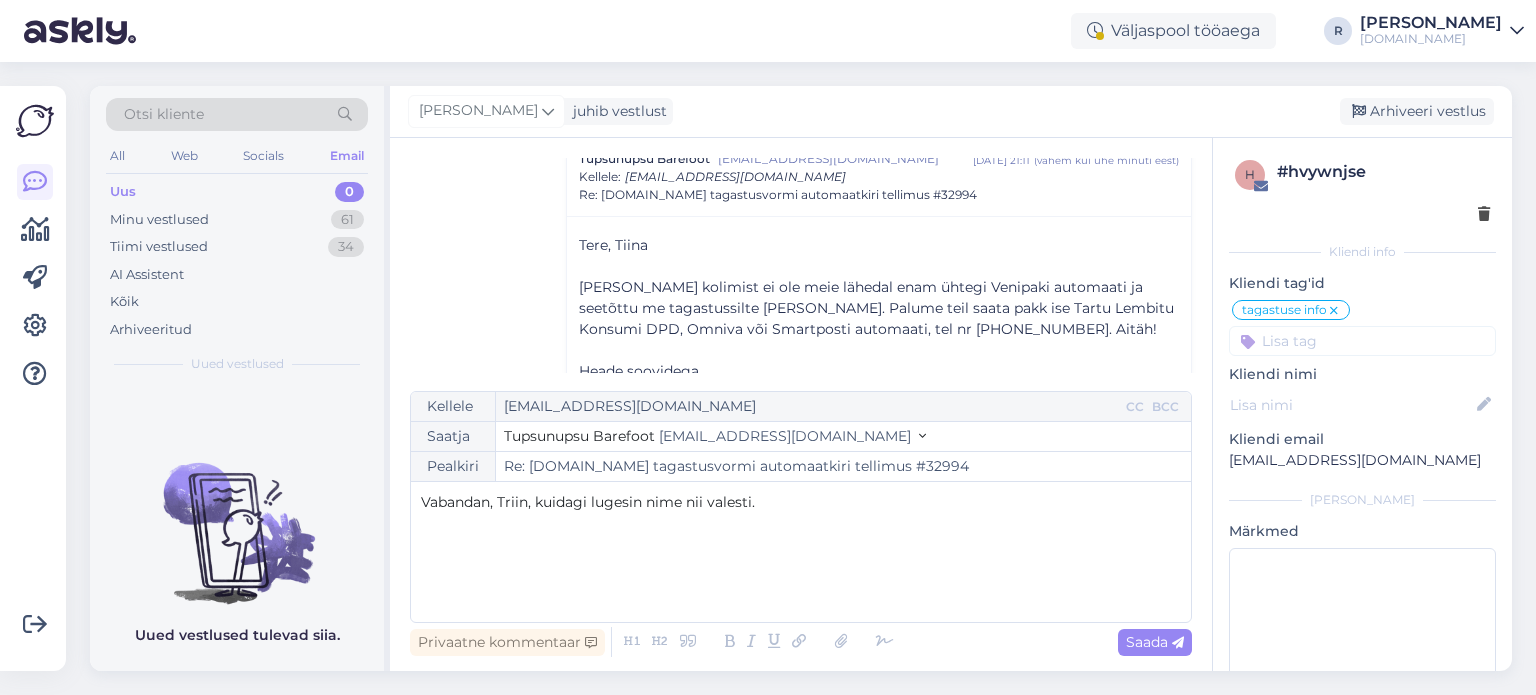 click on "Vabandan, Triin, kuidagi lugesin nime nii valesti." at bounding box center [801, 502] 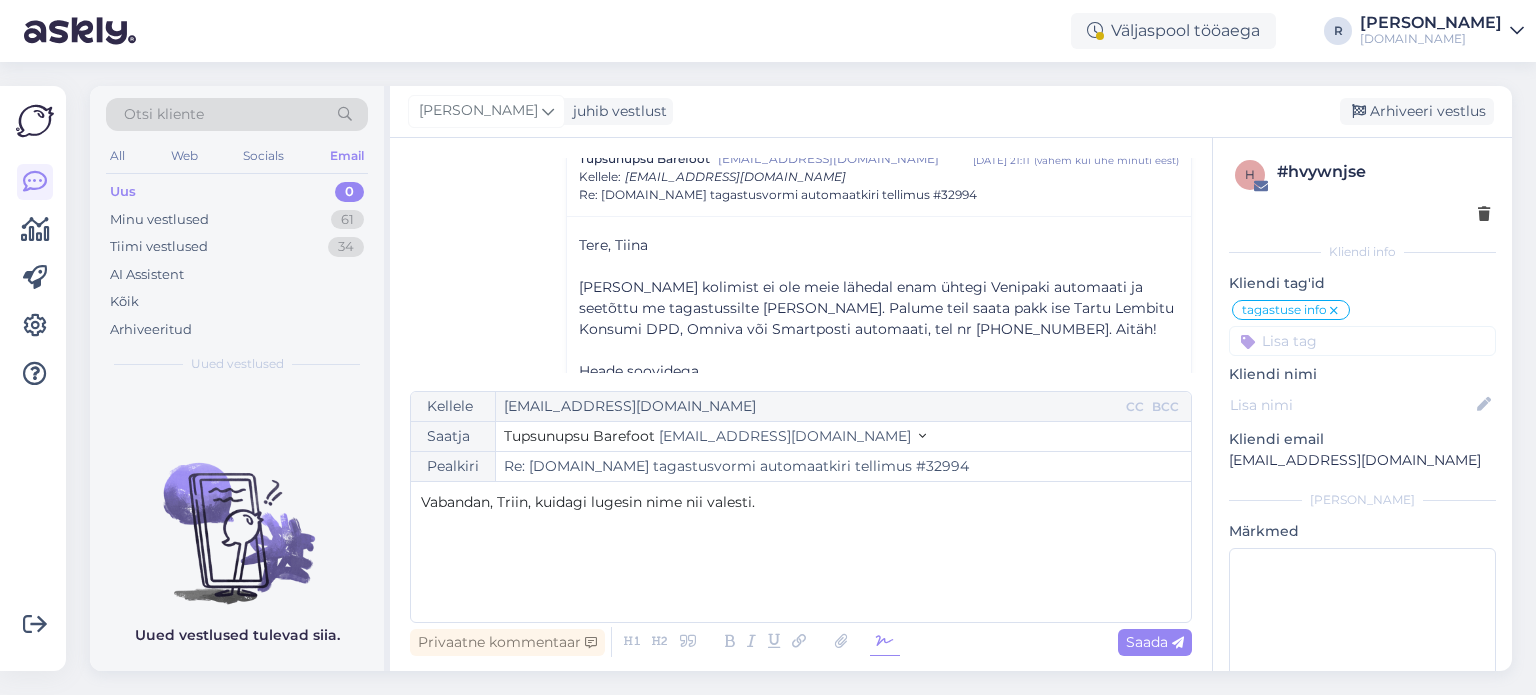 click at bounding box center [885, 642] 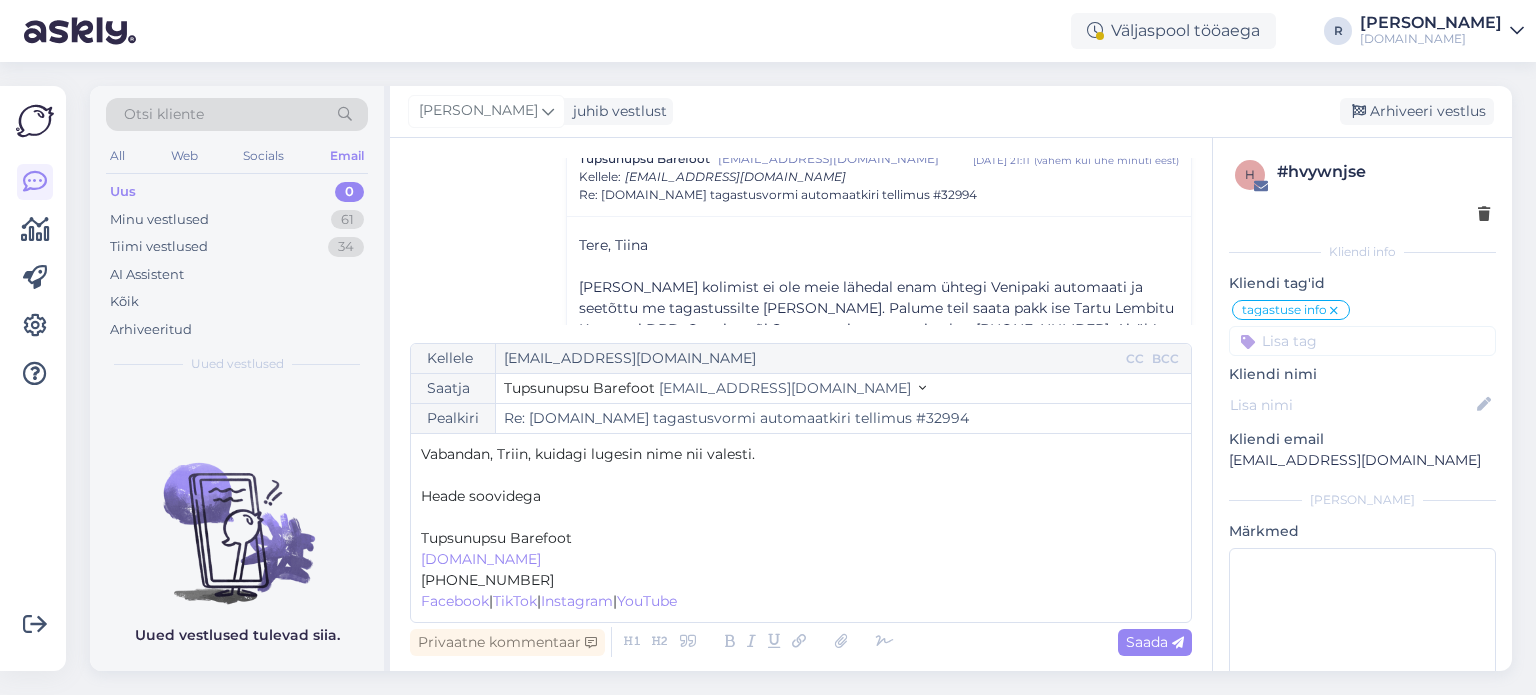 click on "﻿" at bounding box center (801, 517) 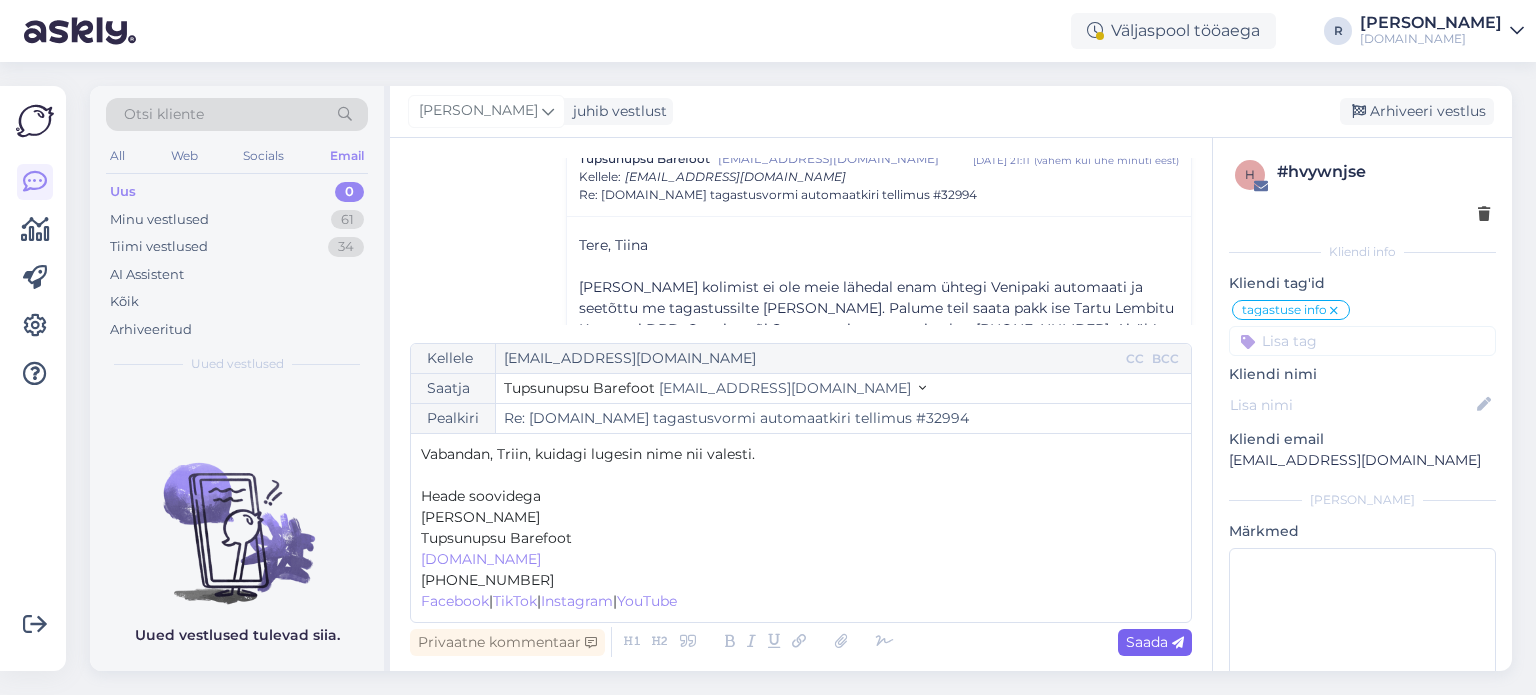 click on "Saada" at bounding box center [1155, 642] 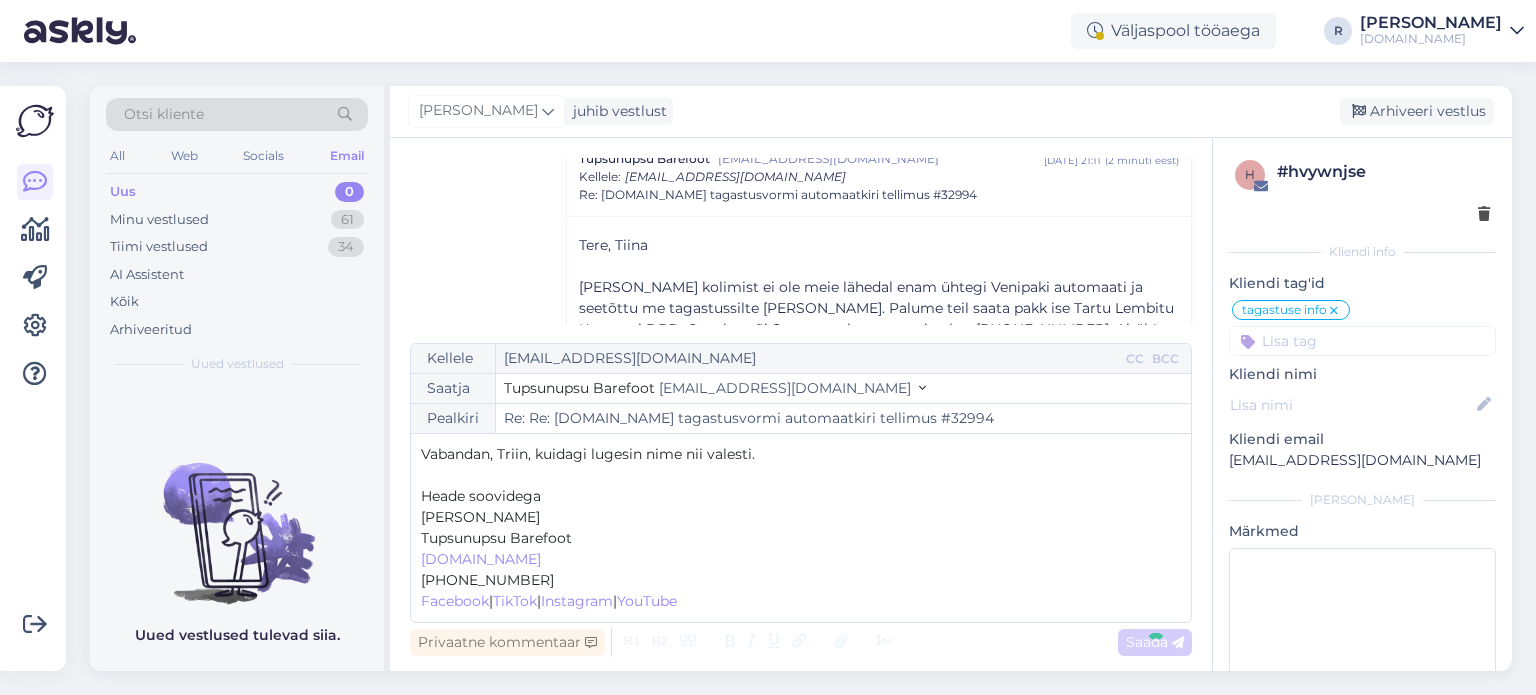 type on "Re: [DOMAIN_NAME] tagastusvormi automaatkiri tellimus #32994" 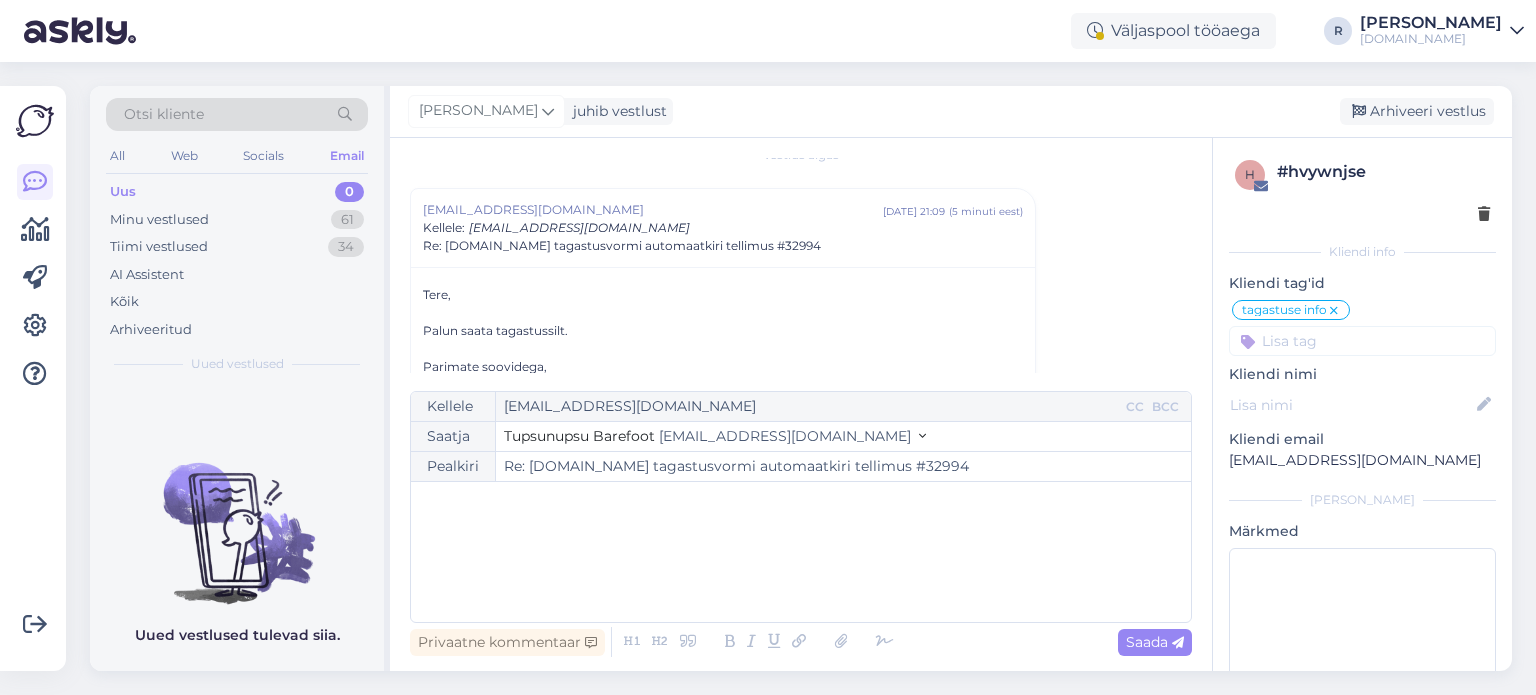 scroll, scrollTop: 0, scrollLeft: 0, axis: both 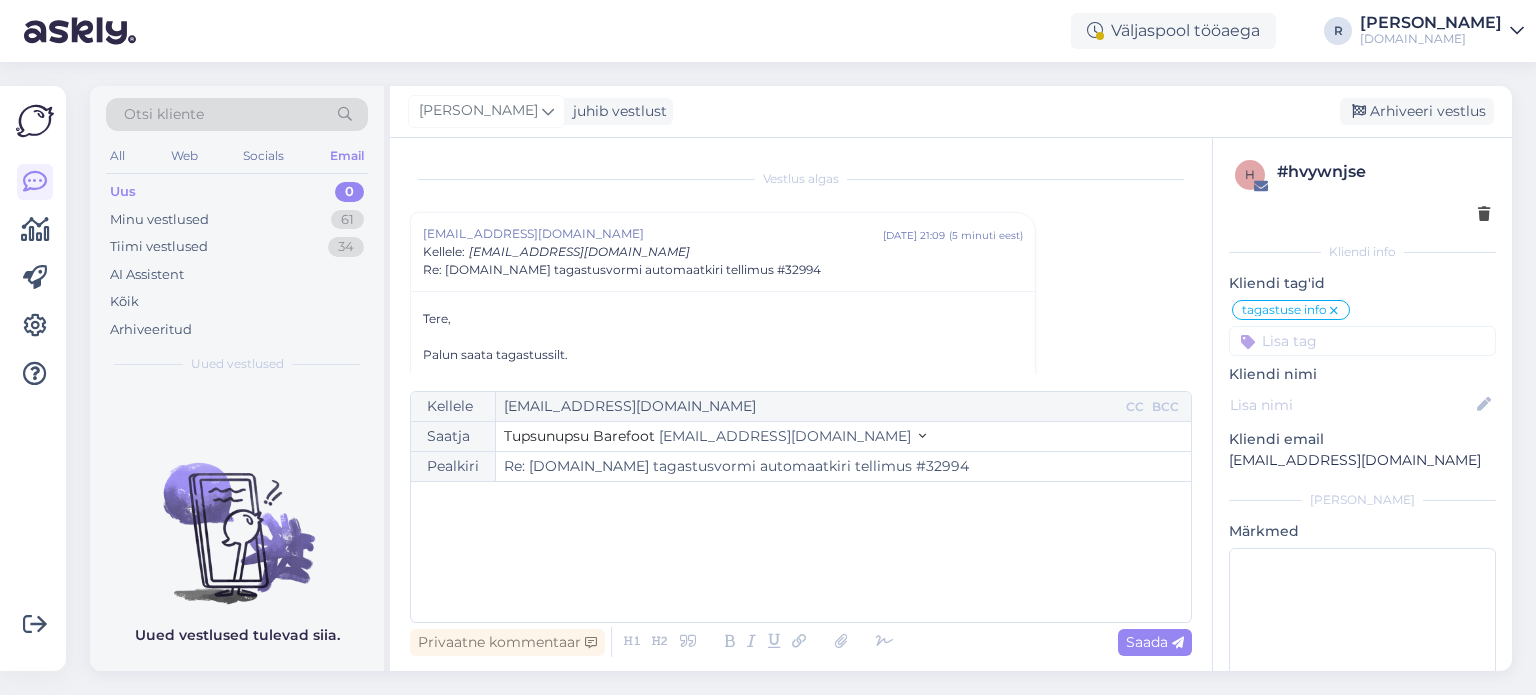 click on "Uus 0" at bounding box center (237, 192) 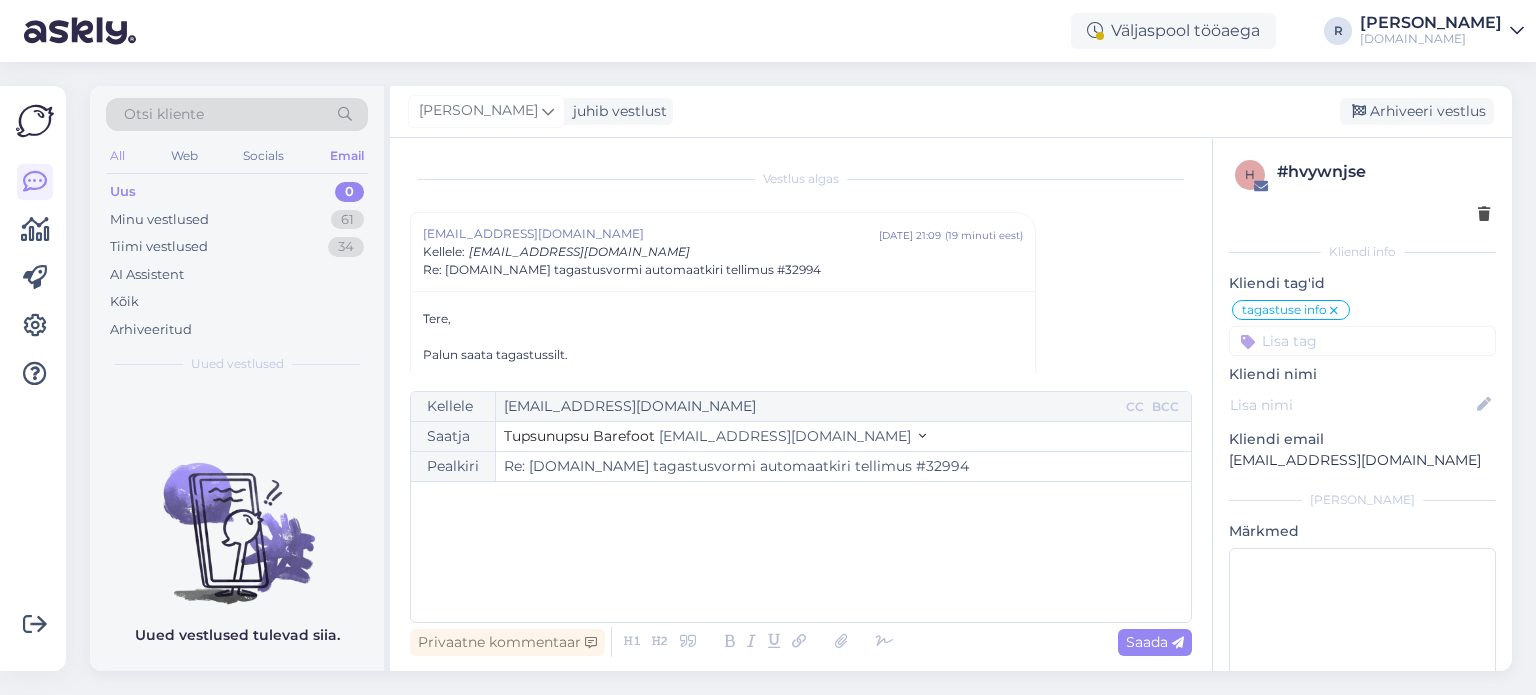 click on "All" at bounding box center (117, 156) 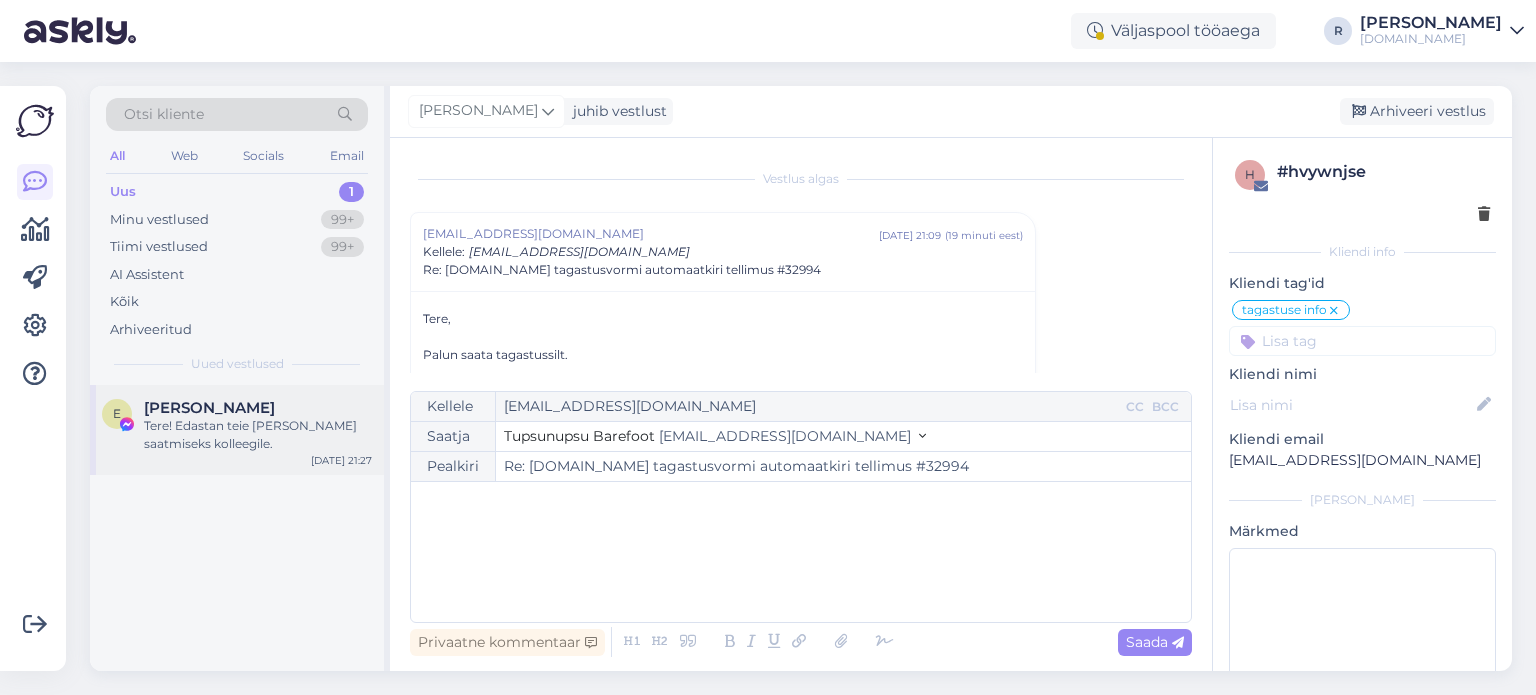 click on "Tere!
Edastan teie [PERSON_NAME] saatmiseks kolleegile." at bounding box center [258, 435] 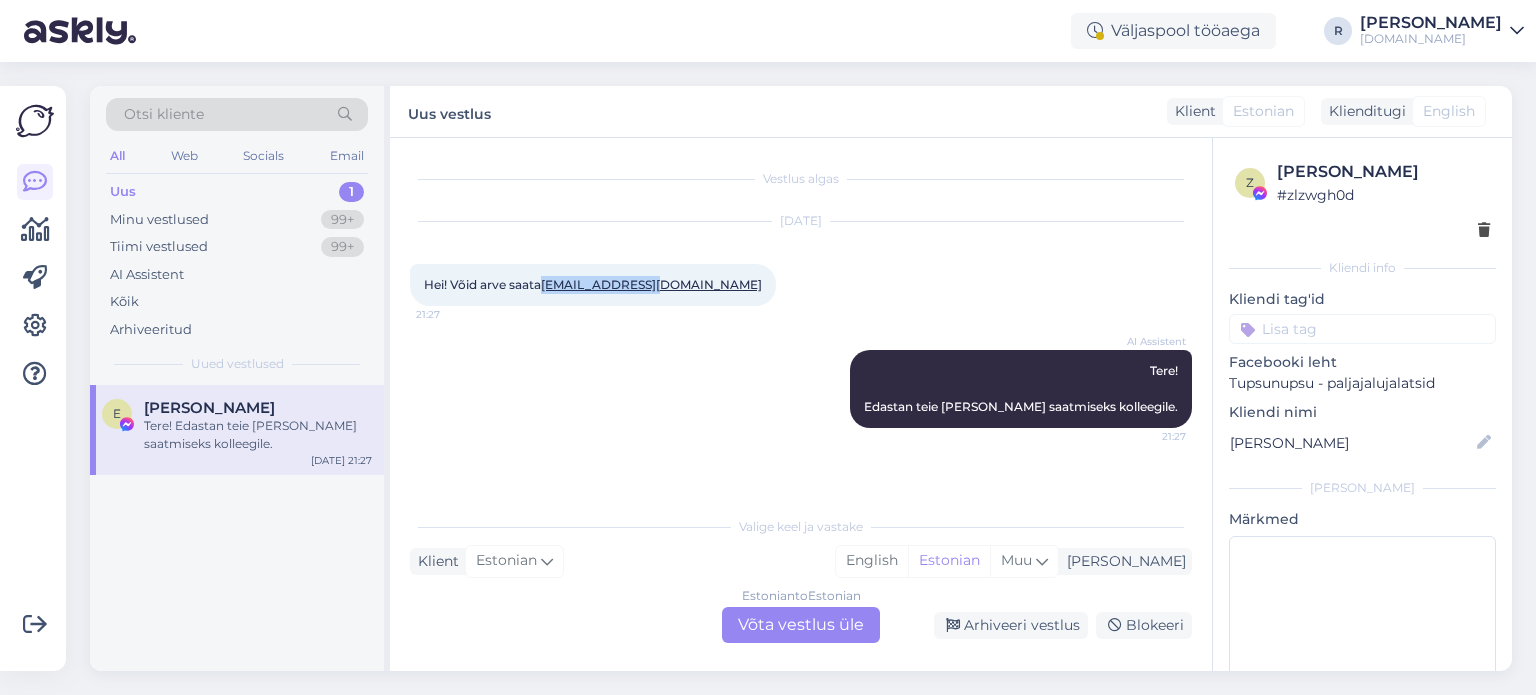 drag, startPoint x: 668, startPoint y: 285, endPoint x: 548, endPoint y: 295, distance: 120.41595 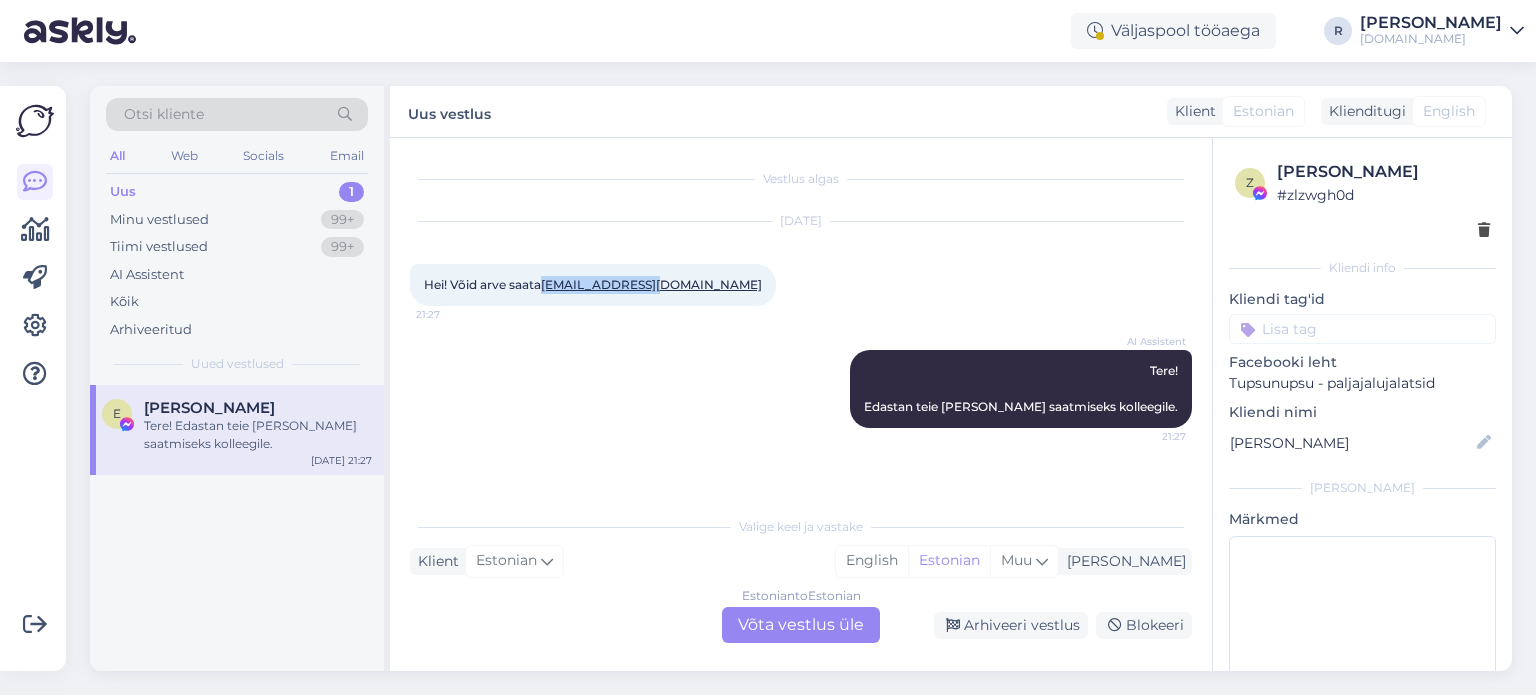 click on "Hei! Võid arve saata  [EMAIL_ADDRESS][DOMAIN_NAME] 21:27" at bounding box center (593, 285) 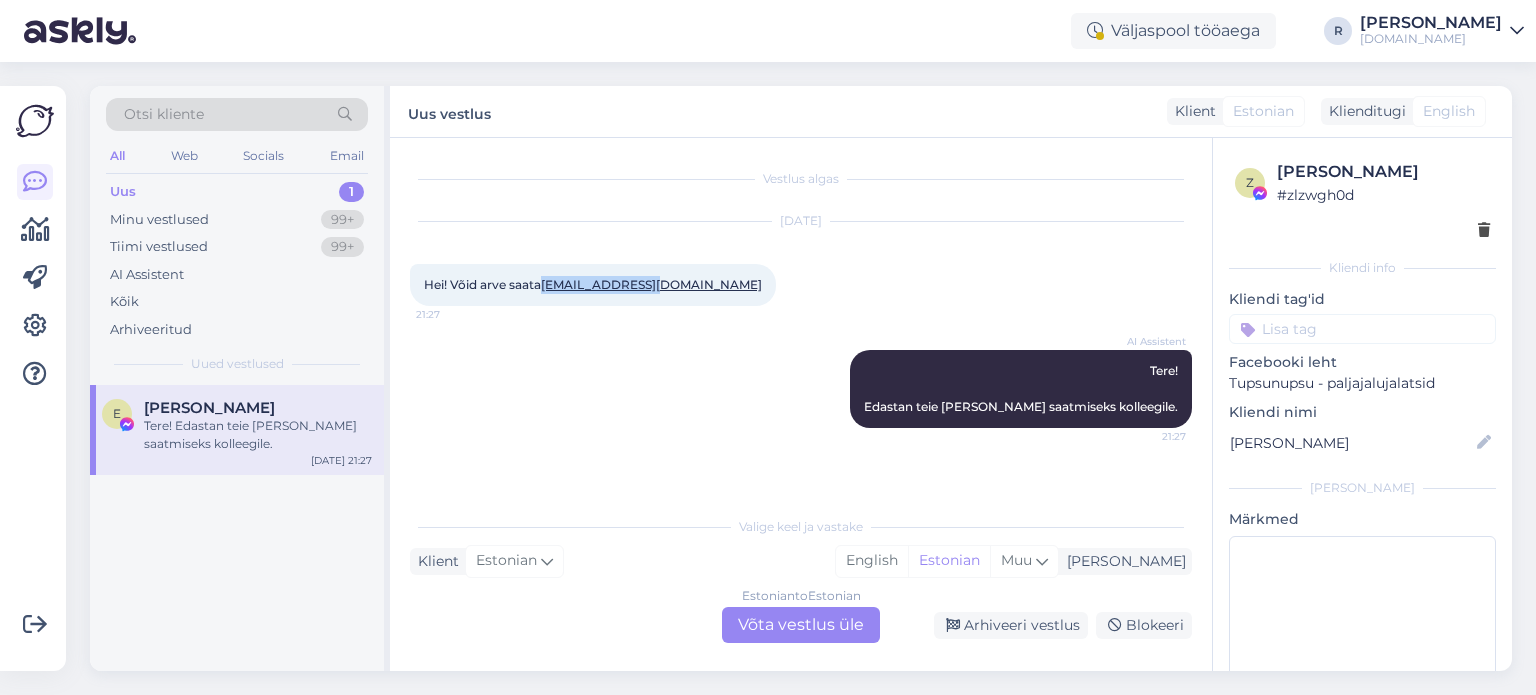 copy on "[EMAIL_ADDRESS][DOMAIN_NAME]" 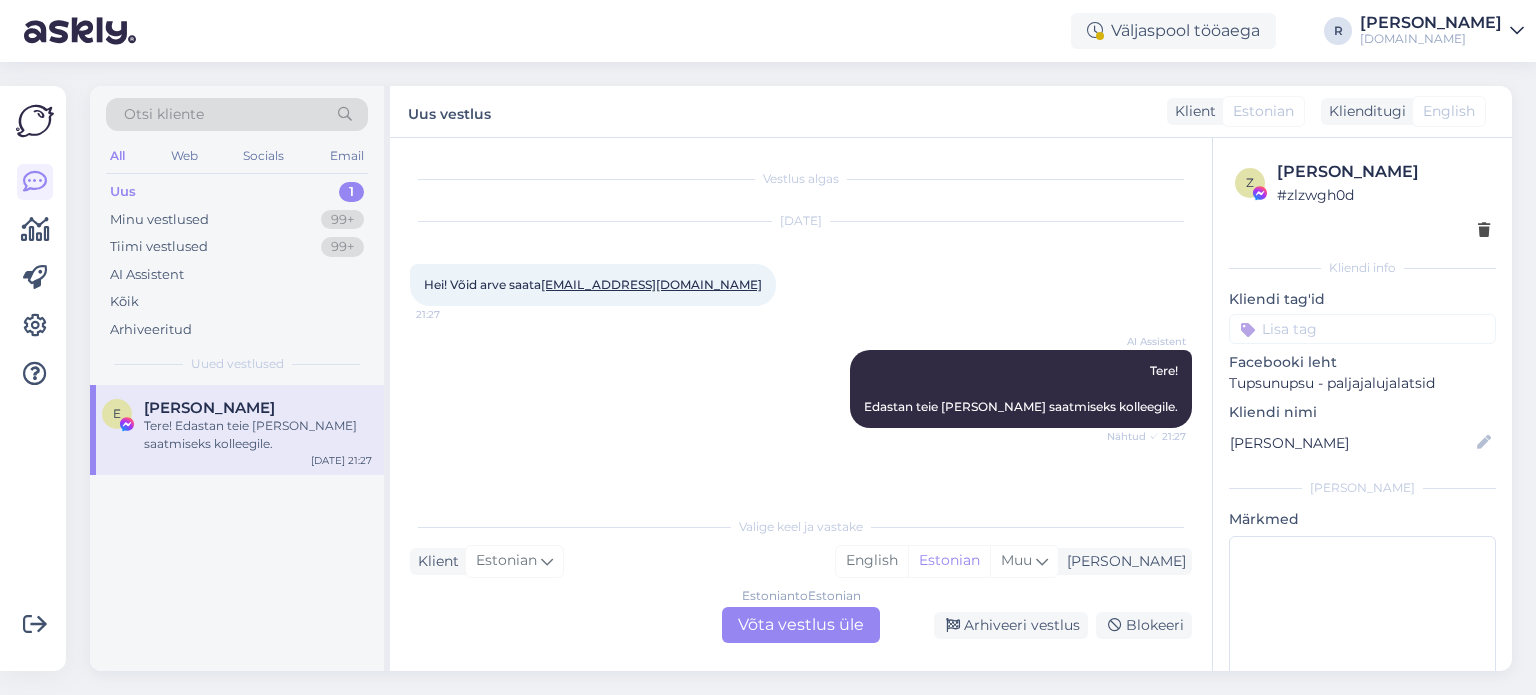 click on "Estonian  to  Estonian Võta vestlus üle" at bounding box center (801, 625) 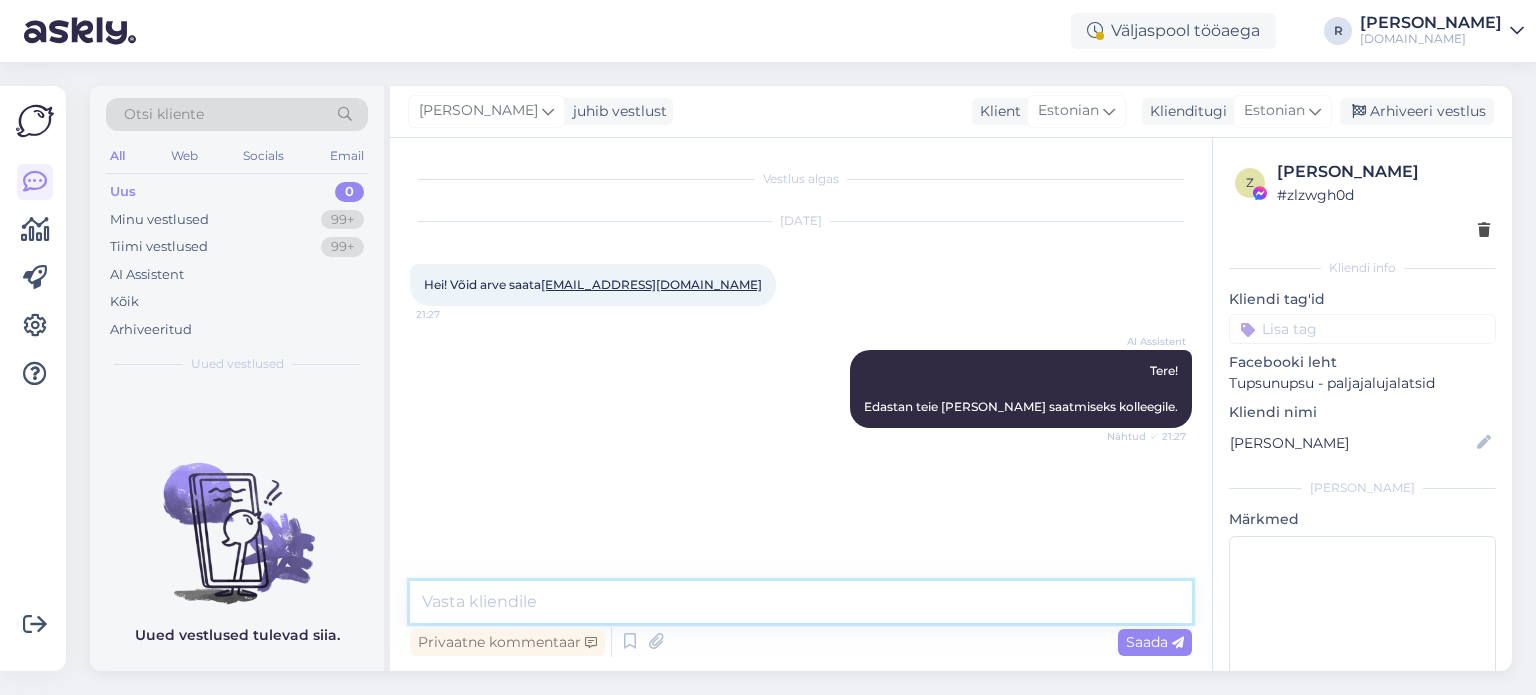 click at bounding box center (801, 602) 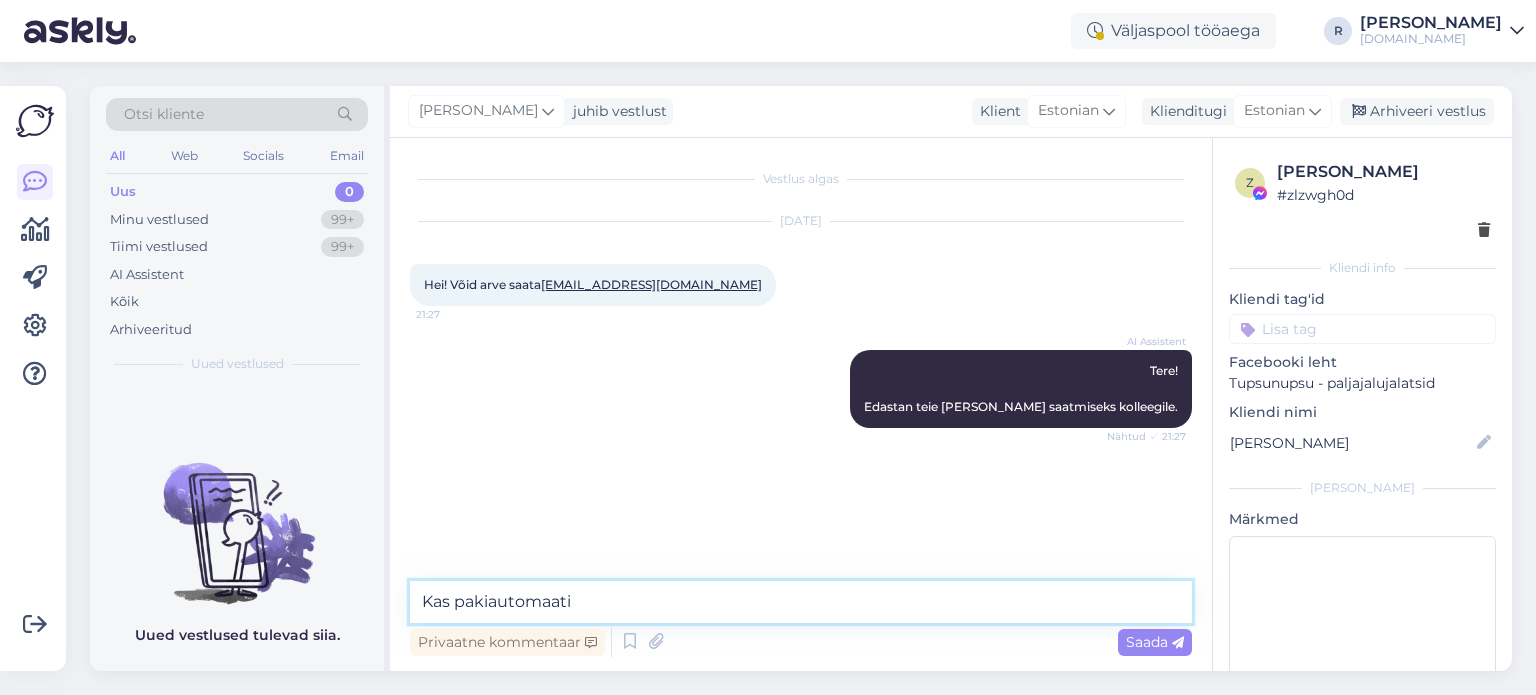 type on "Kas pakiautomaati?" 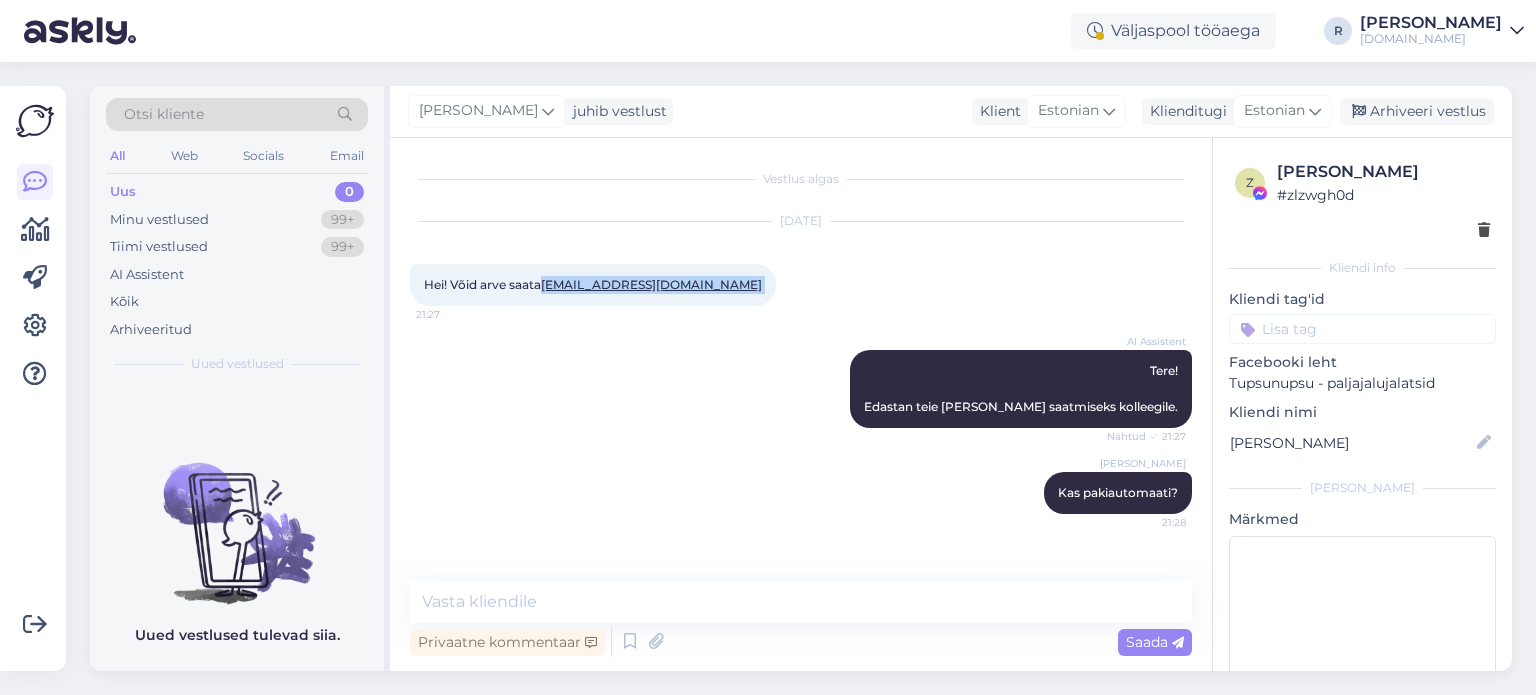 drag, startPoint x: 680, startPoint y: 279, endPoint x: 547, endPoint y: 298, distance: 134.3503 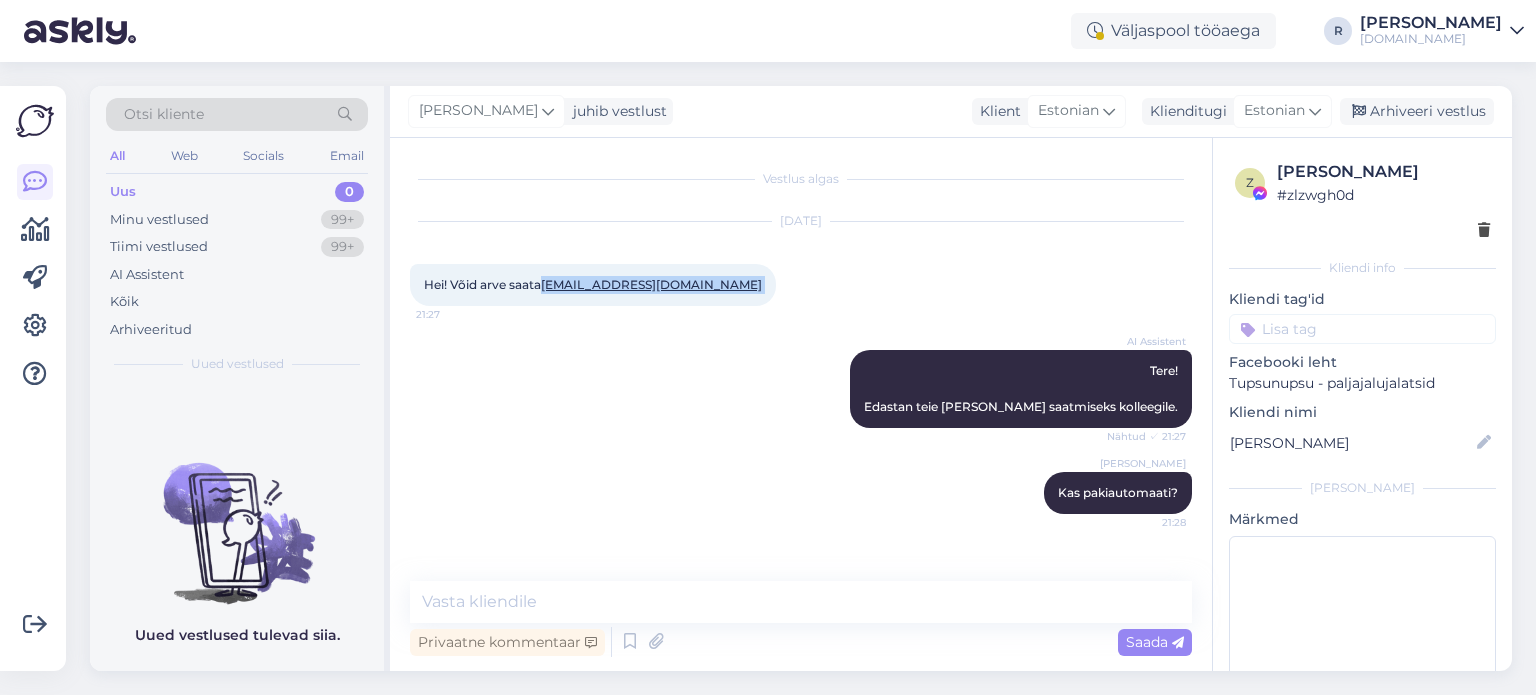 click on "Hei! Võid arve saata  [EMAIL_ADDRESS][DOMAIN_NAME] 21:27" at bounding box center (593, 285) 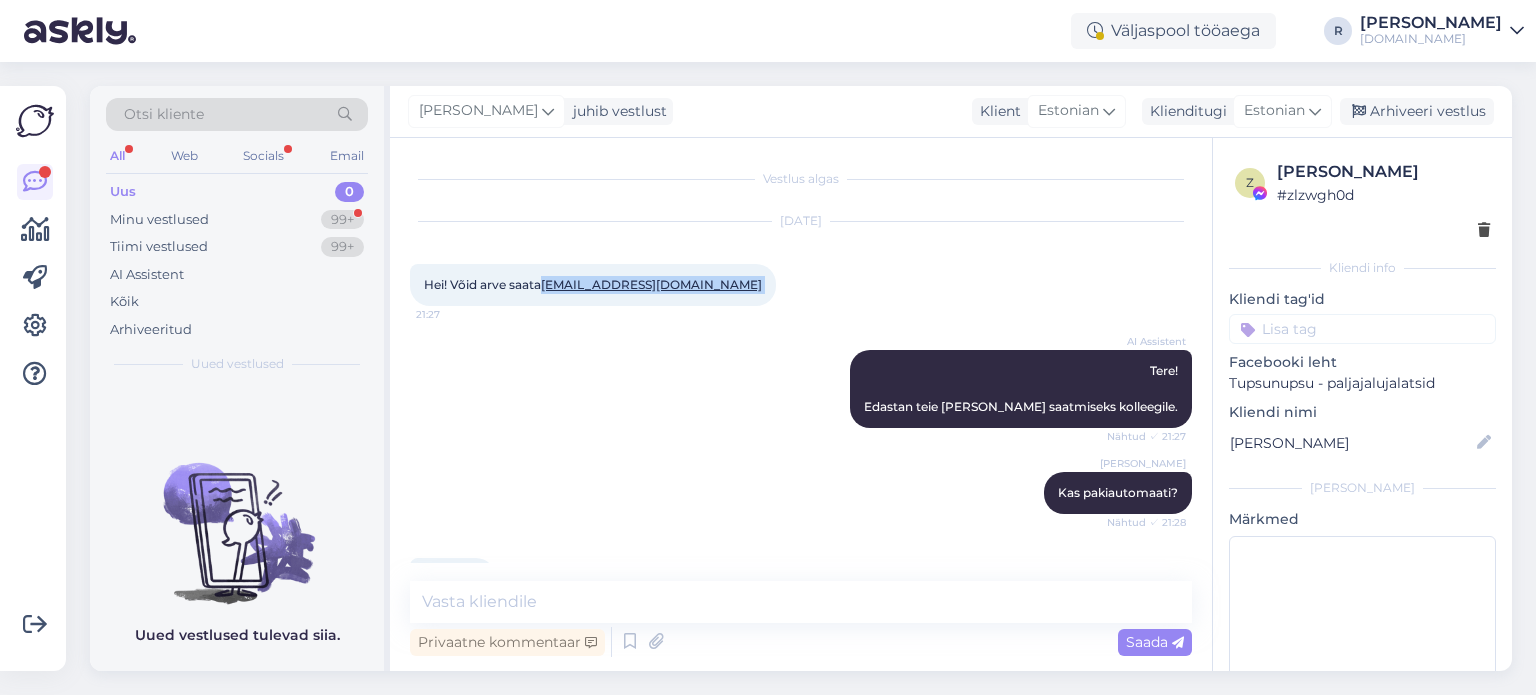 scroll, scrollTop: 58, scrollLeft: 0, axis: vertical 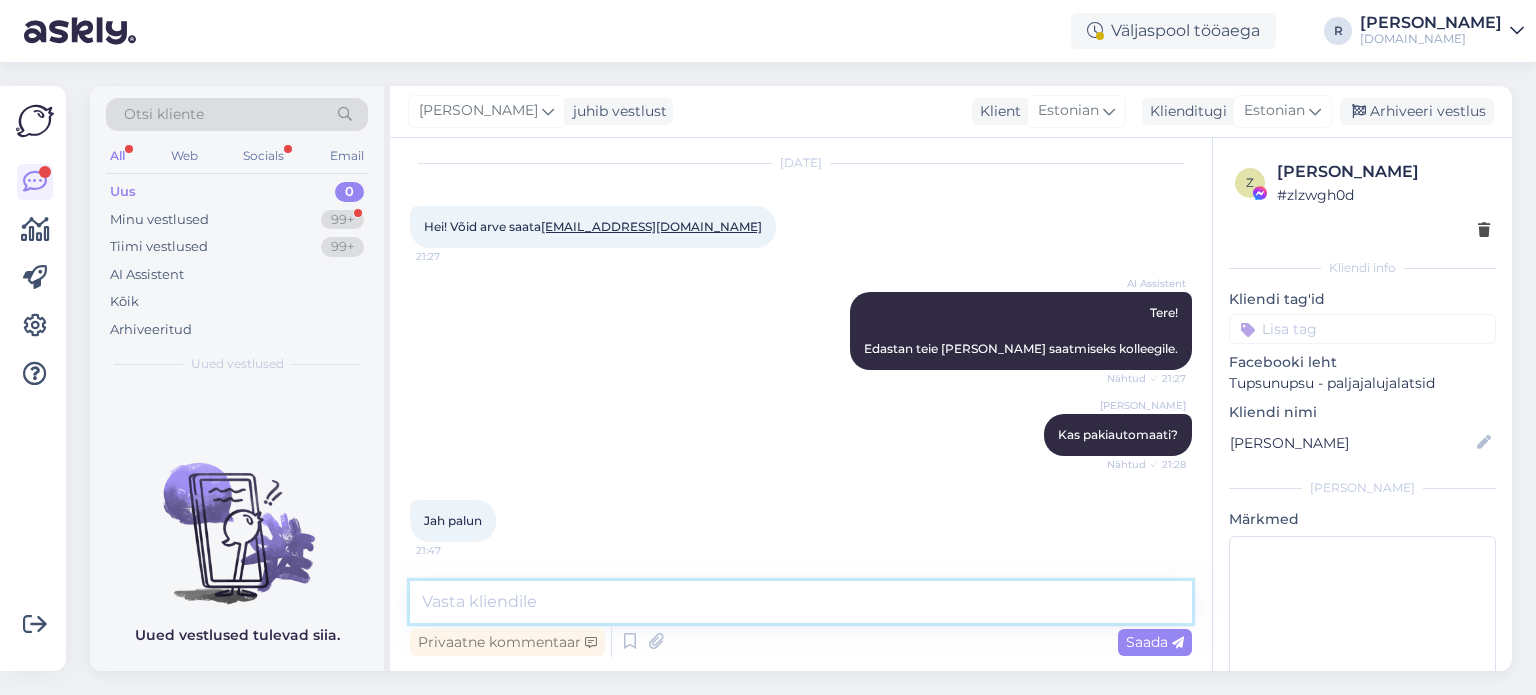 click at bounding box center [801, 602] 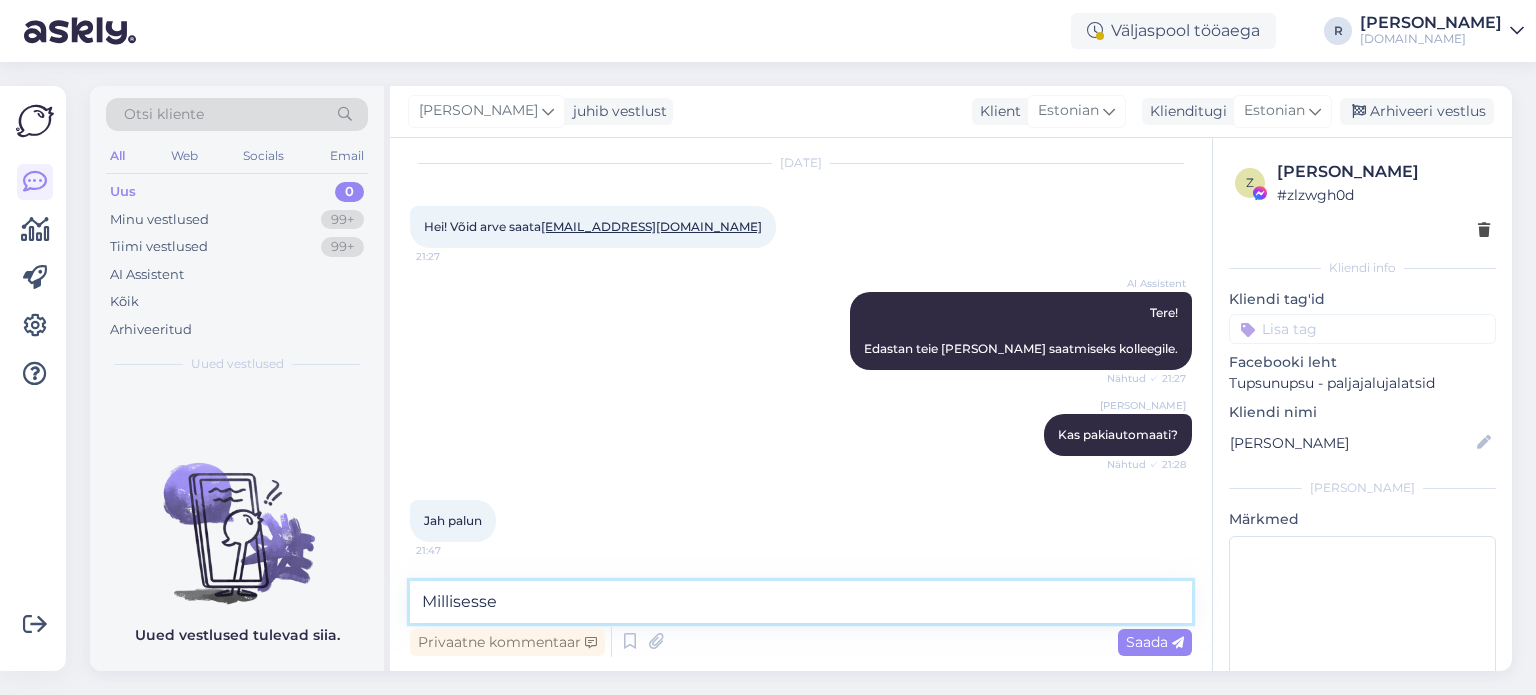 type on "Millisesse?" 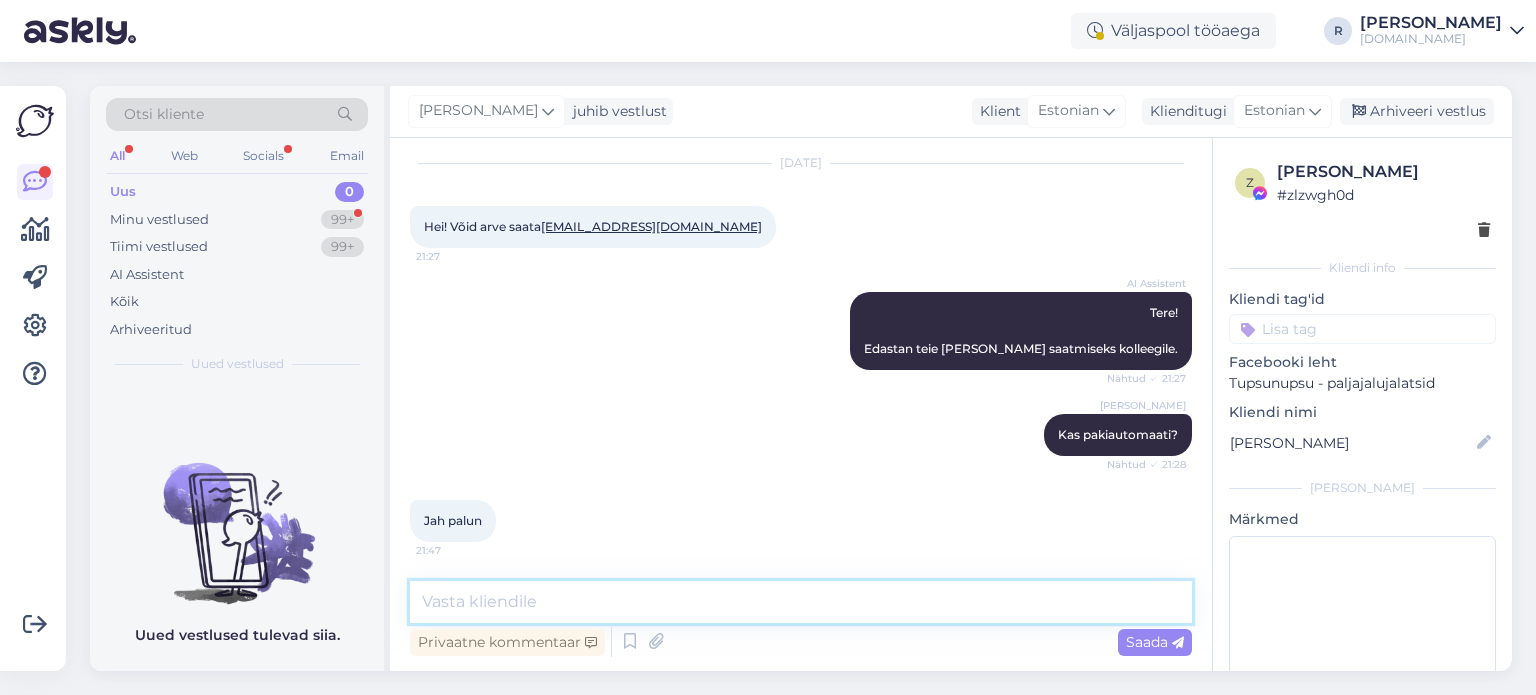 scroll, scrollTop: 230, scrollLeft: 0, axis: vertical 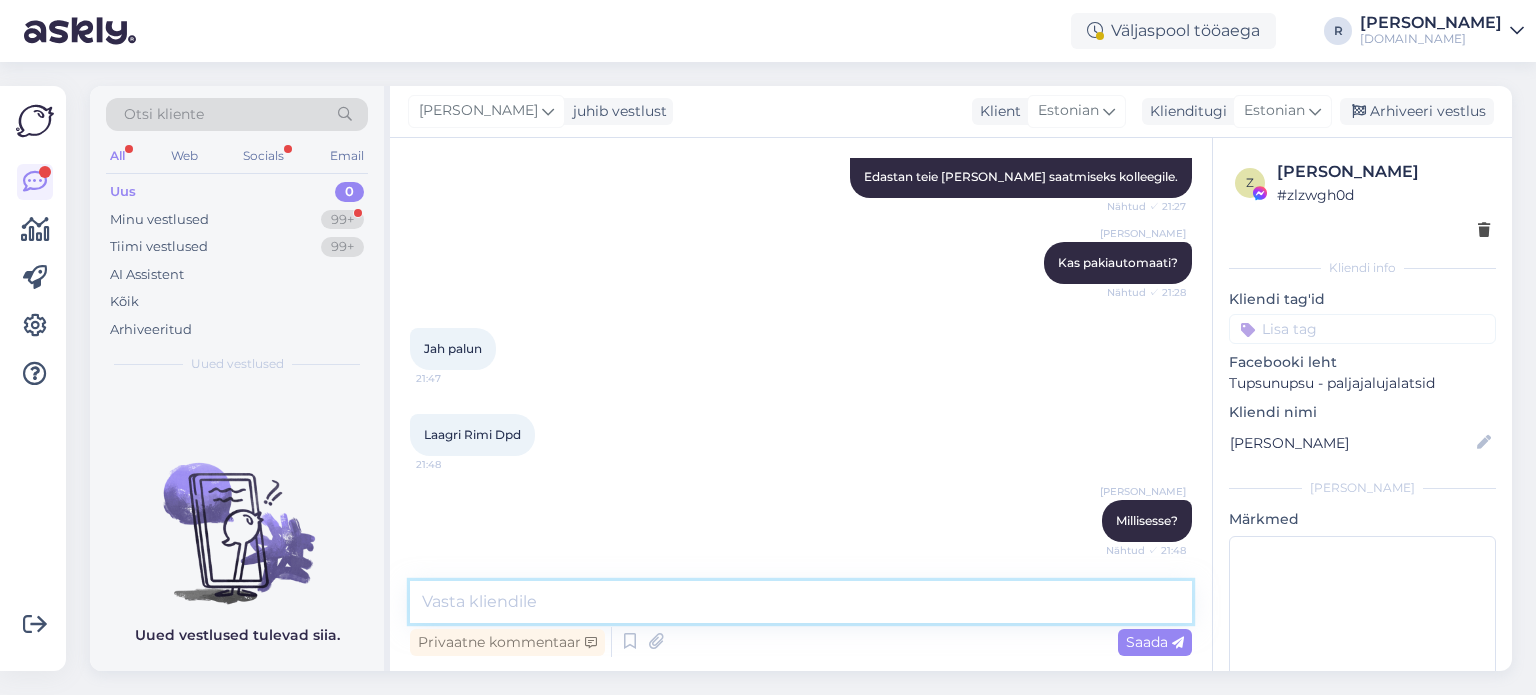 click at bounding box center (801, 602) 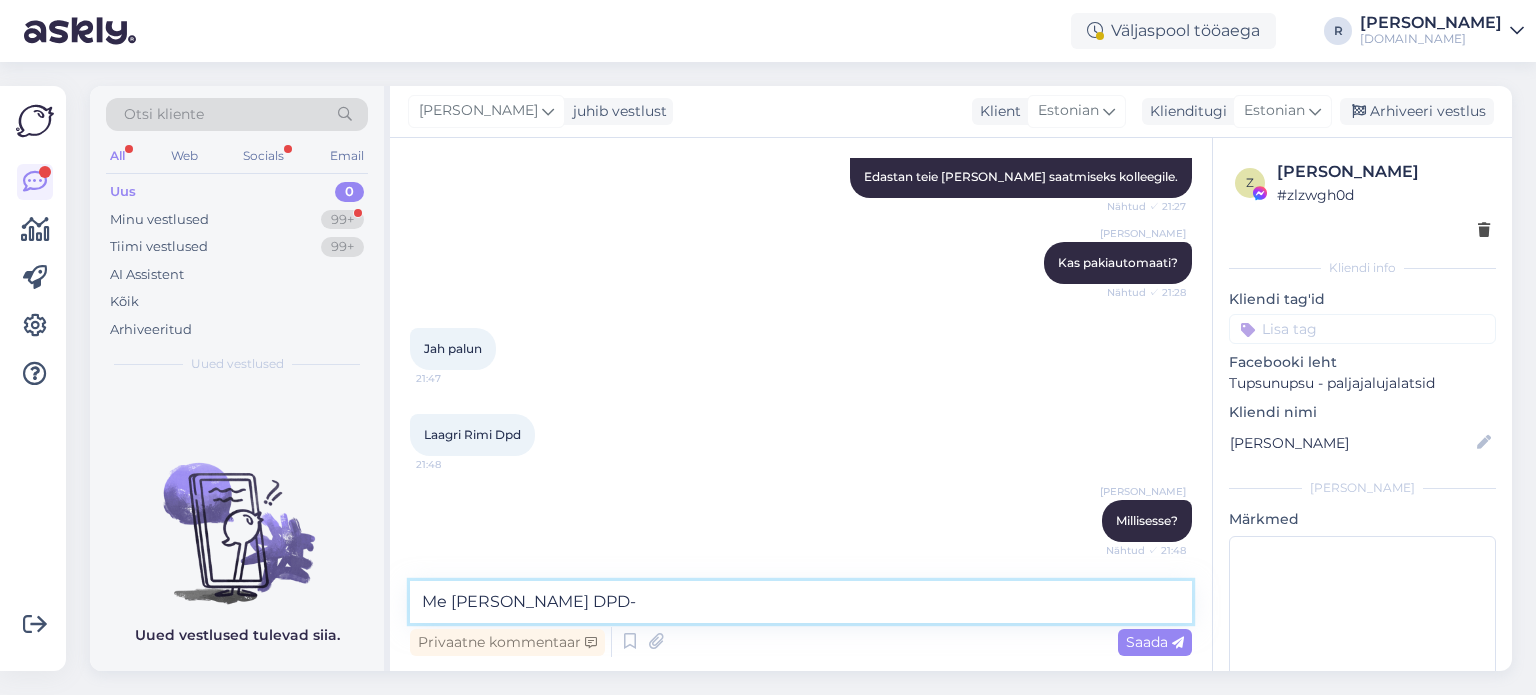 scroll, scrollTop: 316, scrollLeft: 0, axis: vertical 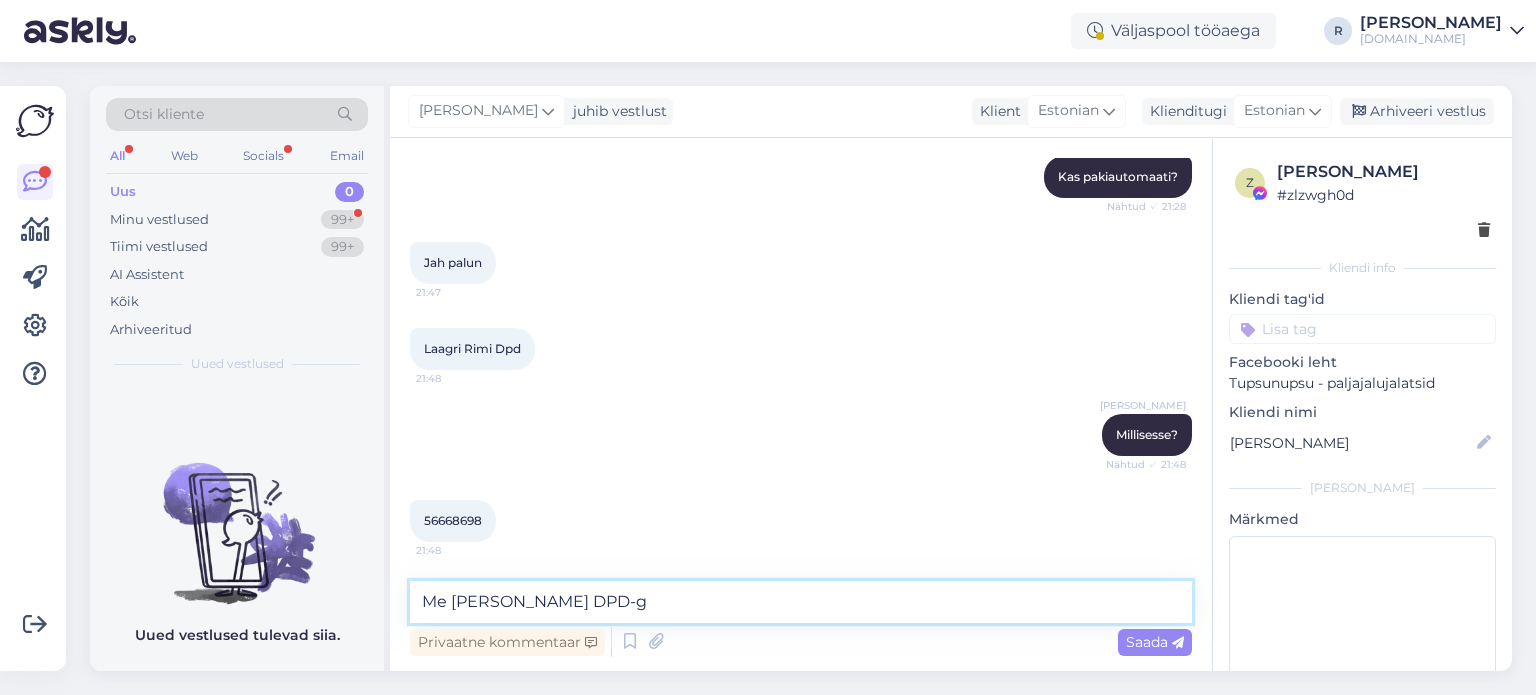 type on "Me [PERSON_NAME] DPD-ga" 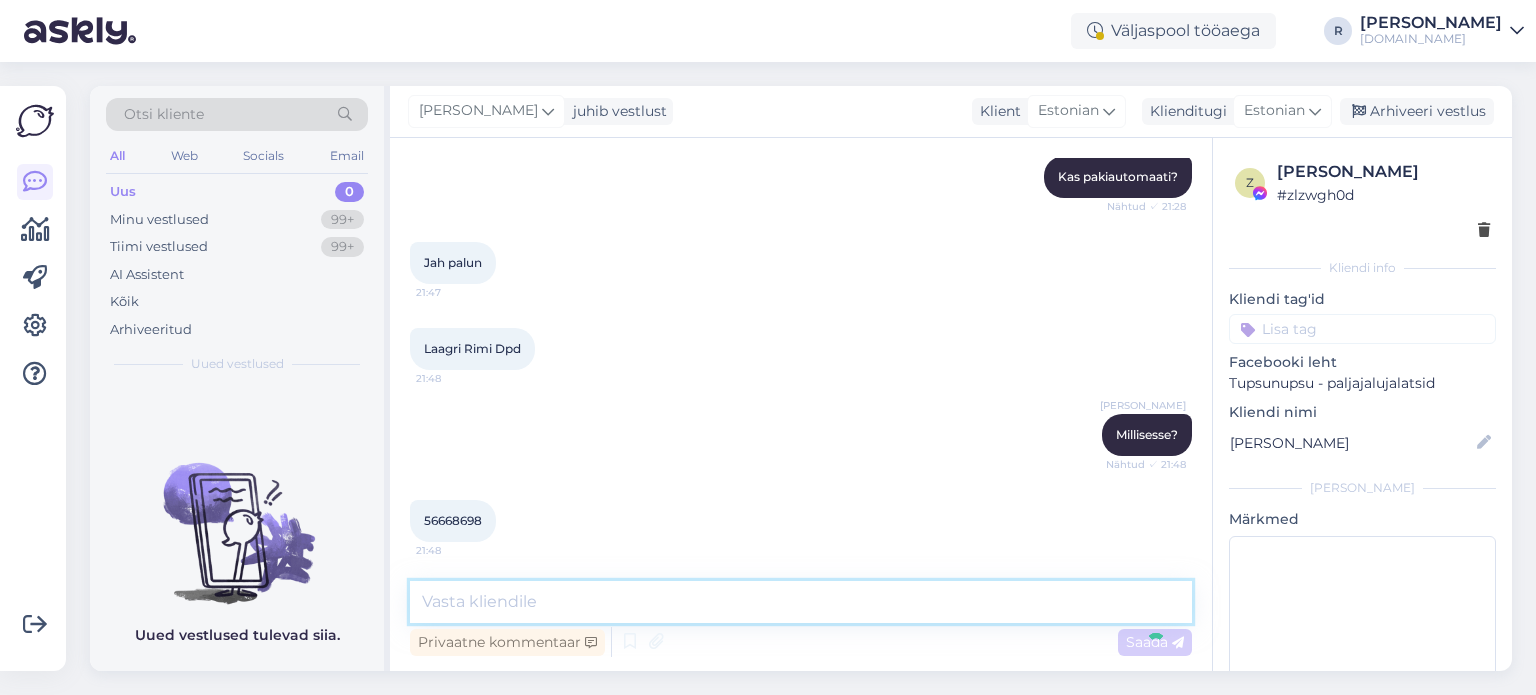 scroll, scrollTop: 402, scrollLeft: 0, axis: vertical 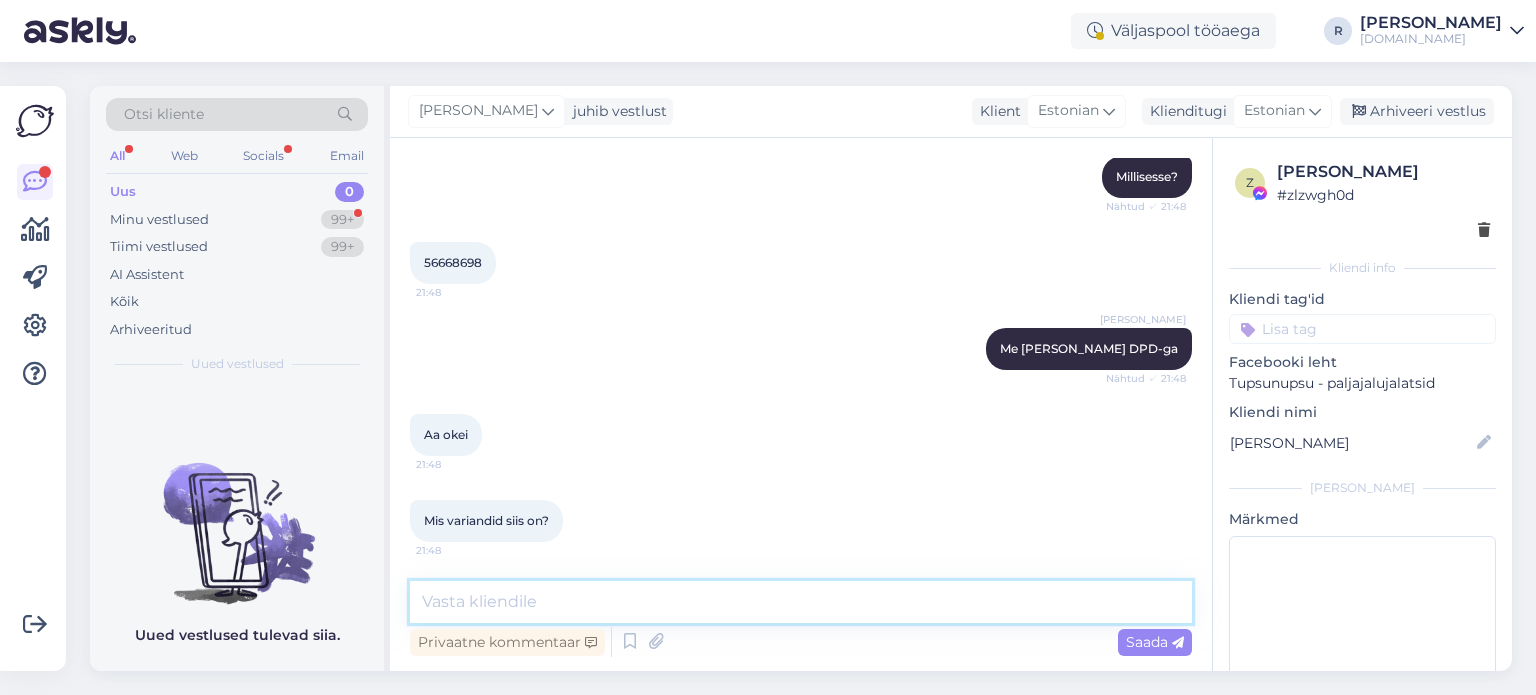 click at bounding box center (801, 602) 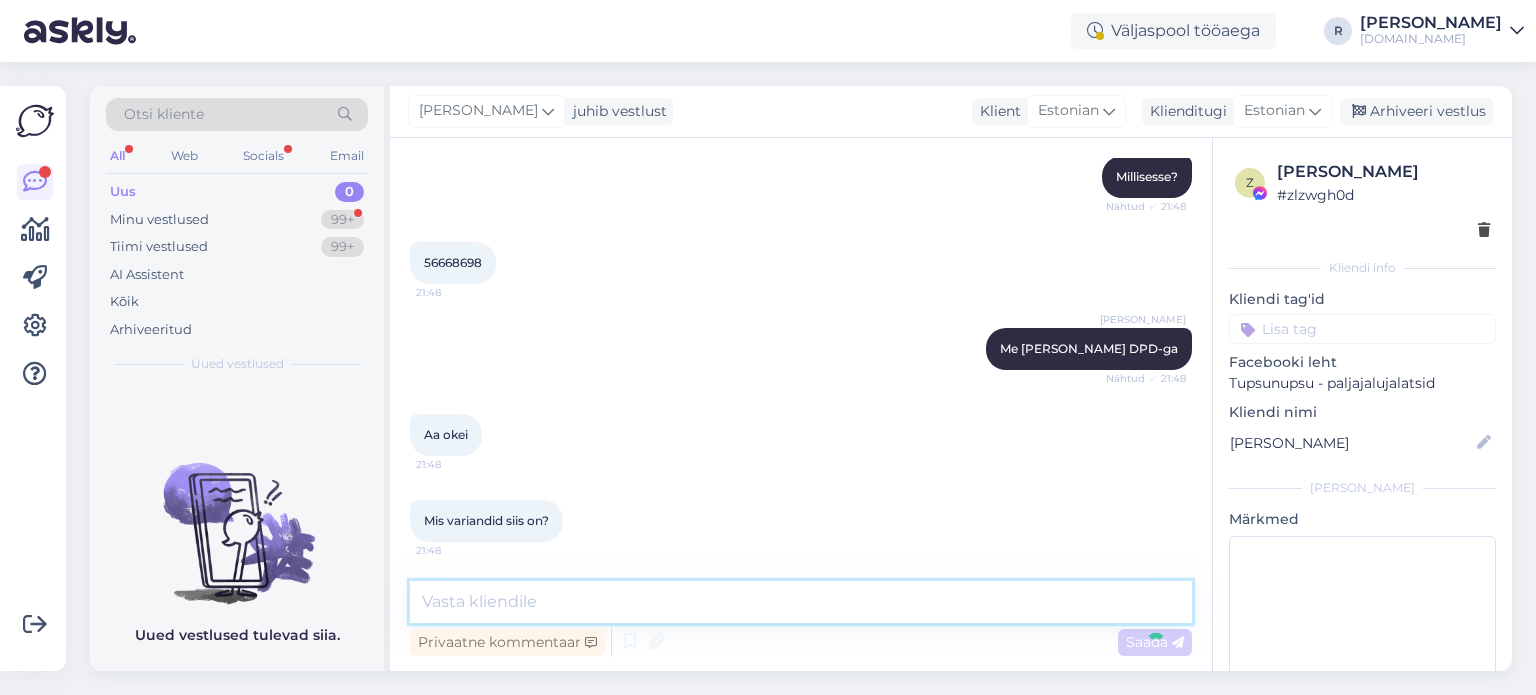 scroll, scrollTop: 660, scrollLeft: 0, axis: vertical 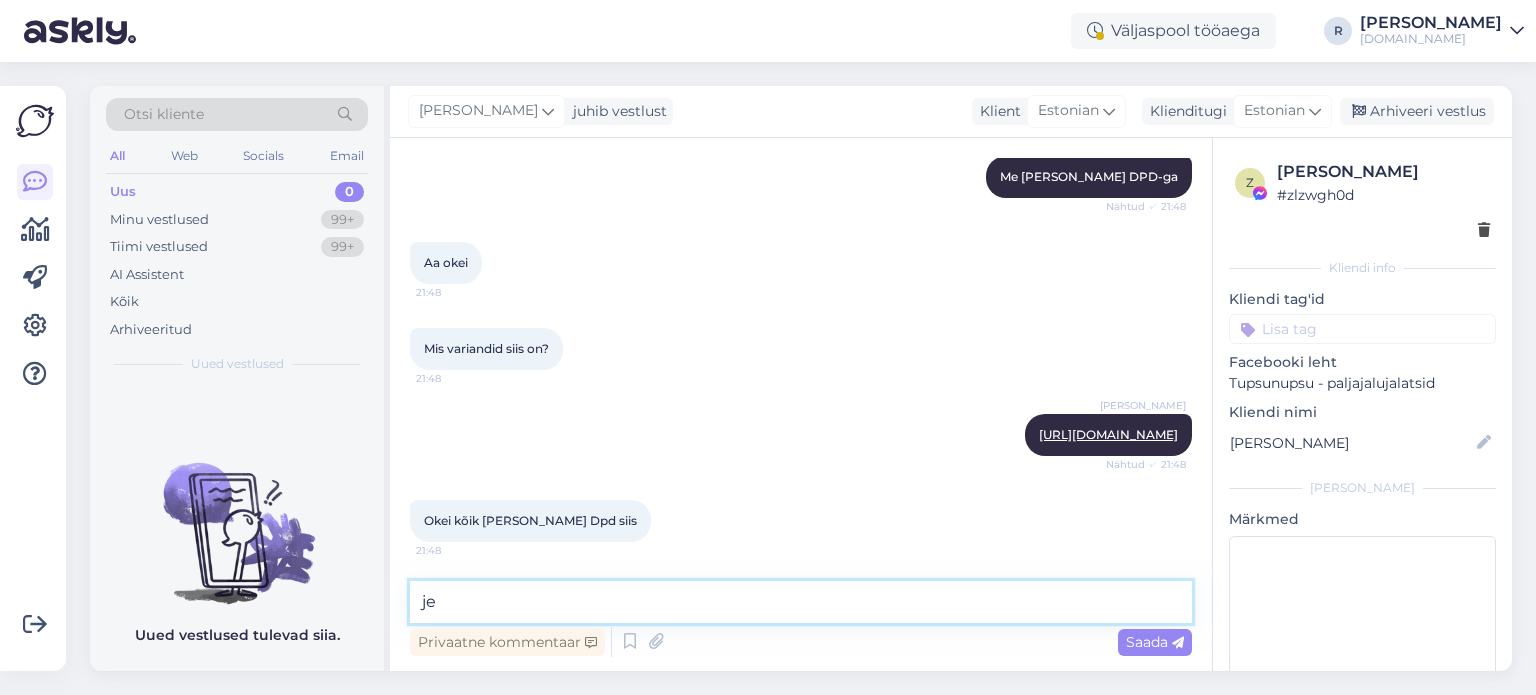 type on "jep" 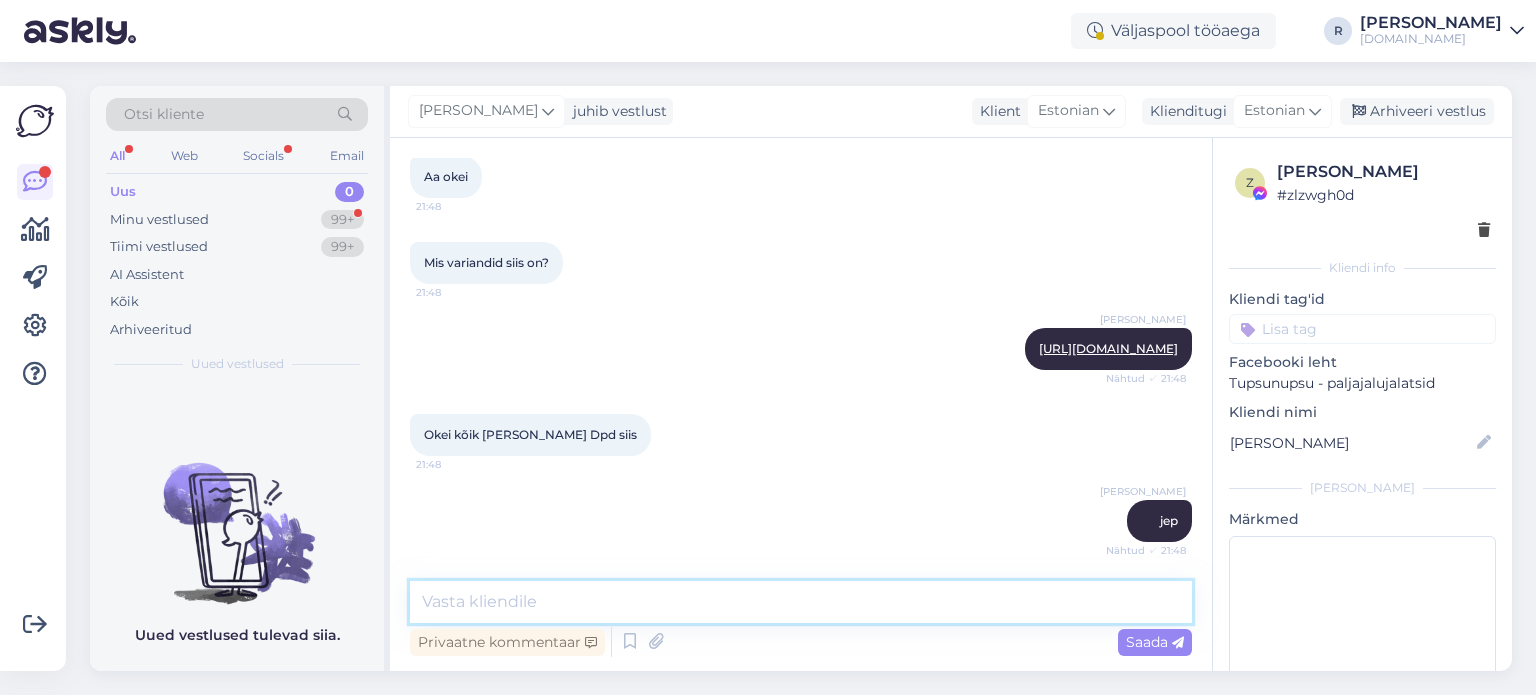 scroll, scrollTop: 918, scrollLeft: 0, axis: vertical 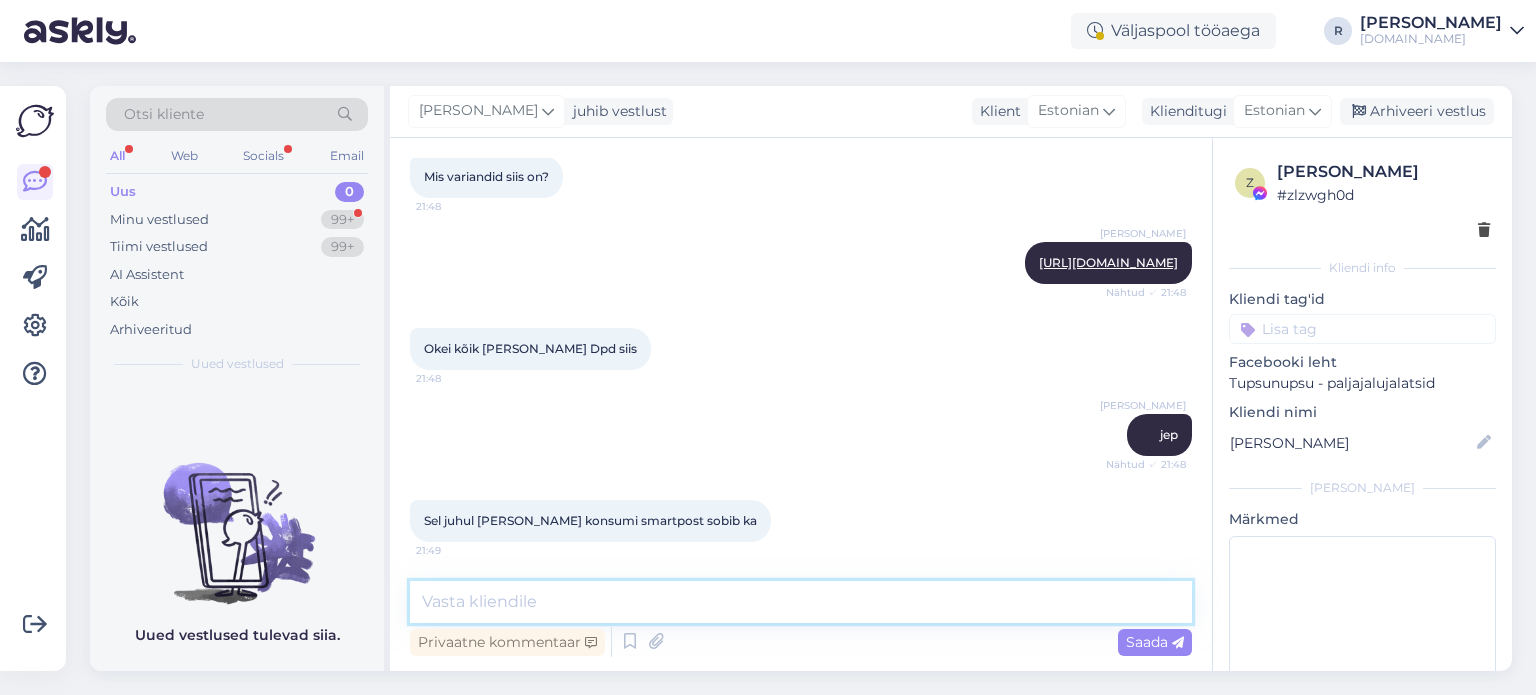 click at bounding box center [801, 602] 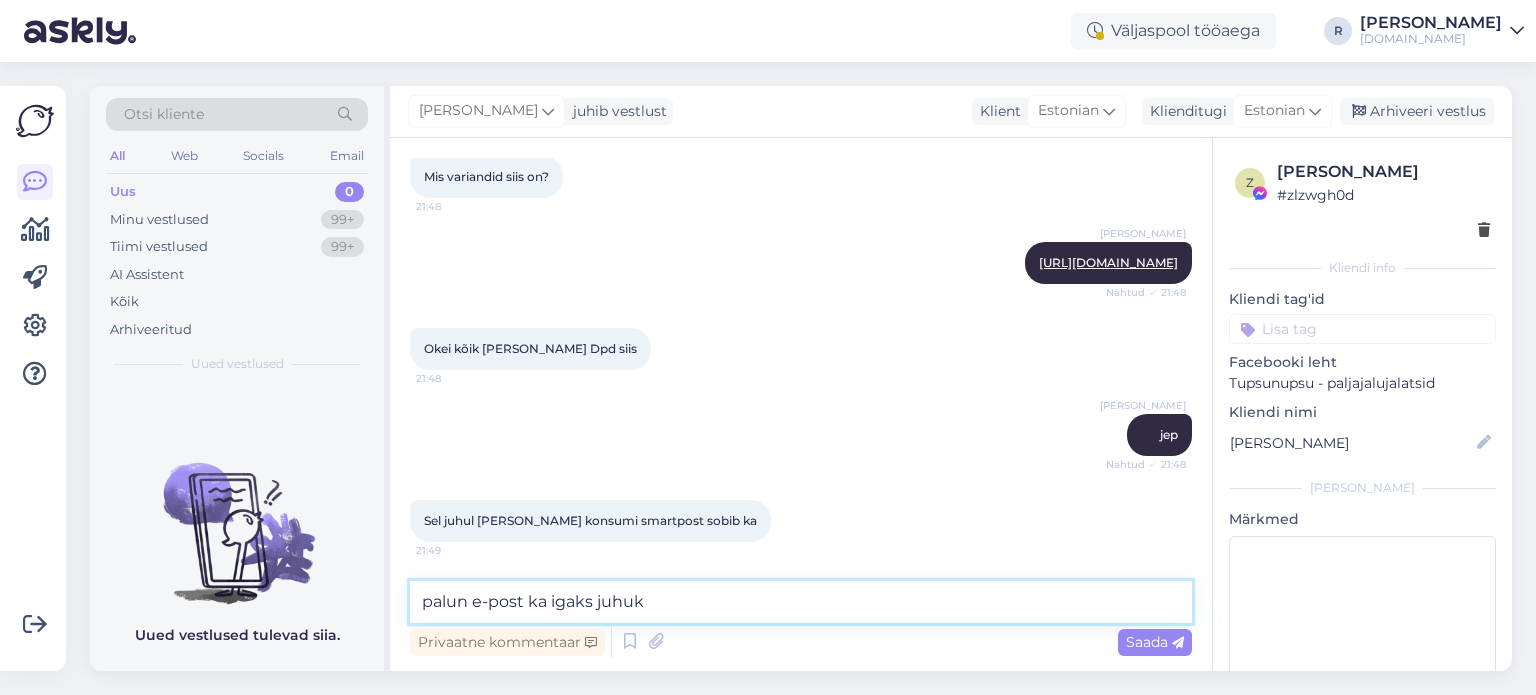 type on "palun e-post ka igaks juhuks" 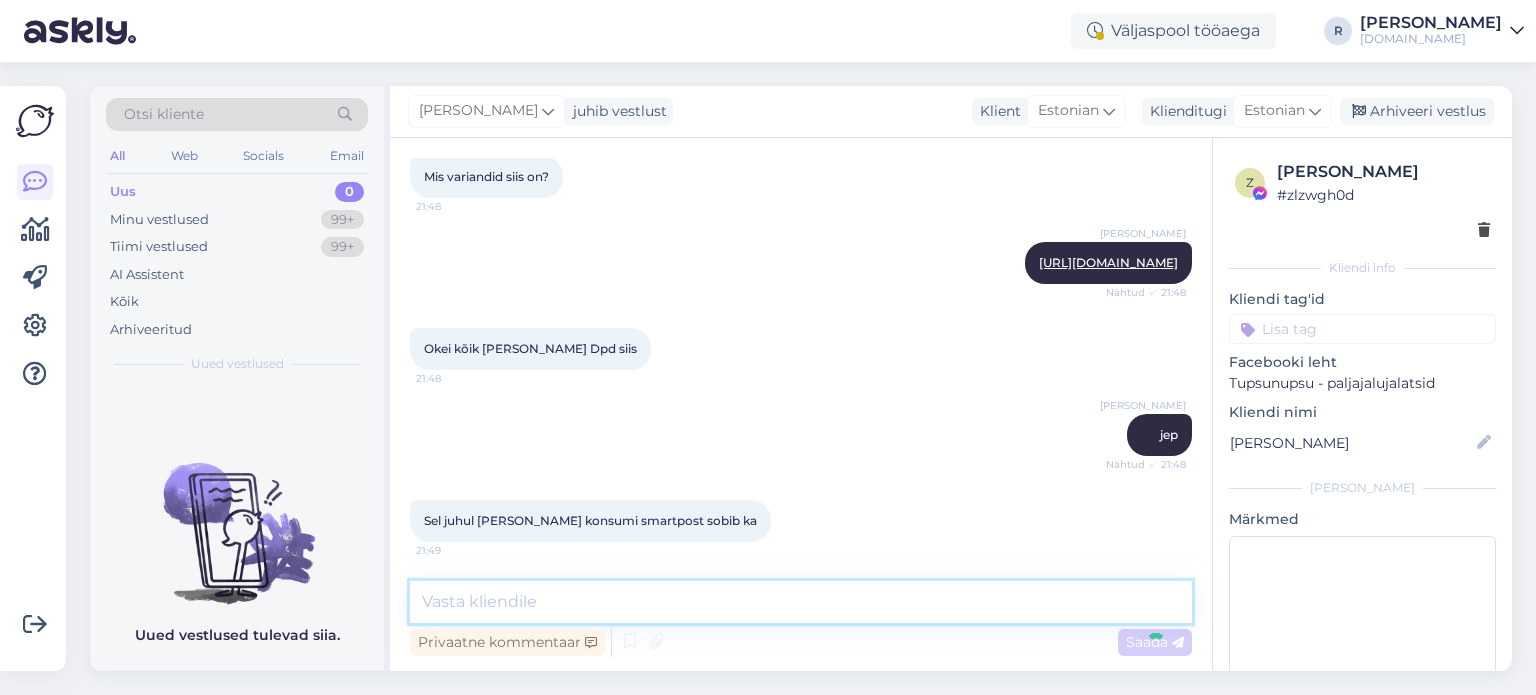 scroll, scrollTop: 1004, scrollLeft: 0, axis: vertical 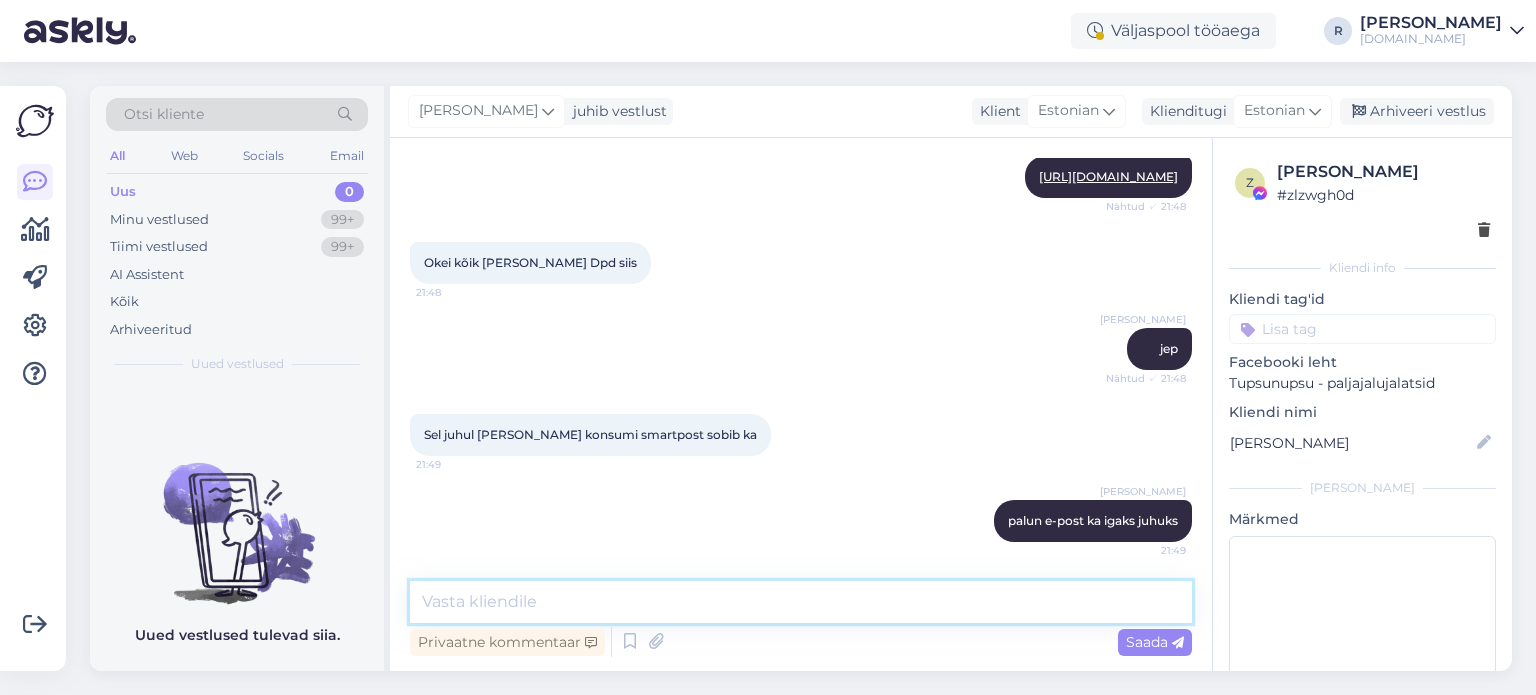 click at bounding box center (801, 602) 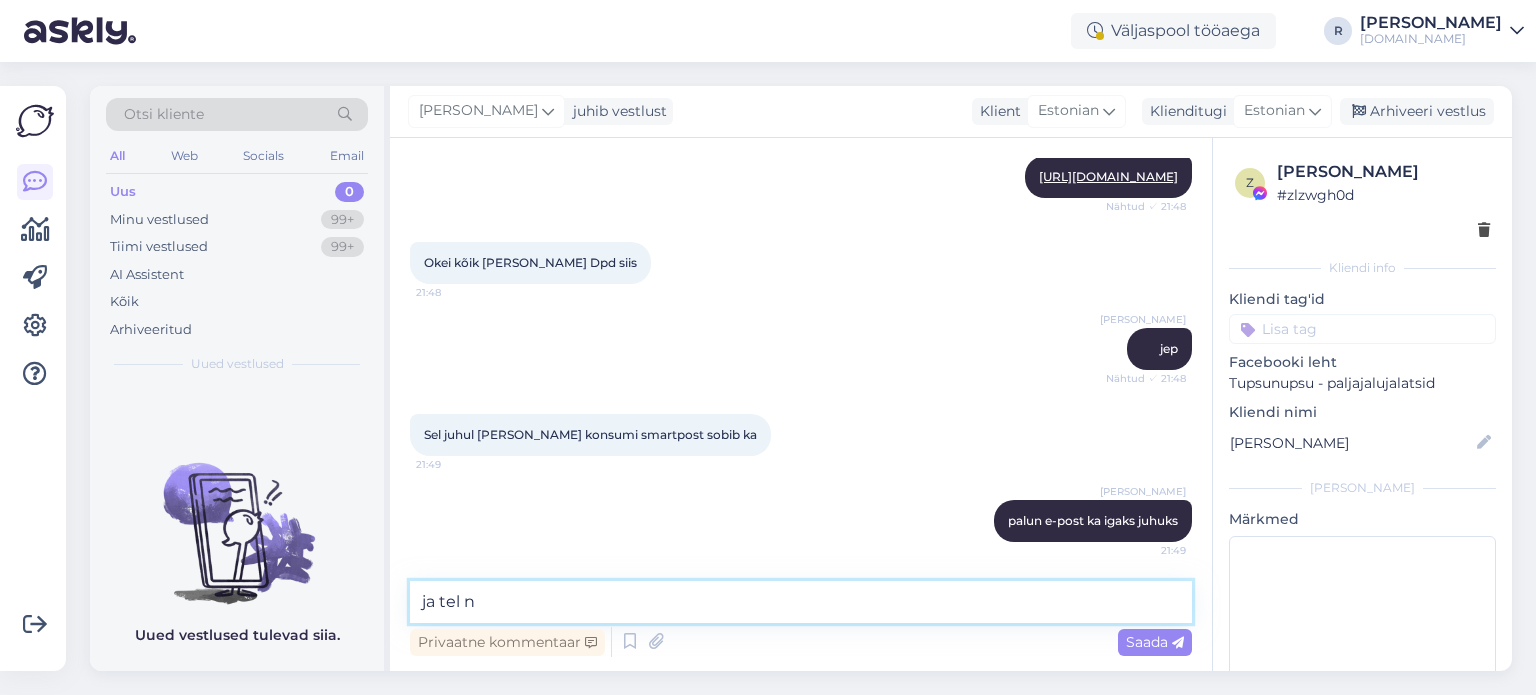type on "ja tel nr" 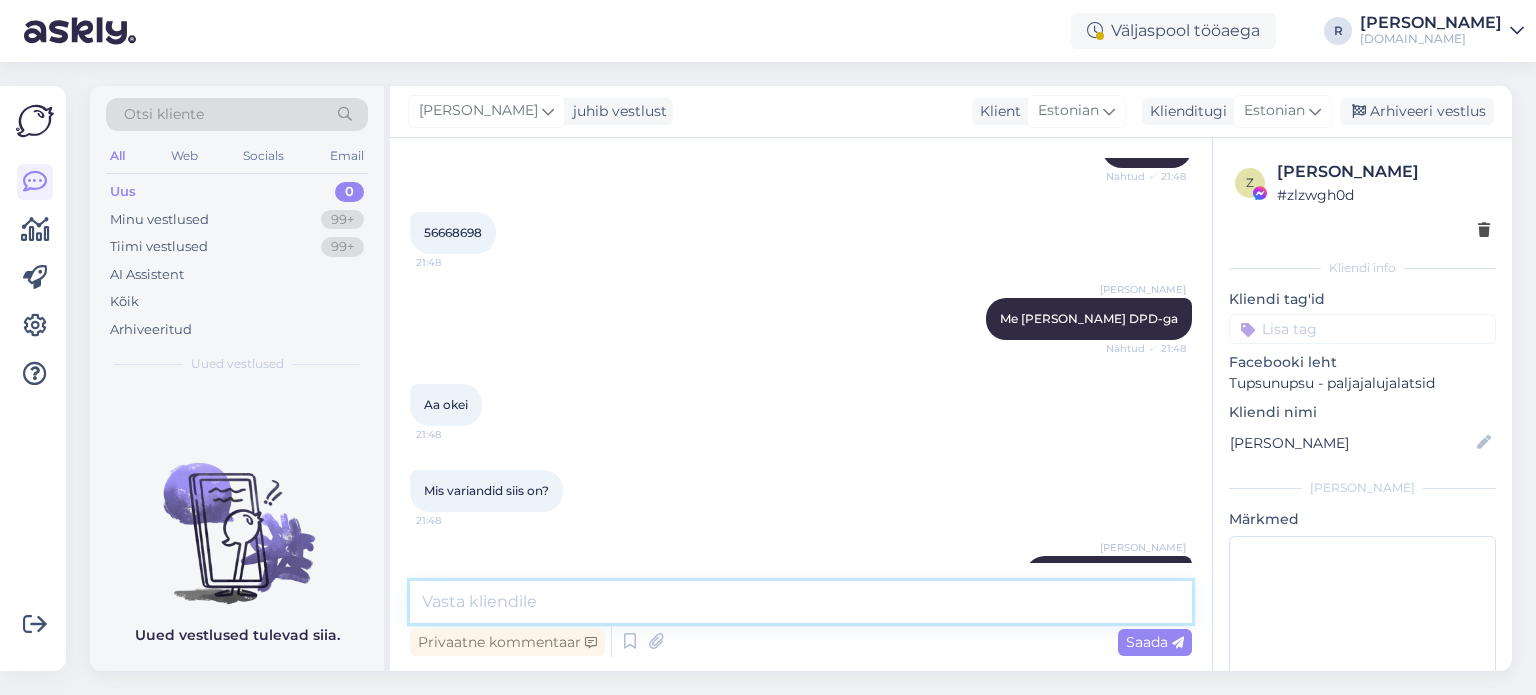 scroll, scrollTop: 590, scrollLeft: 0, axis: vertical 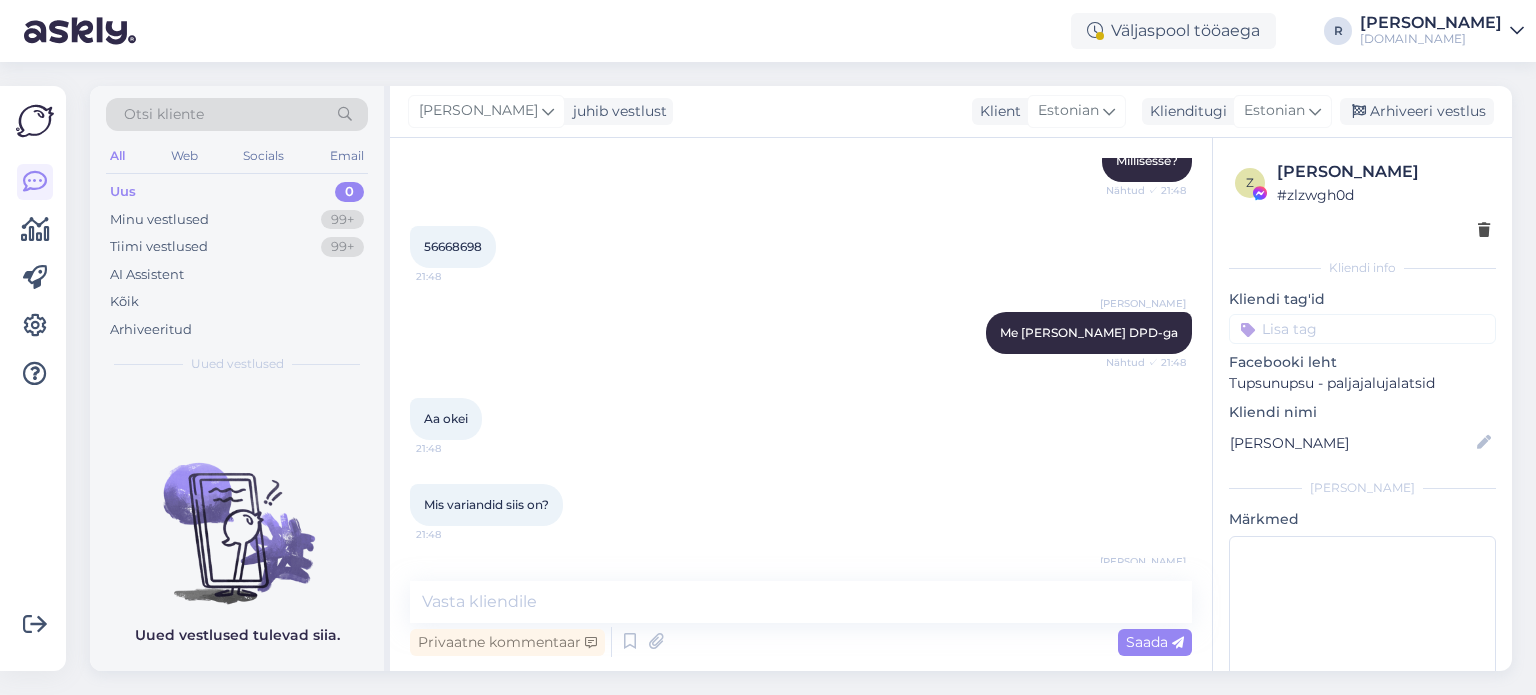 click on "56668698" at bounding box center (453, 246) 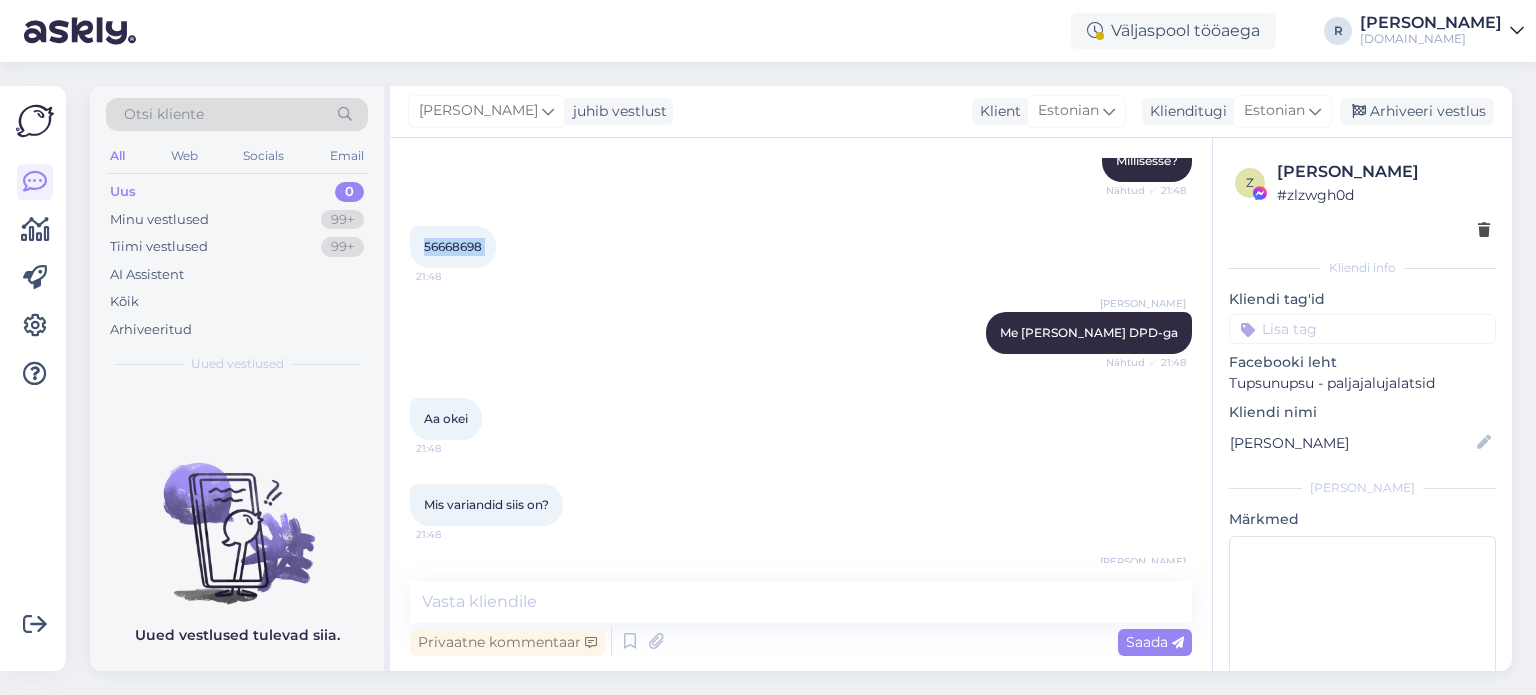 click on "56668698" at bounding box center (453, 246) 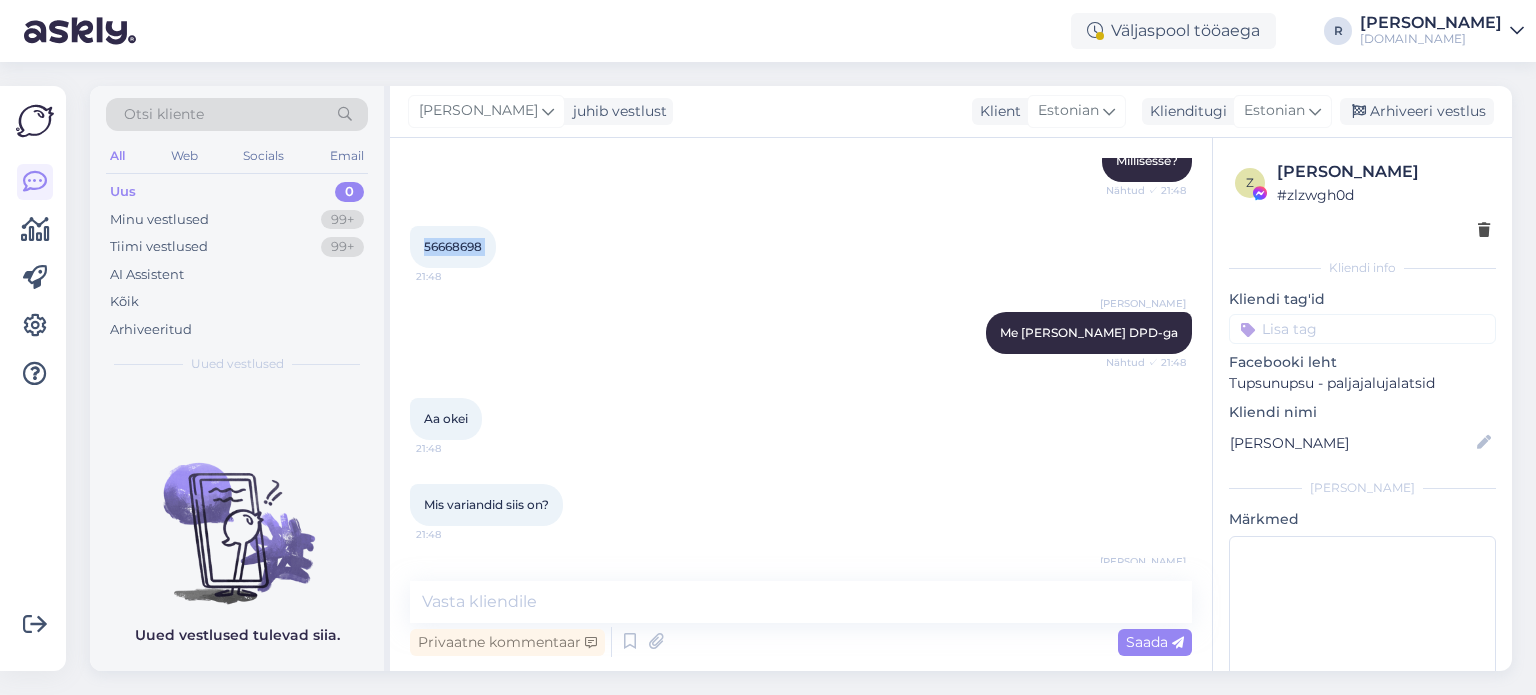copy on "56668698 21:48" 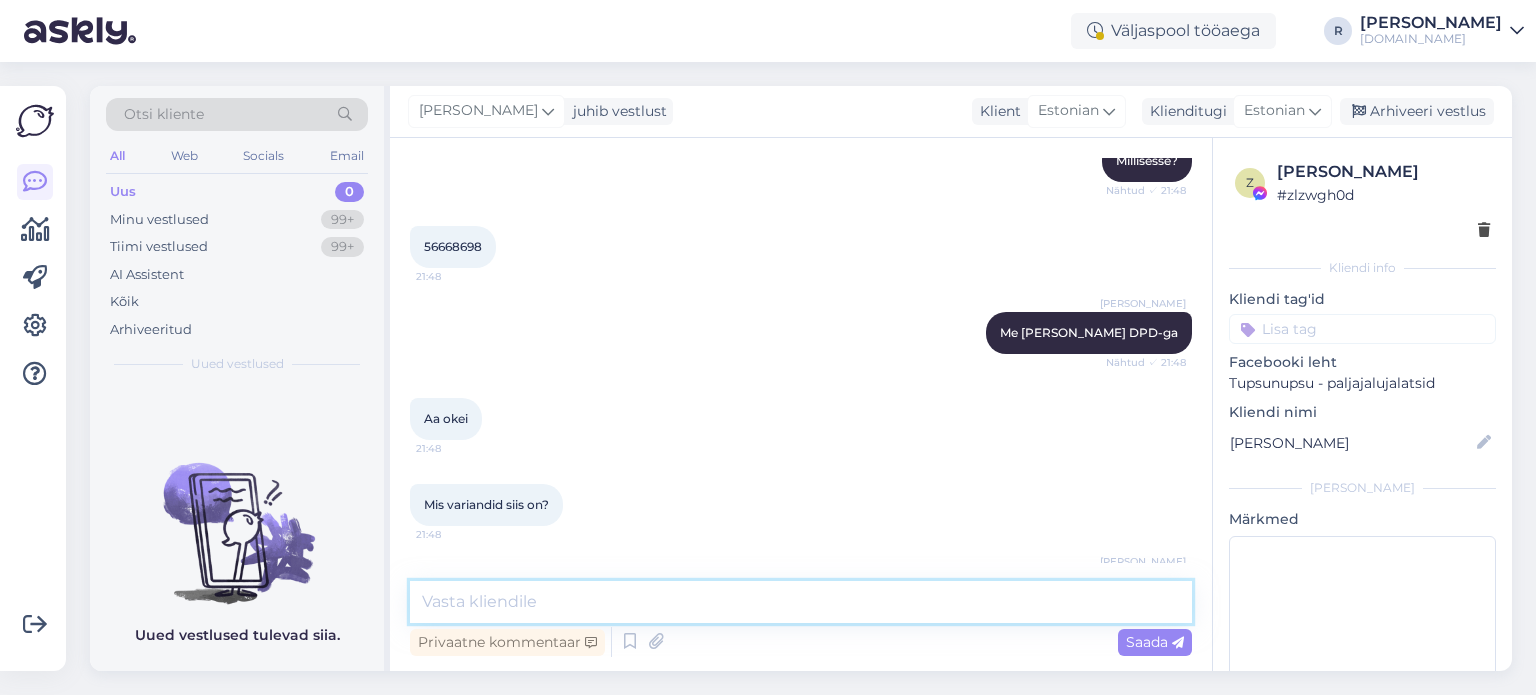 click at bounding box center [801, 602] 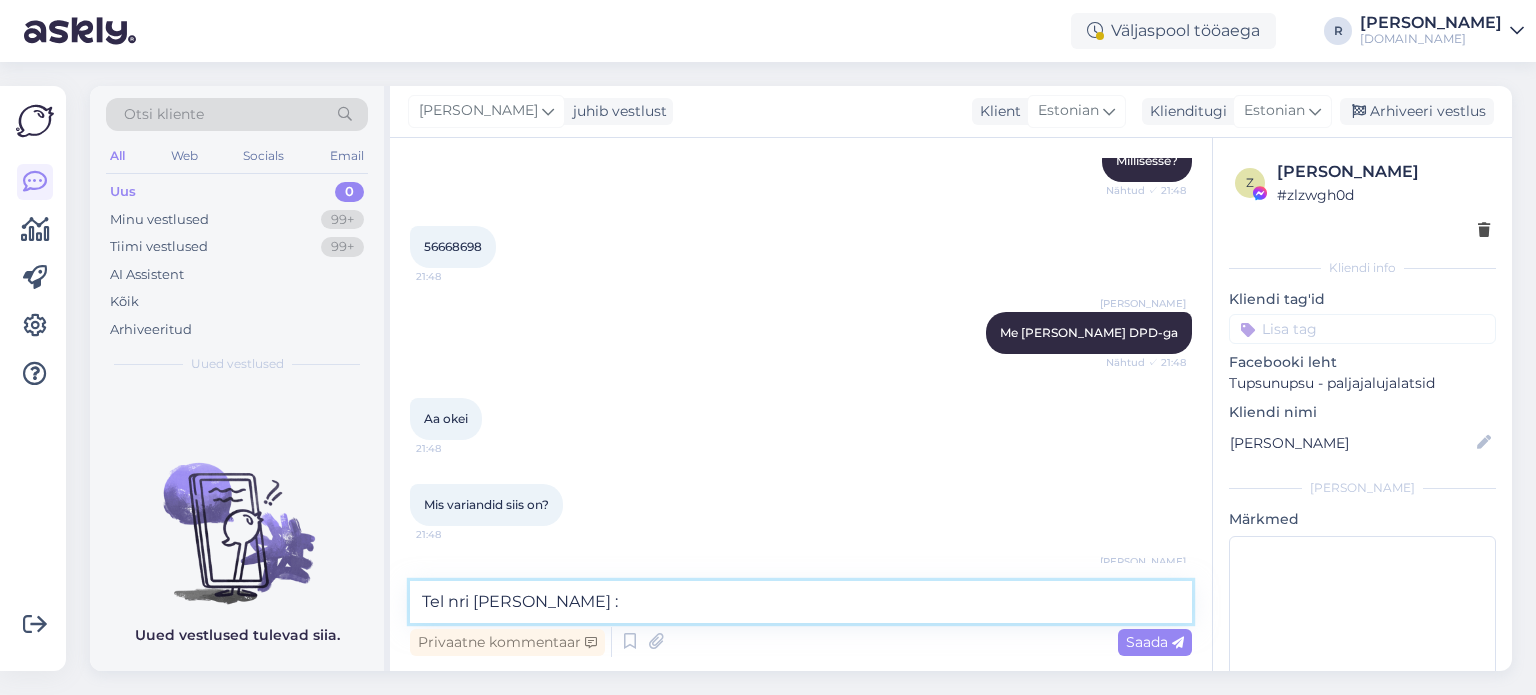 type on "Tel nri [PERSON_NAME] :)" 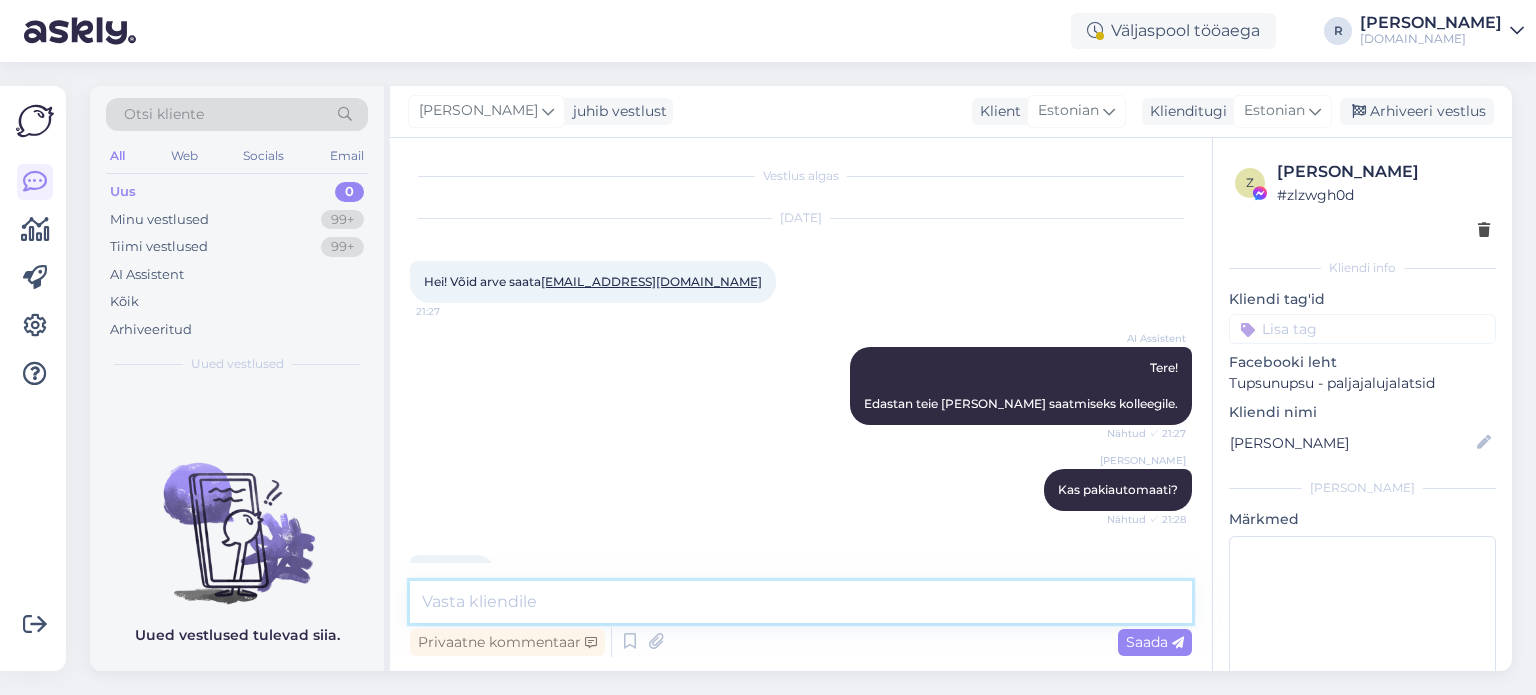 scroll, scrollTop: 0, scrollLeft: 0, axis: both 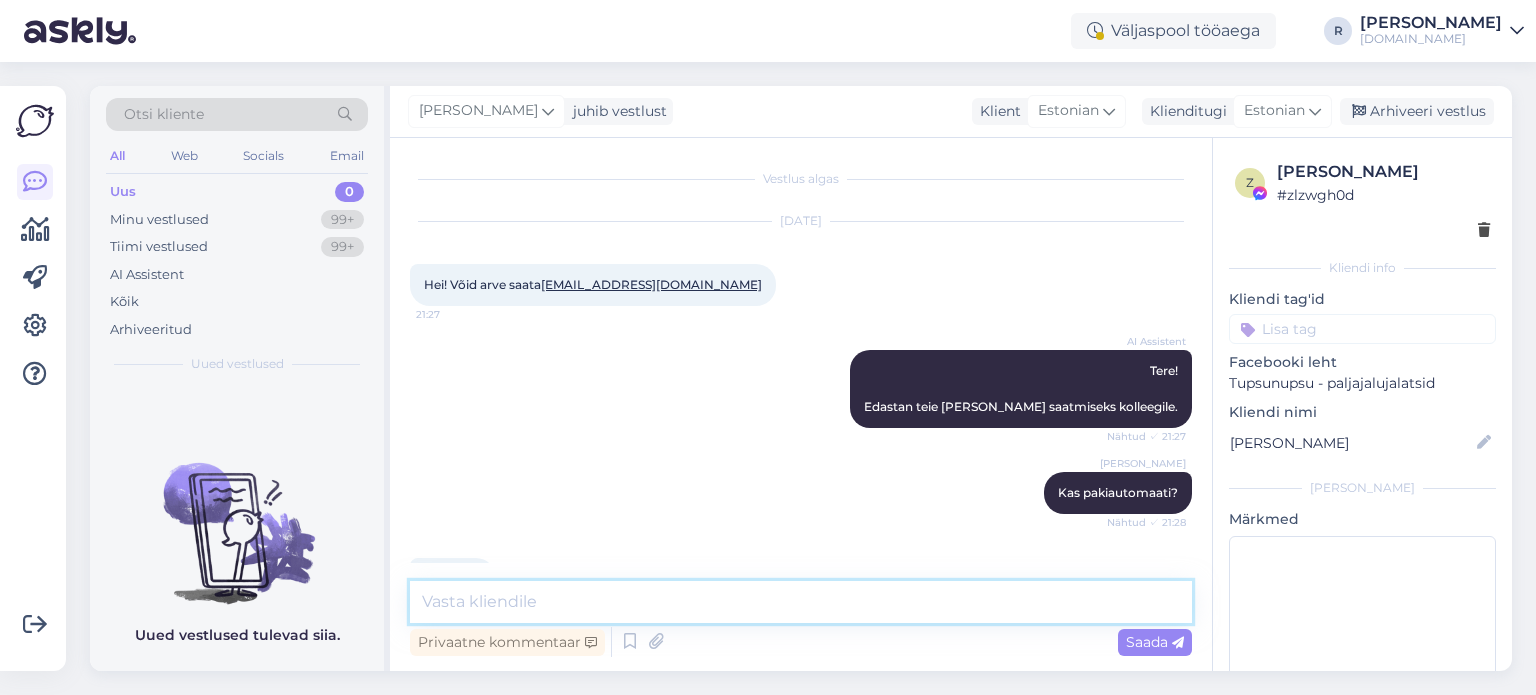 click at bounding box center [801, 602] 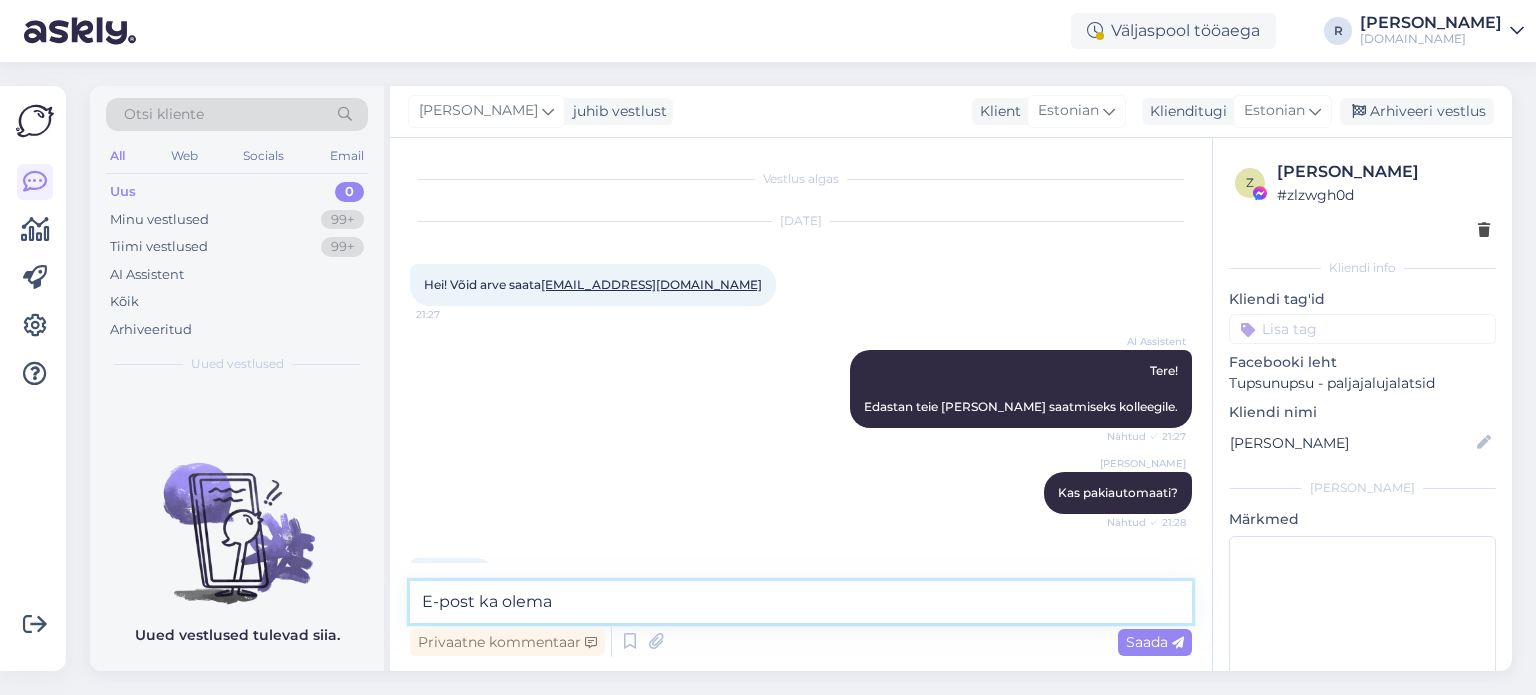 type on "E-post ka olemas" 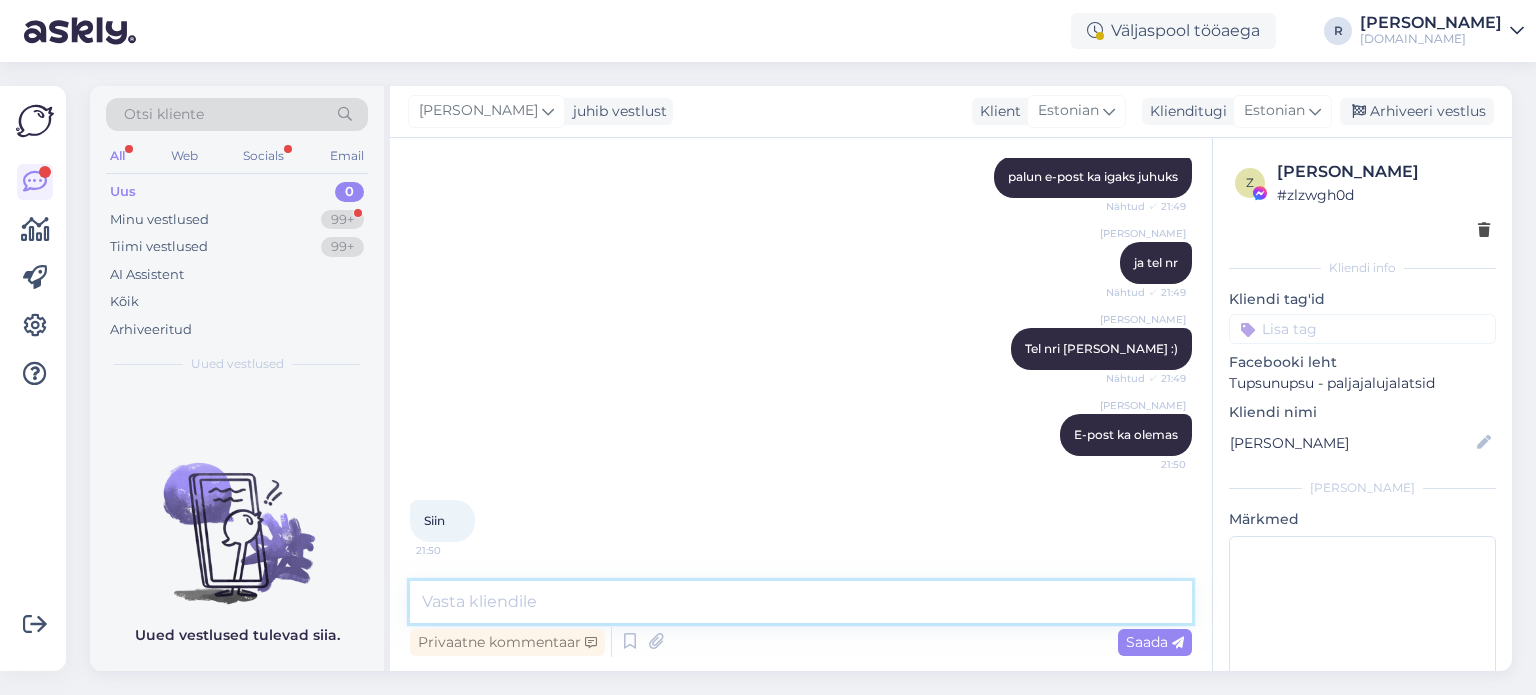 scroll, scrollTop: 1434, scrollLeft: 0, axis: vertical 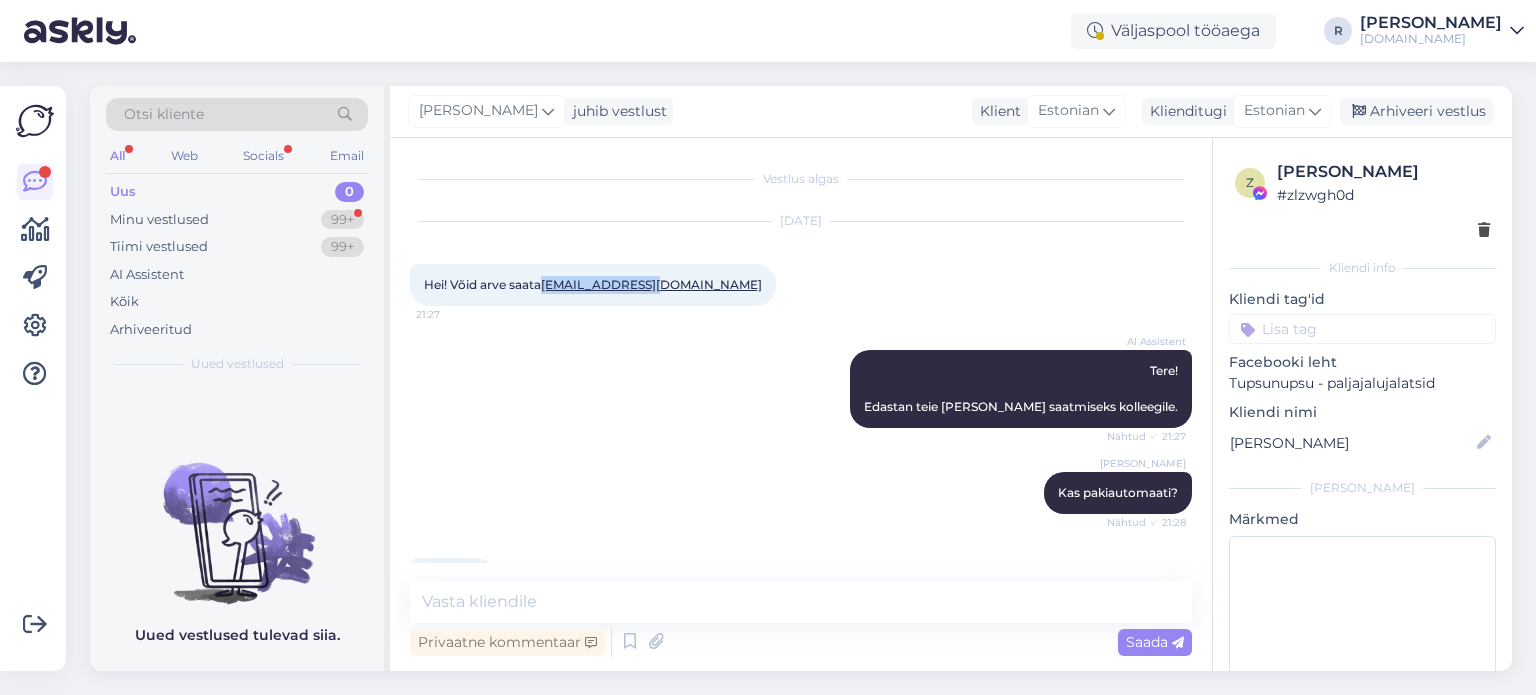 drag, startPoint x: 704, startPoint y: 285, endPoint x: 560, endPoint y: 301, distance: 144.88617 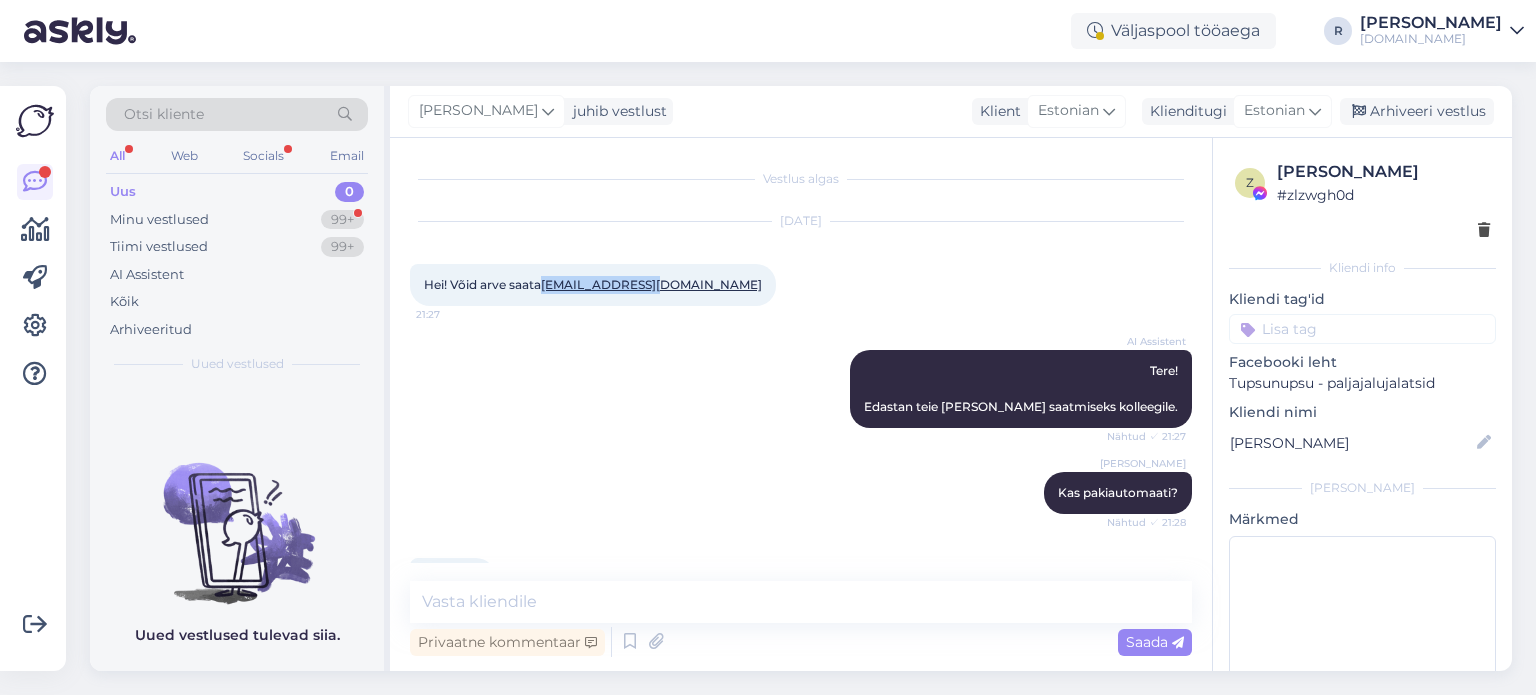 click on "[DATE] Hei! Võid arve saata  [EMAIL_ADDRESS][DOMAIN_NAME] 21:27" at bounding box center [801, 264] 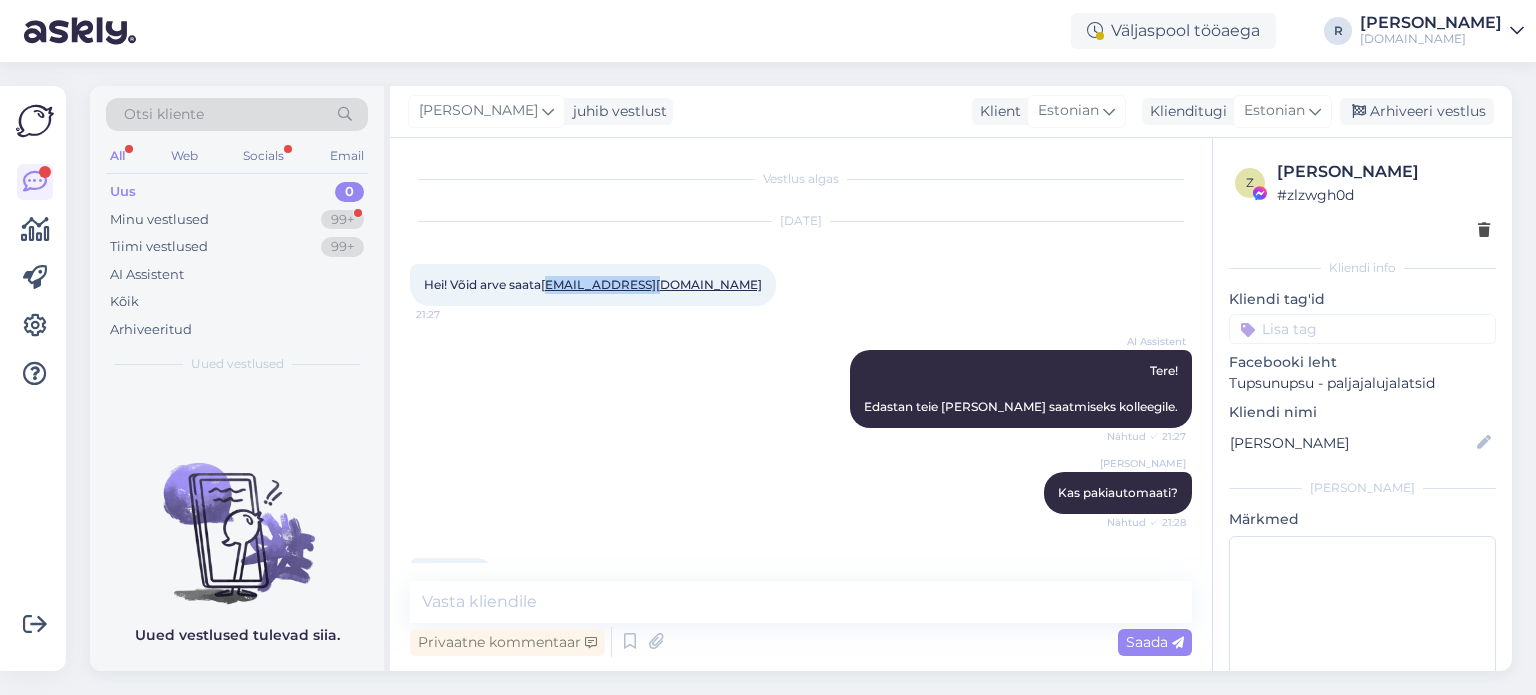copy on "[EMAIL_ADDRESS][DOMAIN_NAME]" 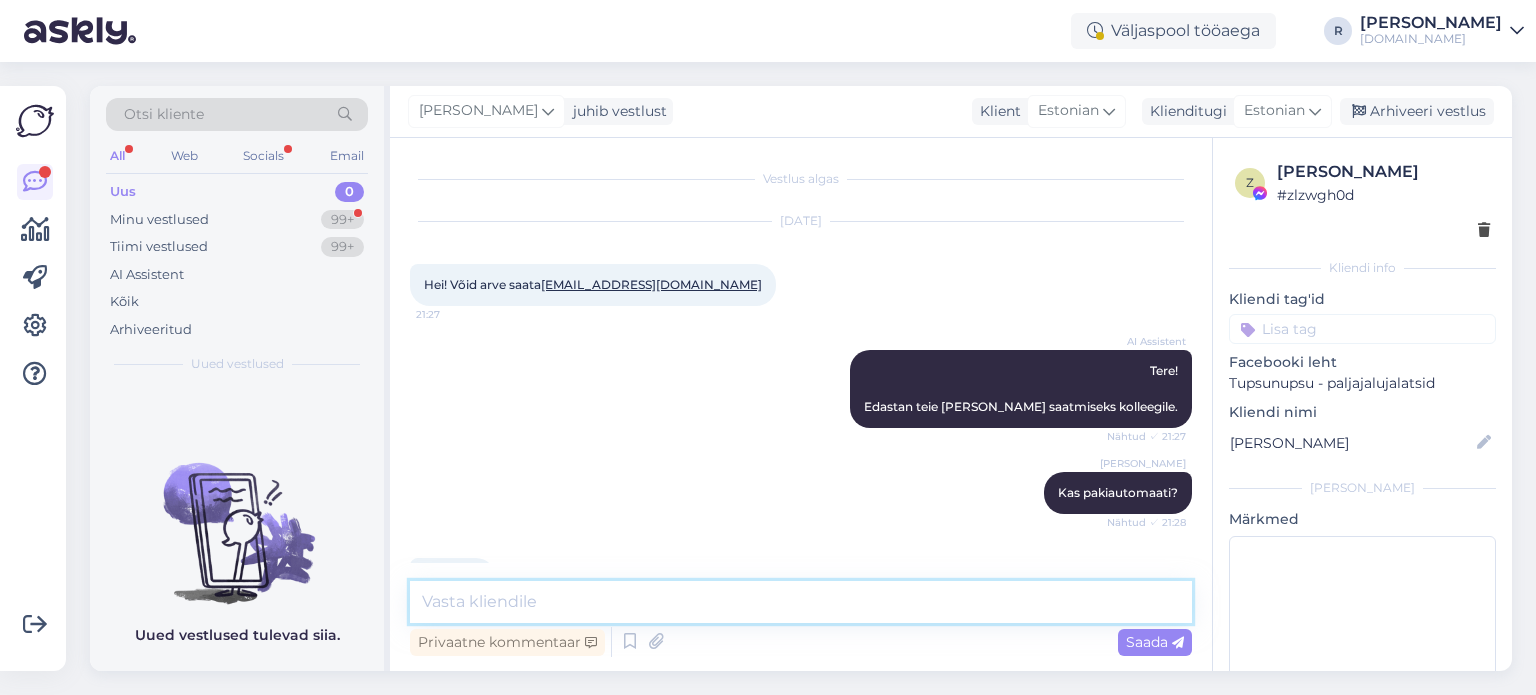 click at bounding box center [801, 602] 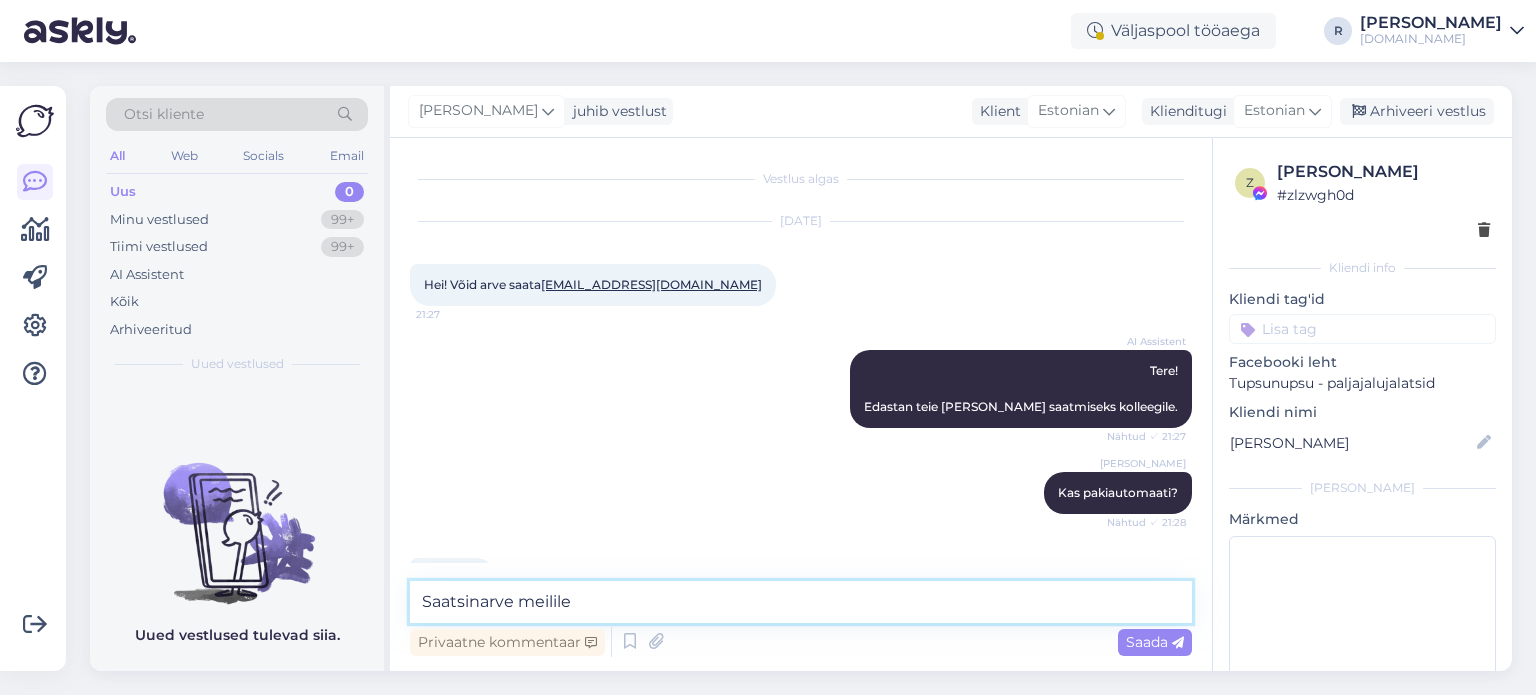 type on "Saatsin arve meilile" 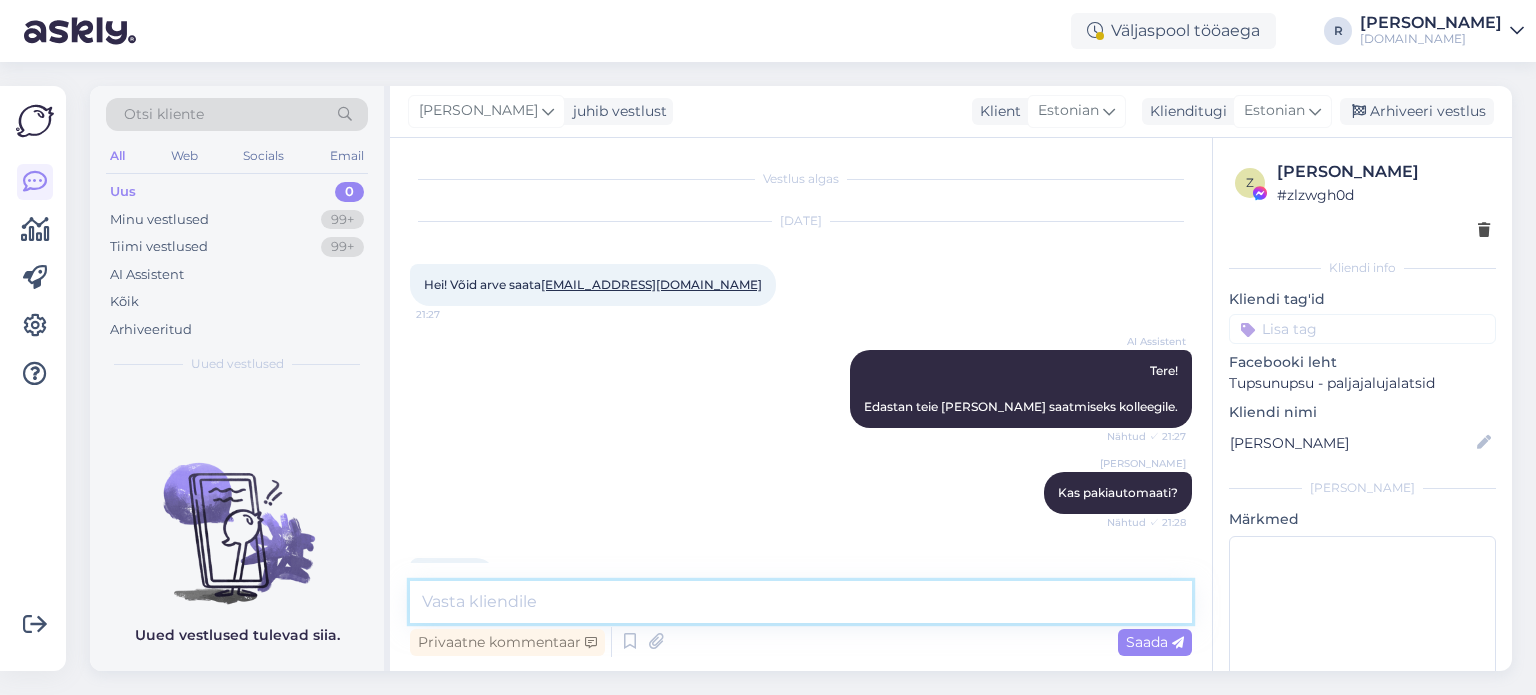 scroll, scrollTop: 1520, scrollLeft: 0, axis: vertical 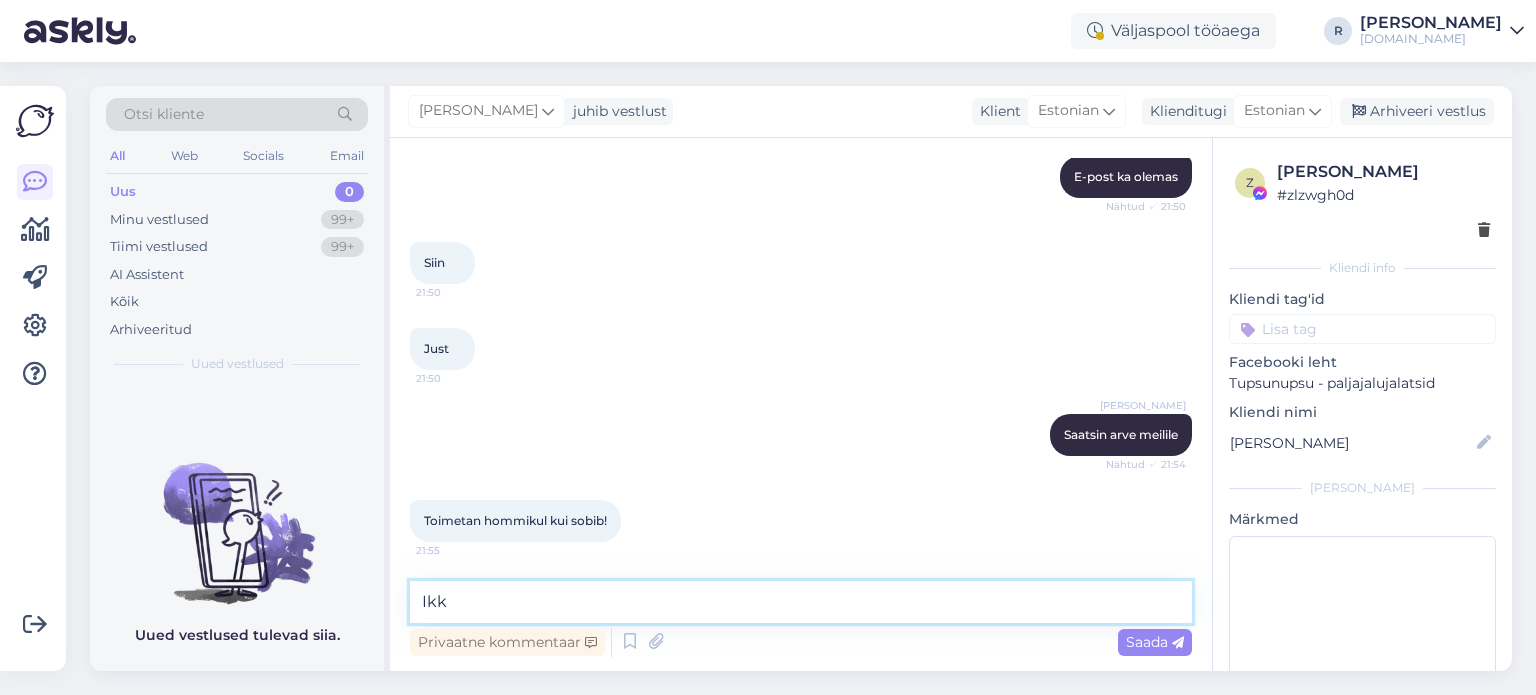 type on "Ikka" 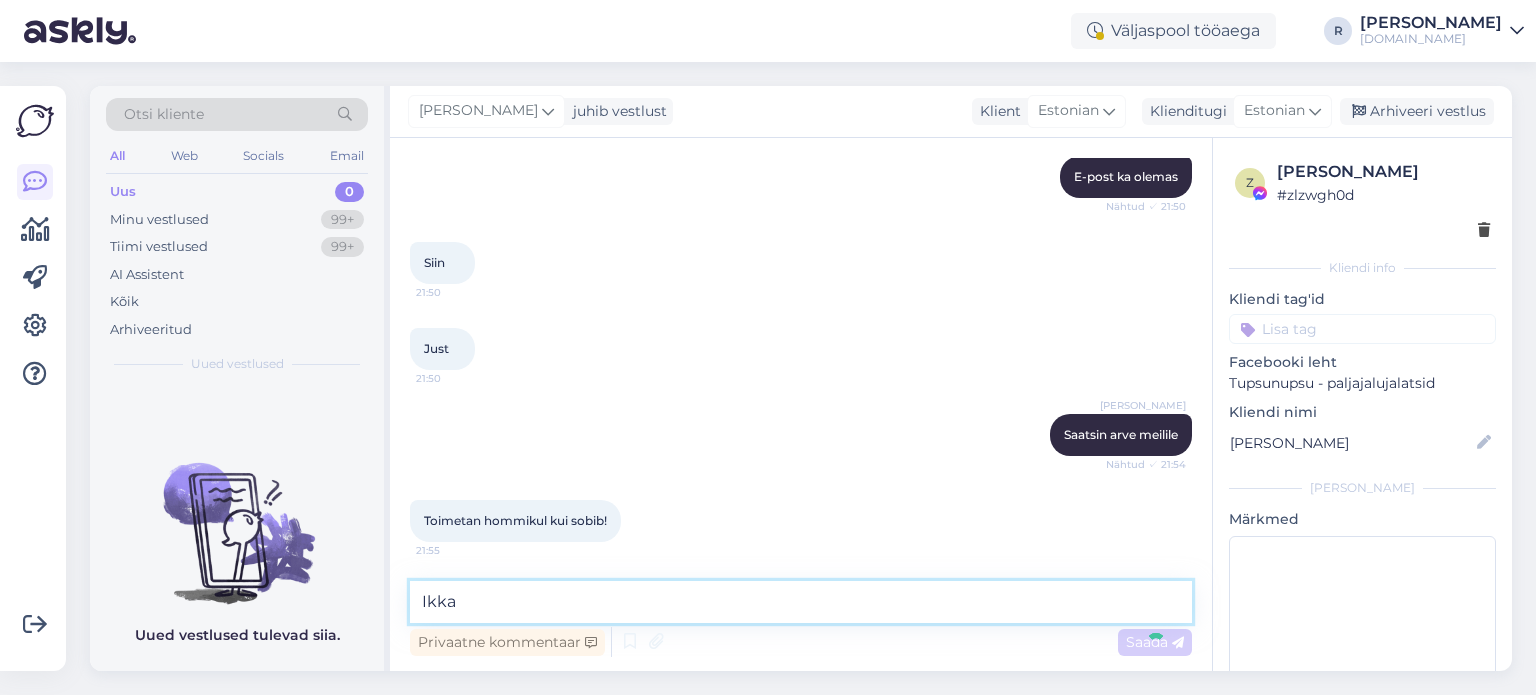 type 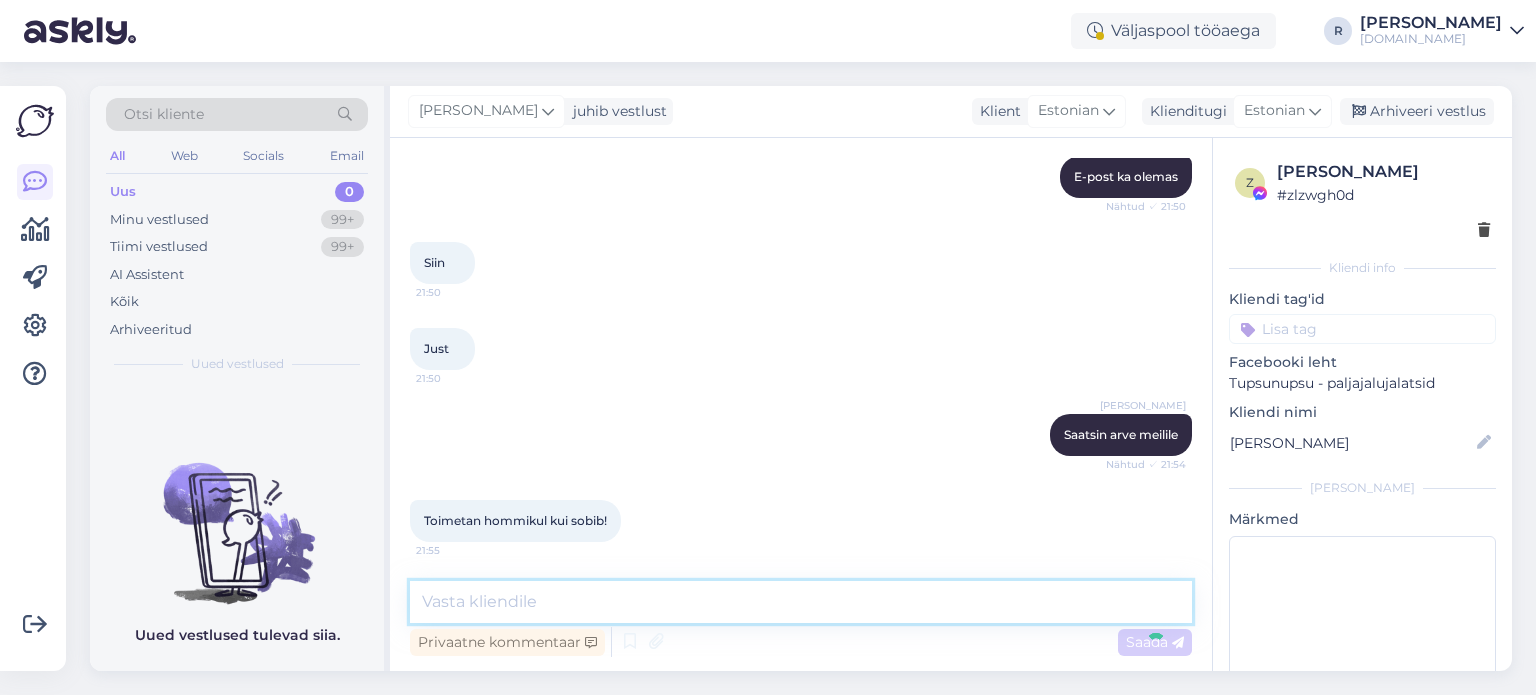 scroll, scrollTop: 1692, scrollLeft: 0, axis: vertical 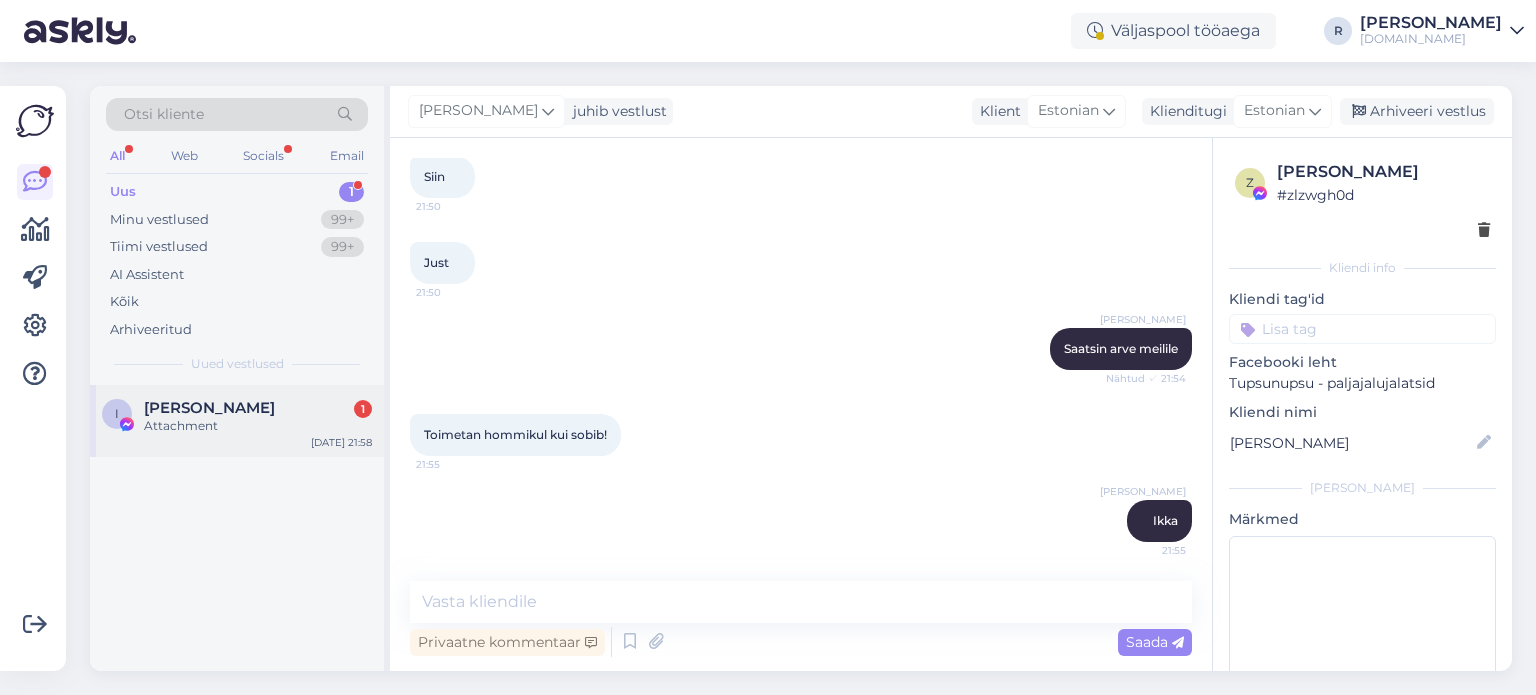 click on "Attachment" at bounding box center (258, 426) 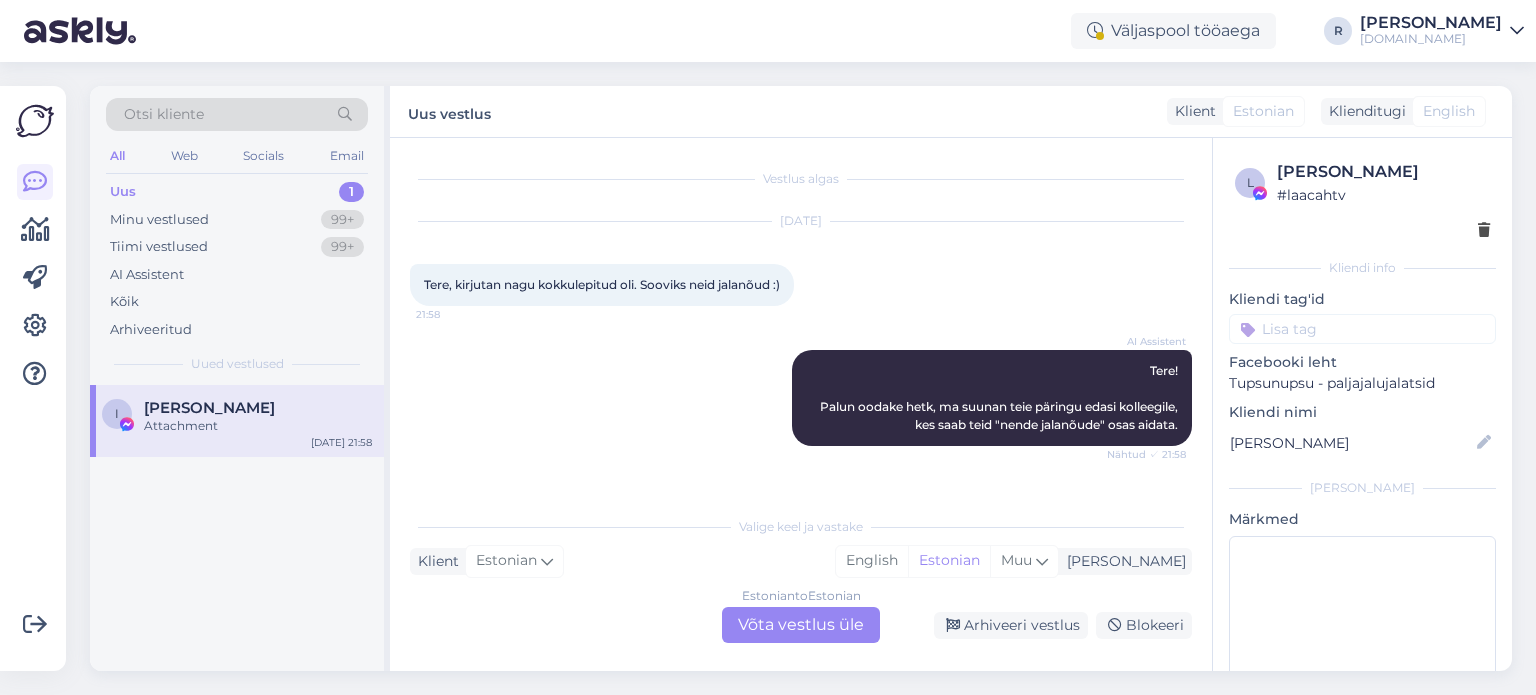 scroll, scrollTop: 105, scrollLeft: 0, axis: vertical 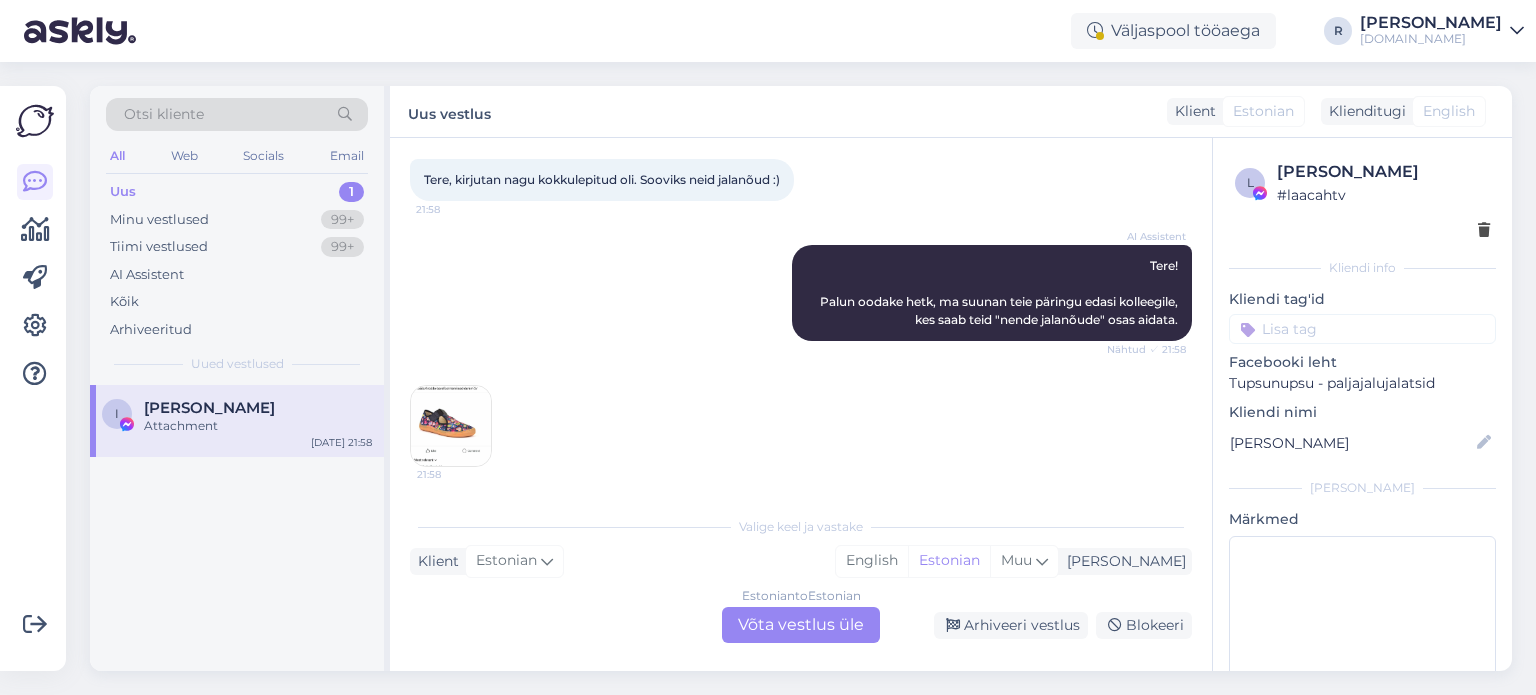 click on "Estonian  to  Estonian Võta vestlus üle" at bounding box center (801, 625) 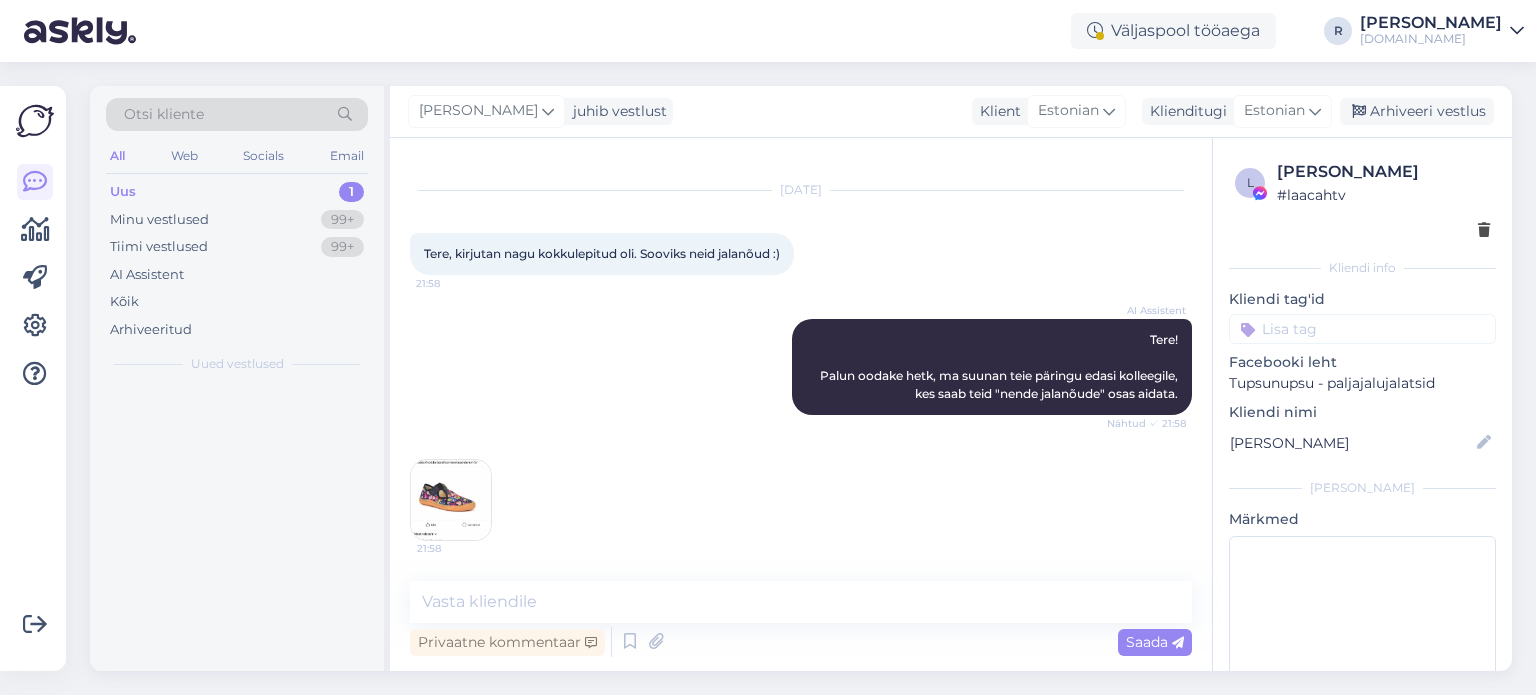 scroll, scrollTop: 30, scrollLeft: 0, axis: vertical 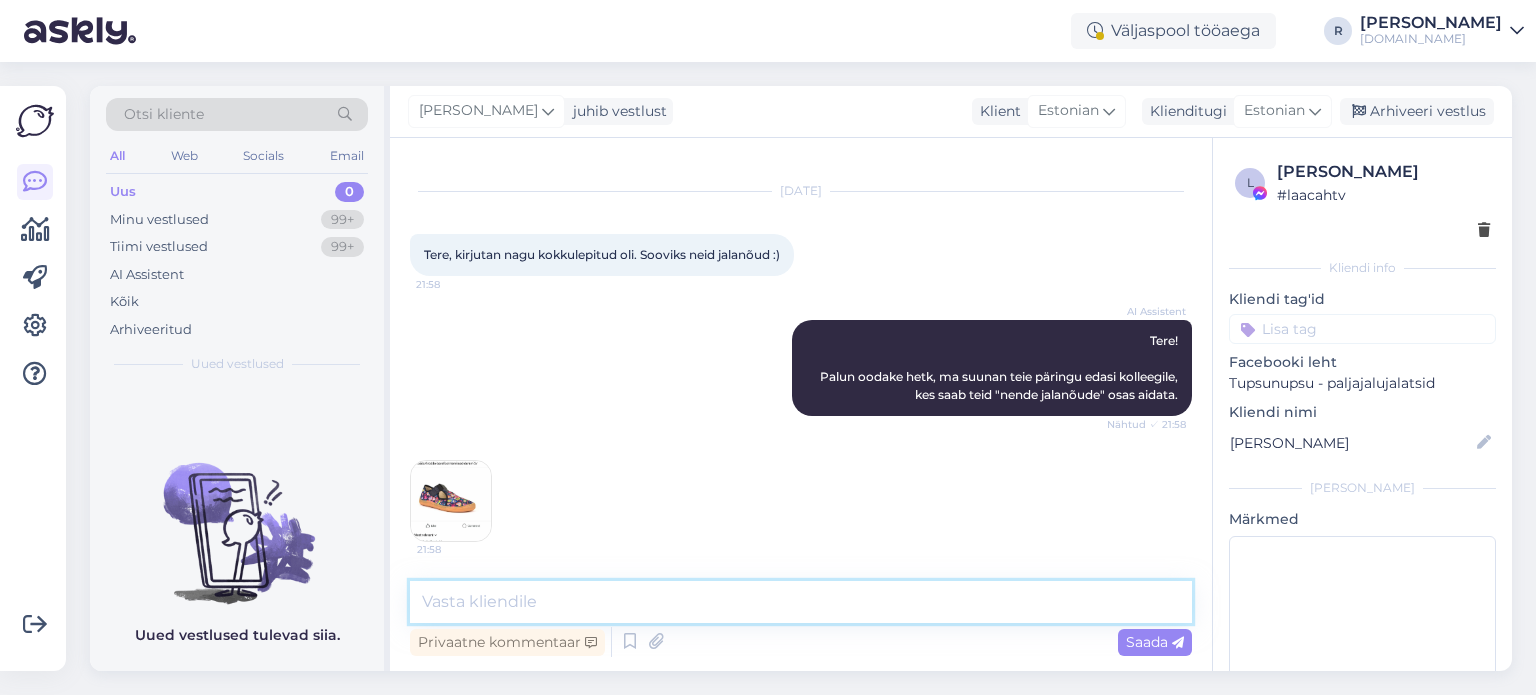 click at bounding box center (801, 602) 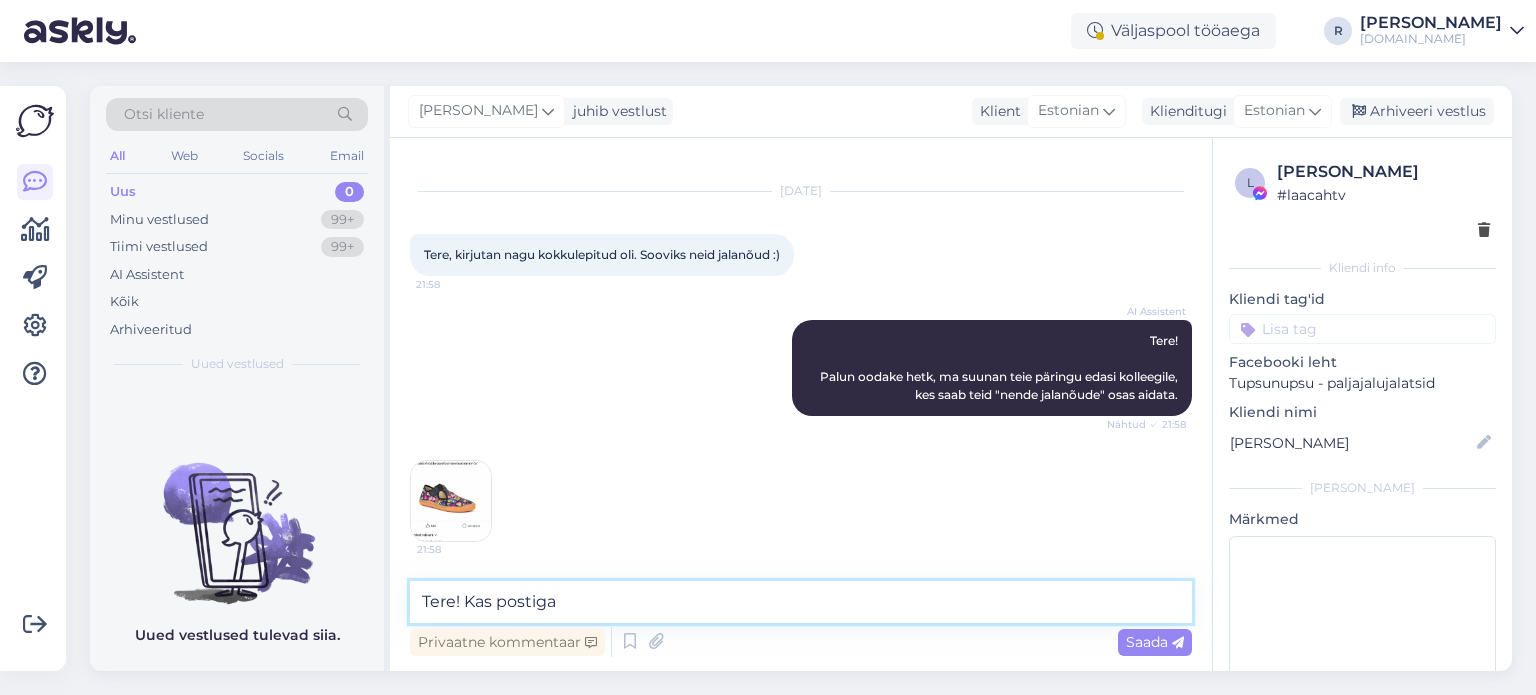 type on "Tere! Kas postiga?" 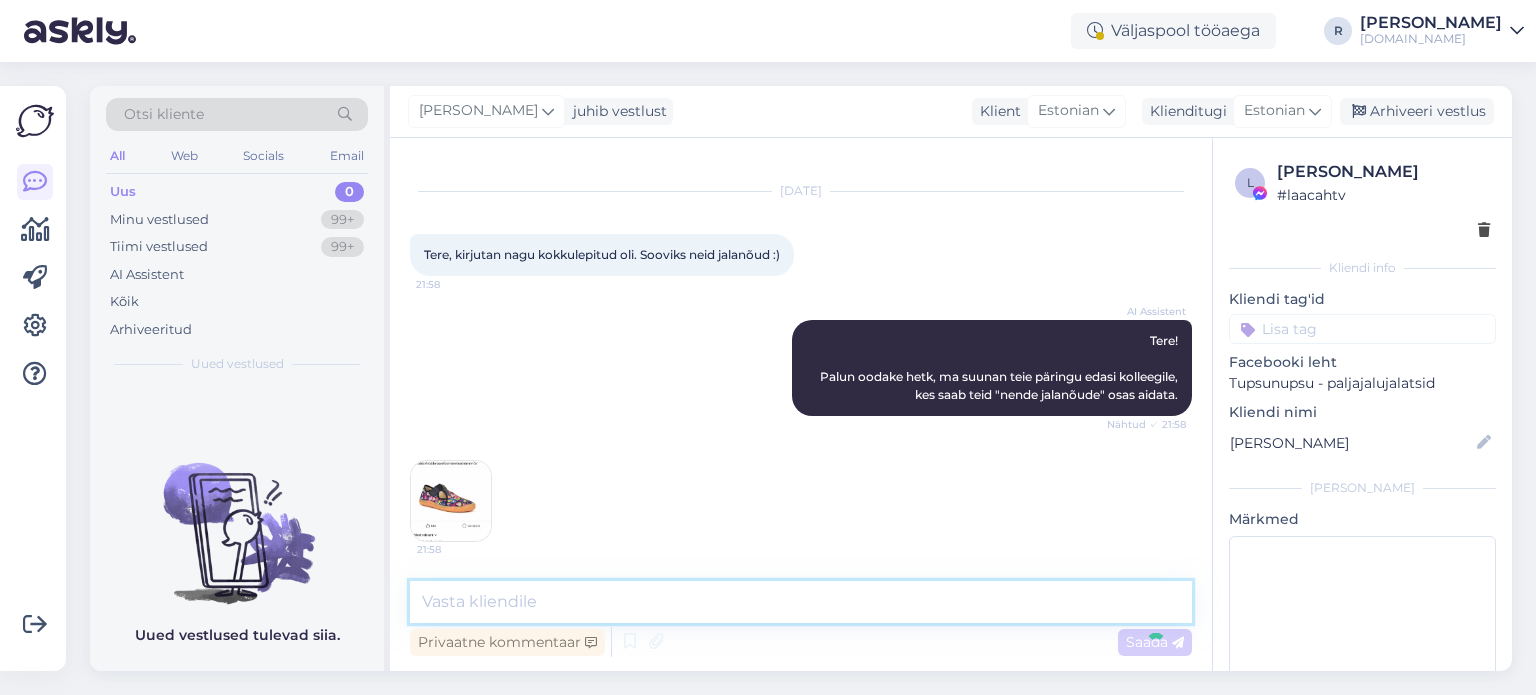 scroll, scrollTop: 116, scrollLeft: 0, axis: vertical 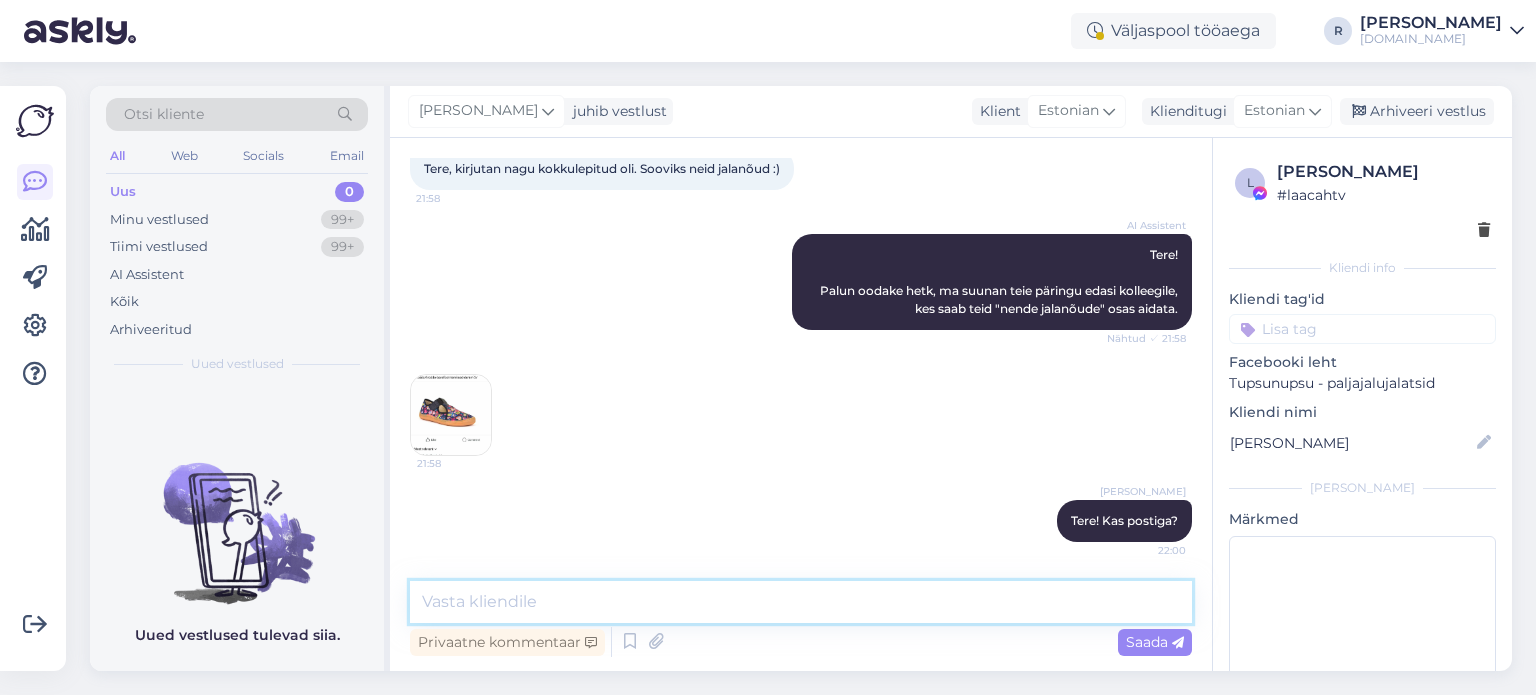 click at bounding box center (801, 602) 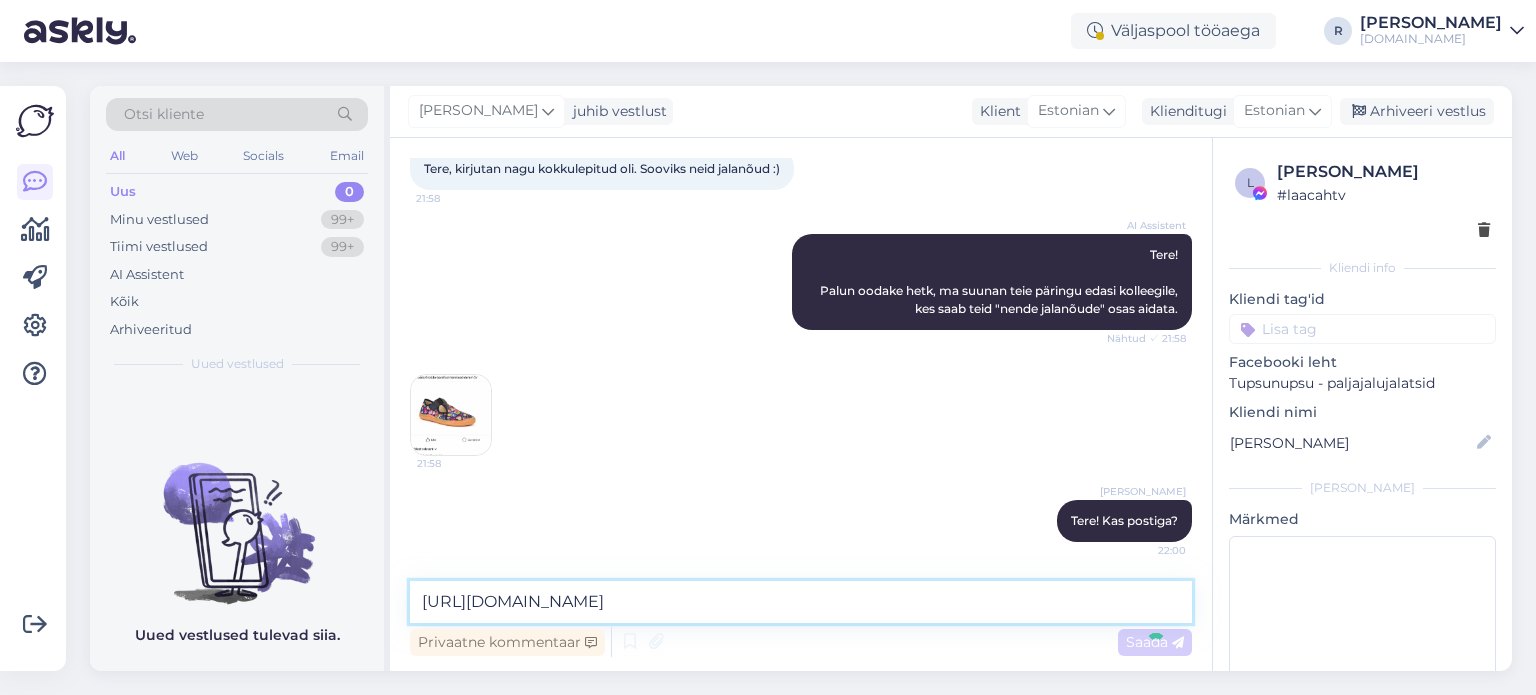 type 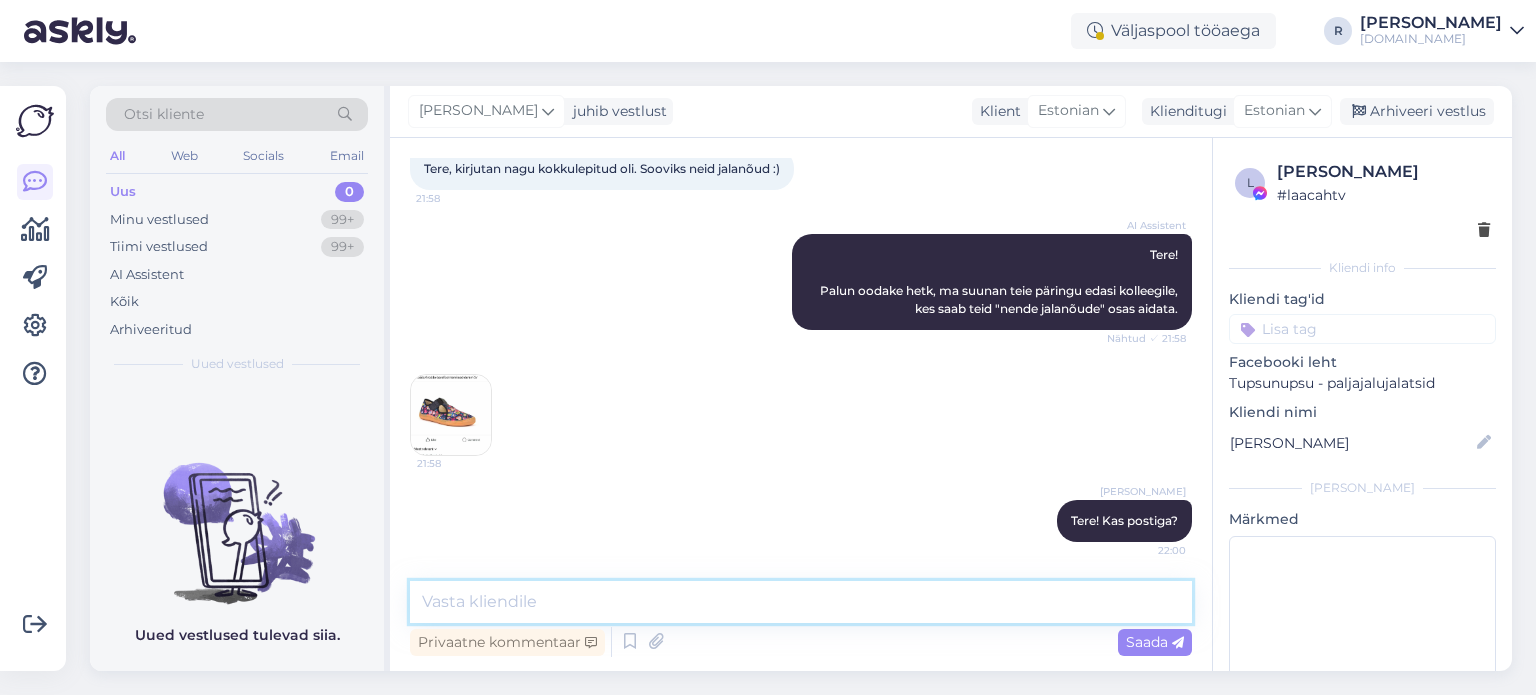 scroll, scrollTop: 202, scrollLeft: 0, axis: vertical 